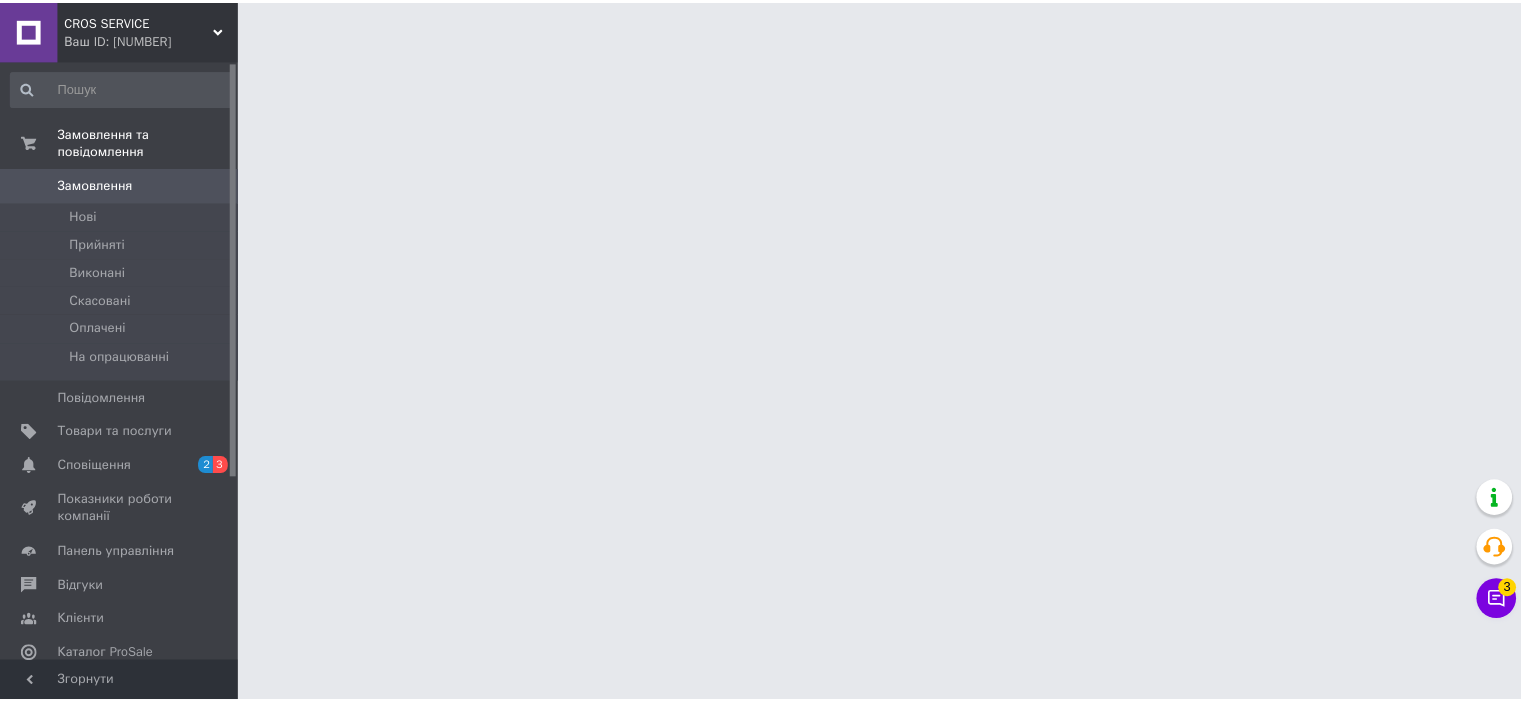 scroll, scrollTop: 0, scrollLeft: 0, axis: both 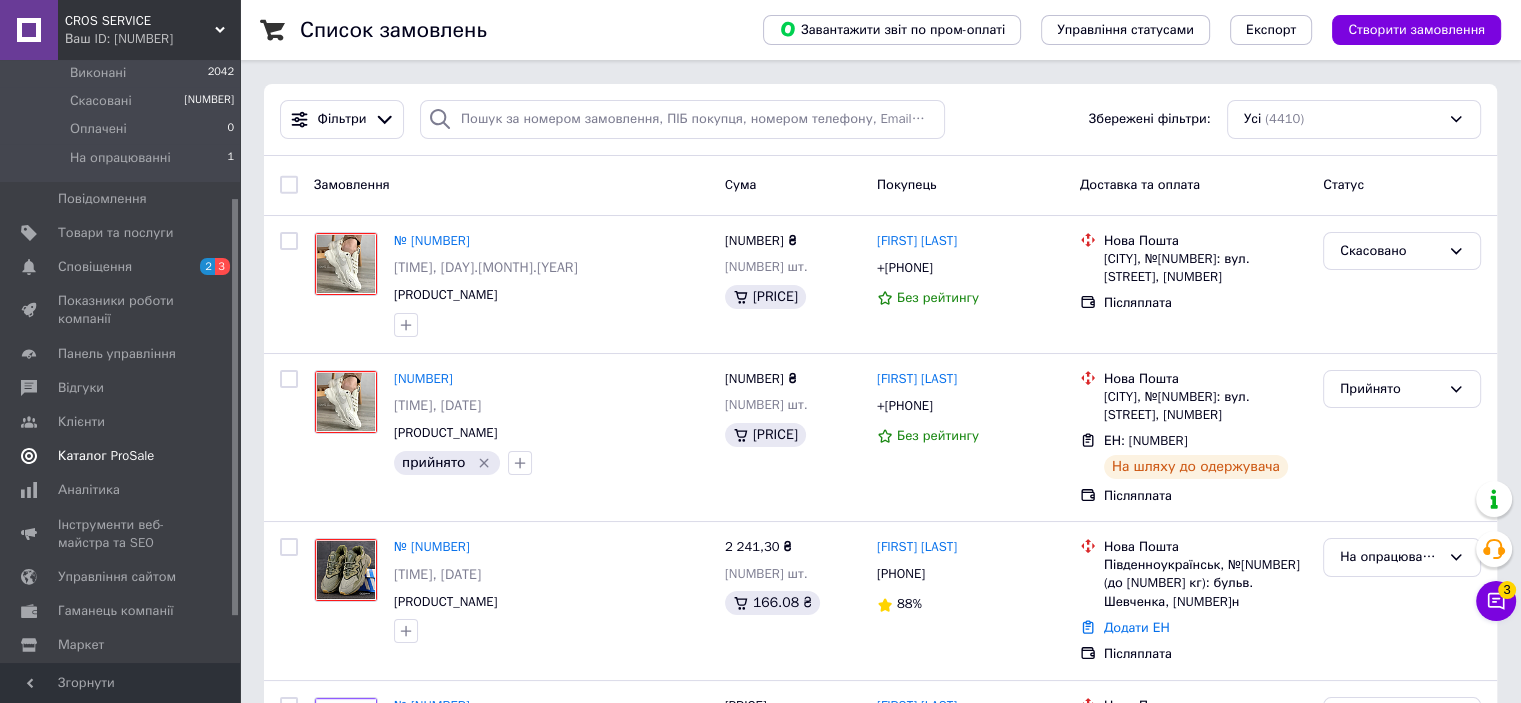 click on "Каталог ProSale" at bounding box center (106, 456) 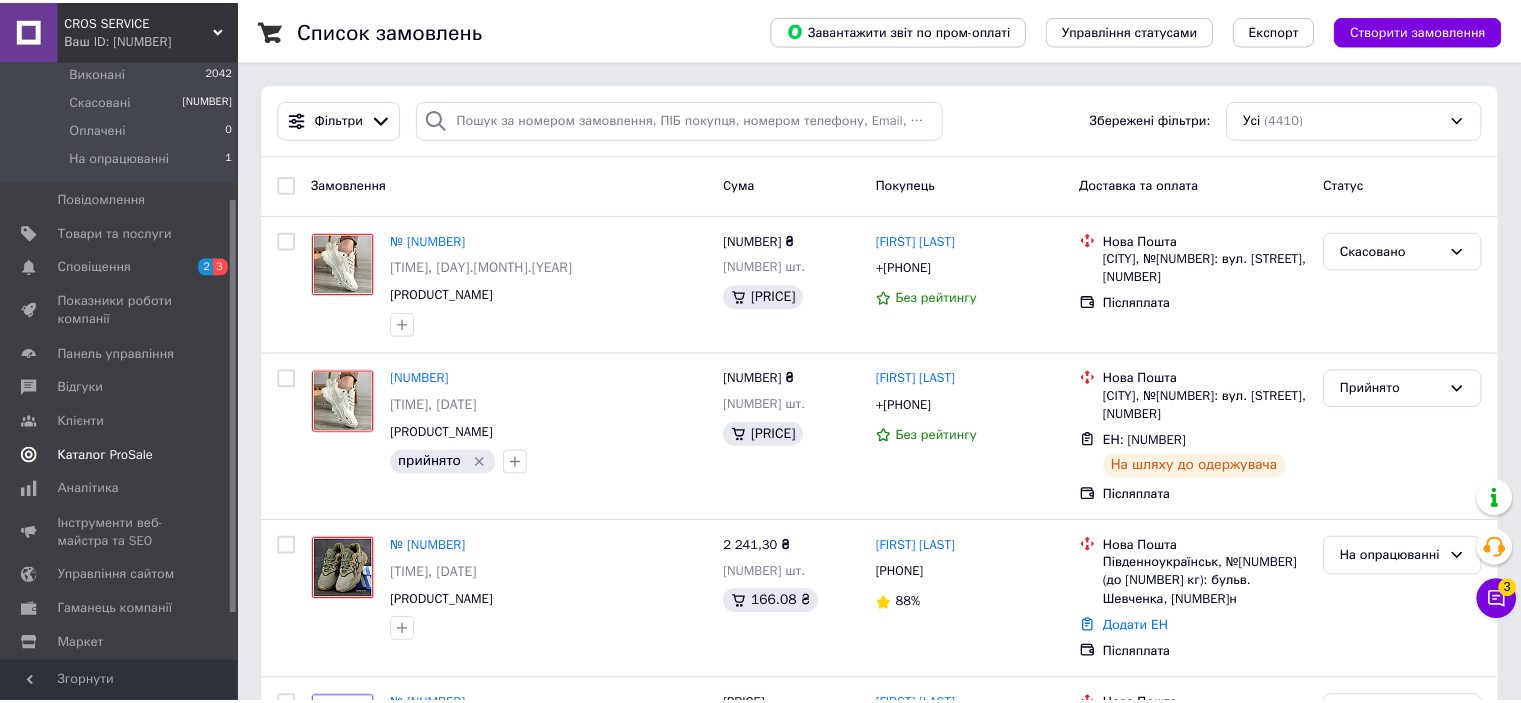 scroll, scrollTop: 124, scrollLeft: 0, axis: vertical 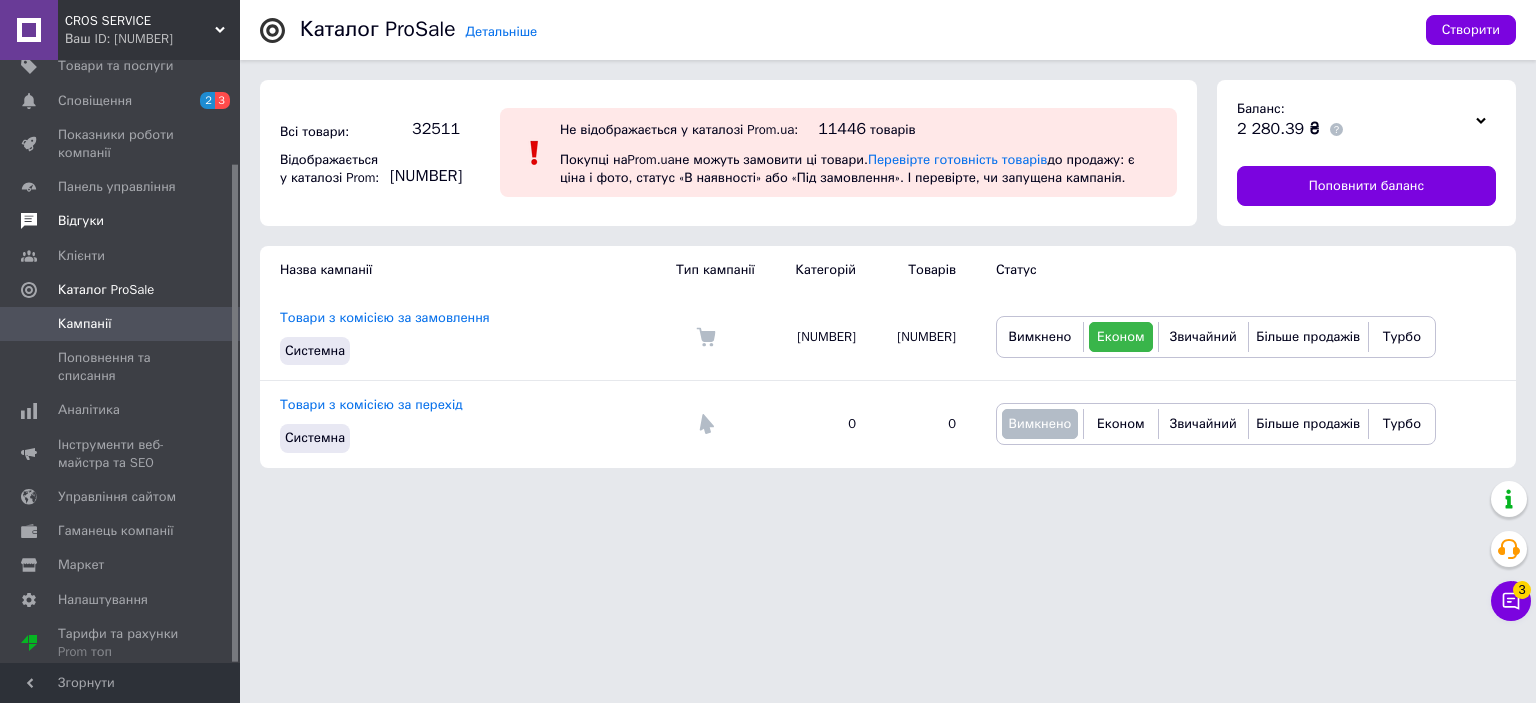 click on "Відгуки" at bounding box center (81, 221) 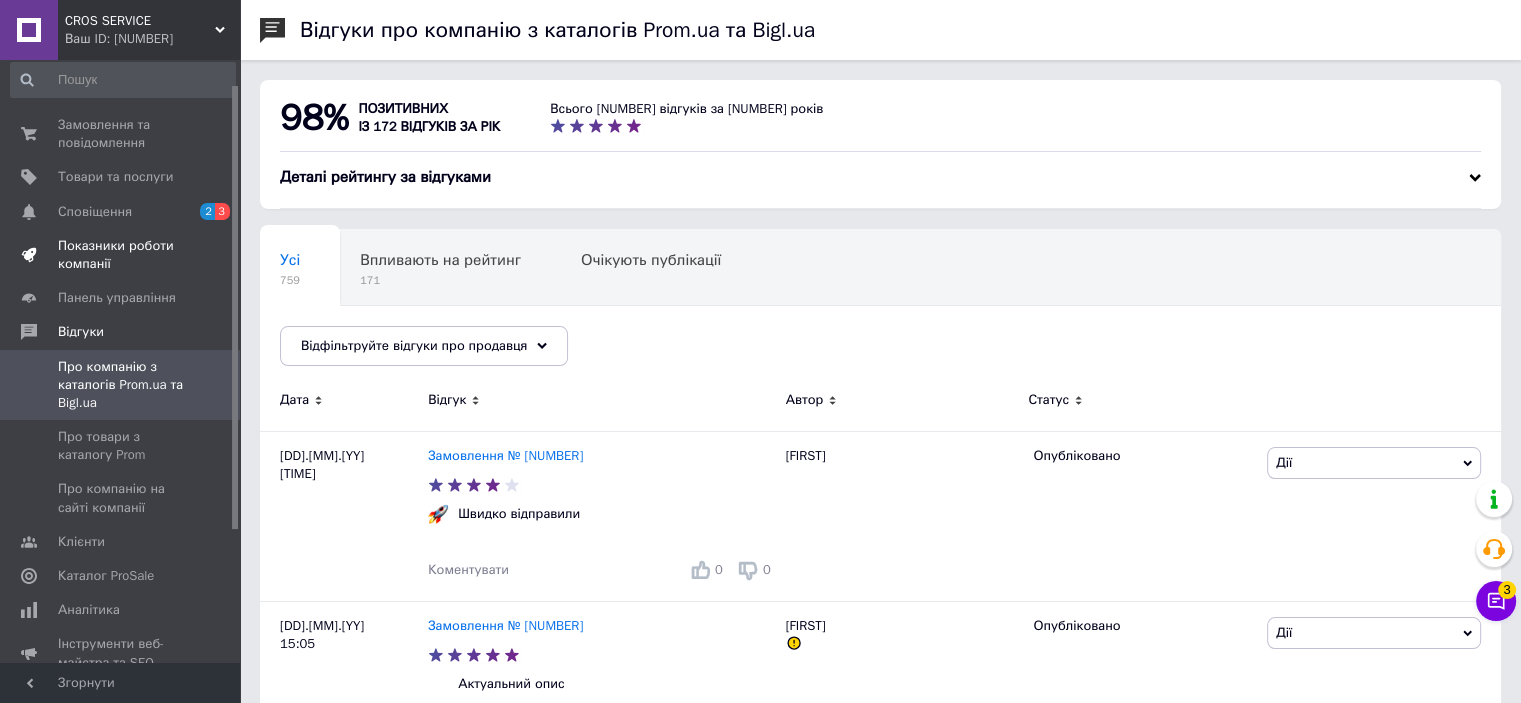 scroll, scrollTop: 0, scrollLeft: 0, axis: both 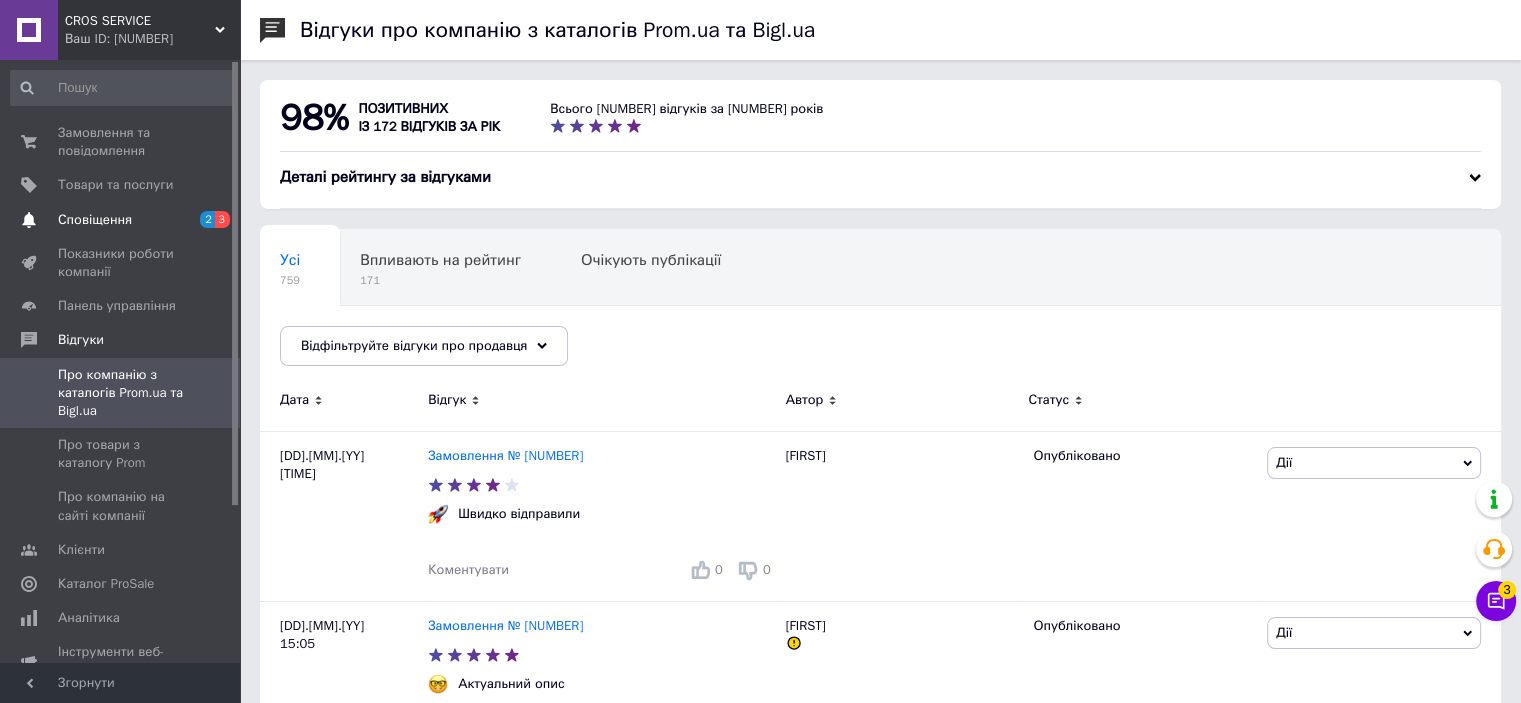 click on "Сповіщення" at bounding box center [95, 220] 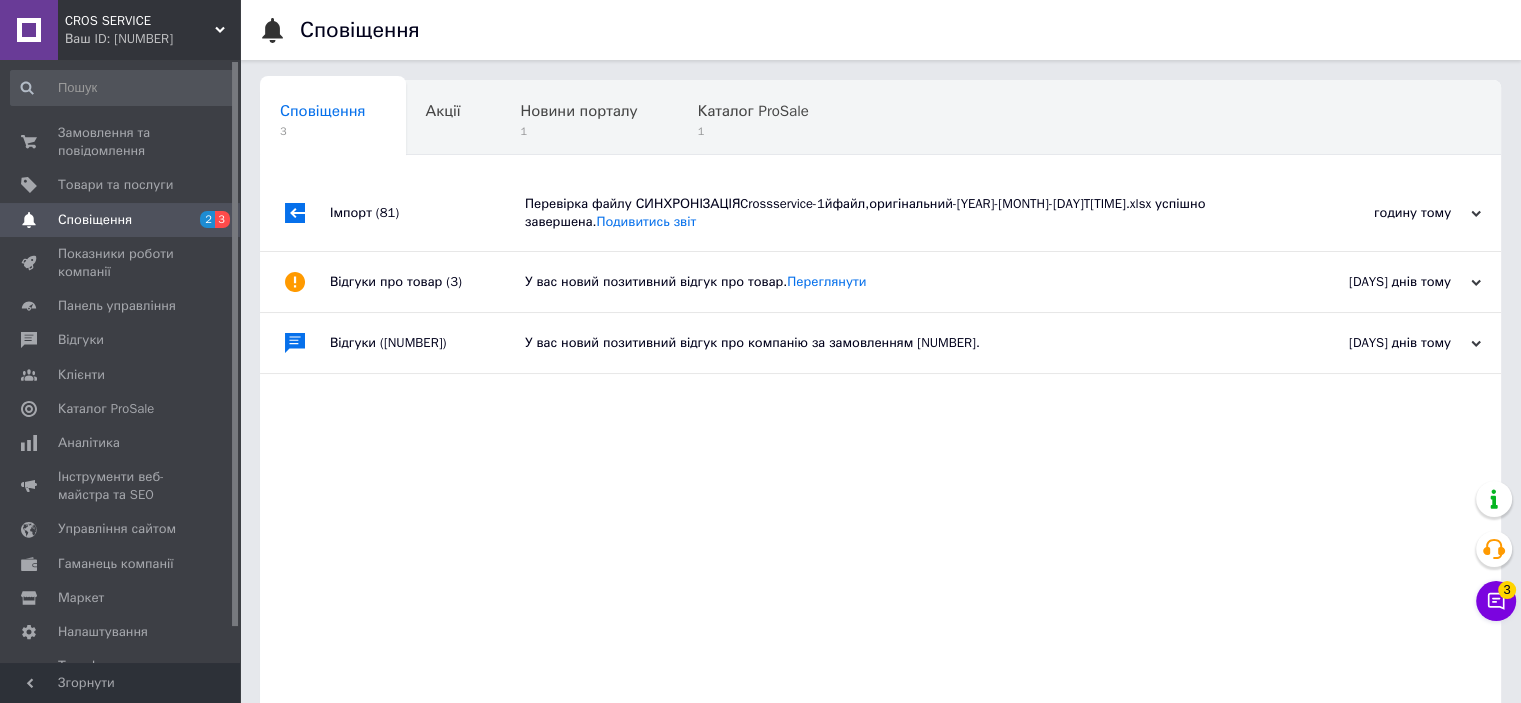 click on "Перевірка файлу СИНХРОНІЗАЦІЯCrossservice-1йфайл,оригінальний-2025-07-01T053437.744.xlsx успішно завершена.  Подивитись звіт" at bounding box center (903, 213) 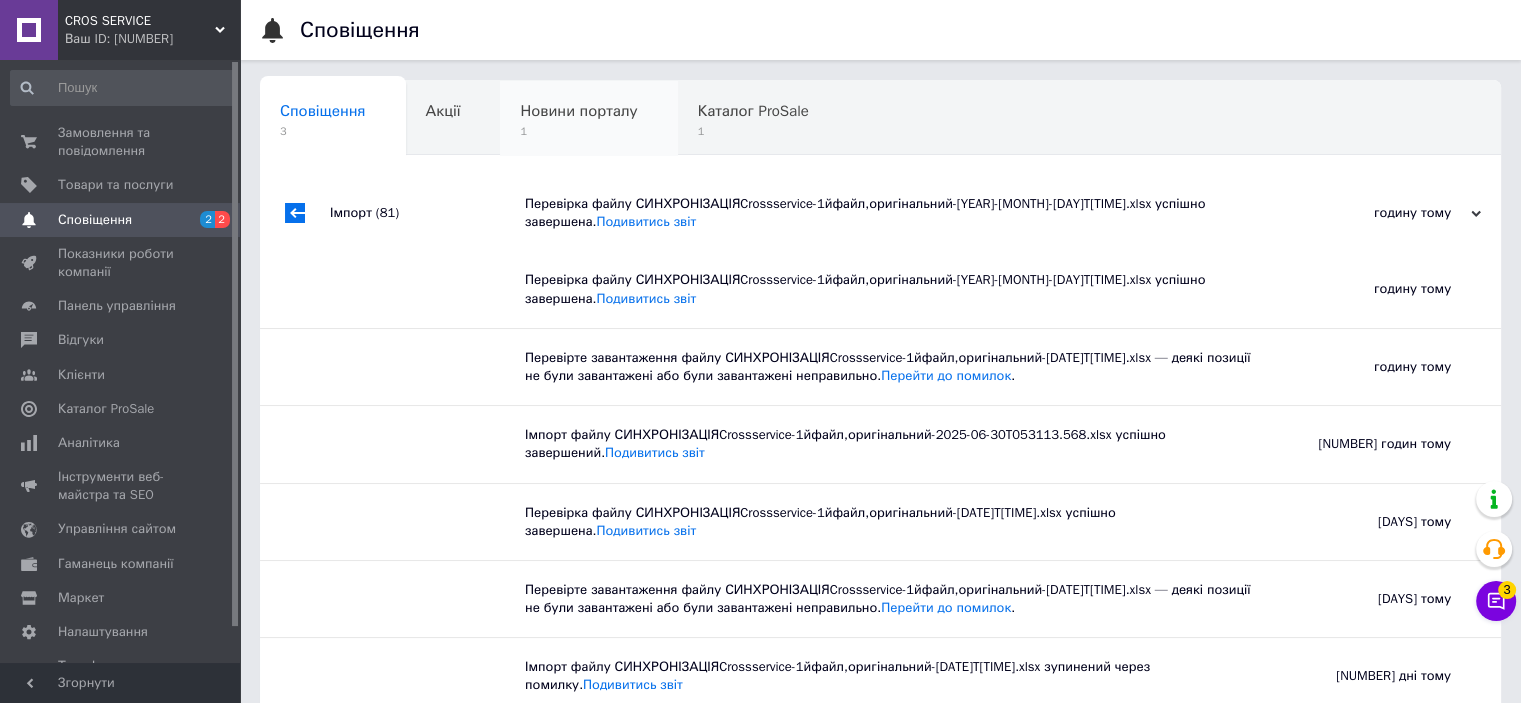 click on "[NUMBER]" at bounding box center [323, 131] 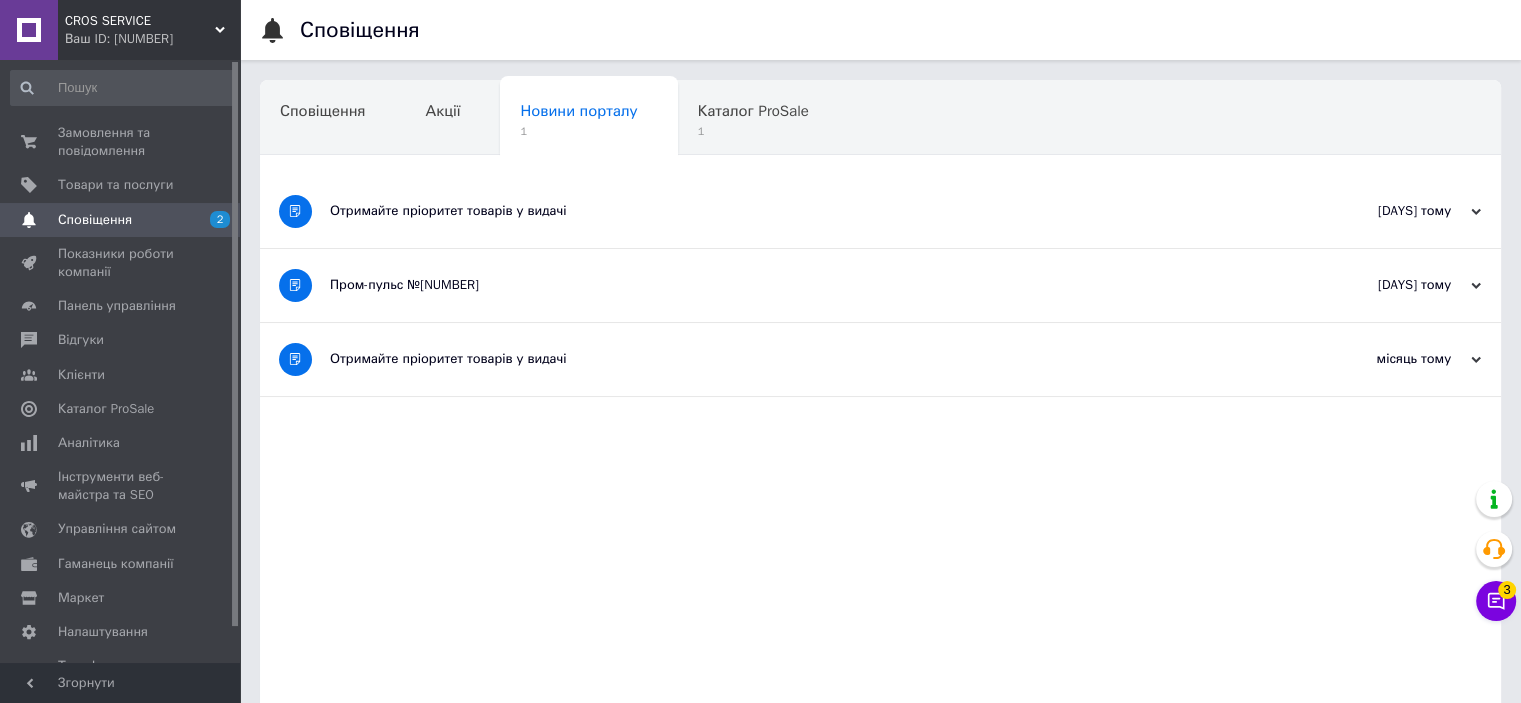 click on "Отримайте пріоритет товарів у видачі" at bounding box center [805, 211] 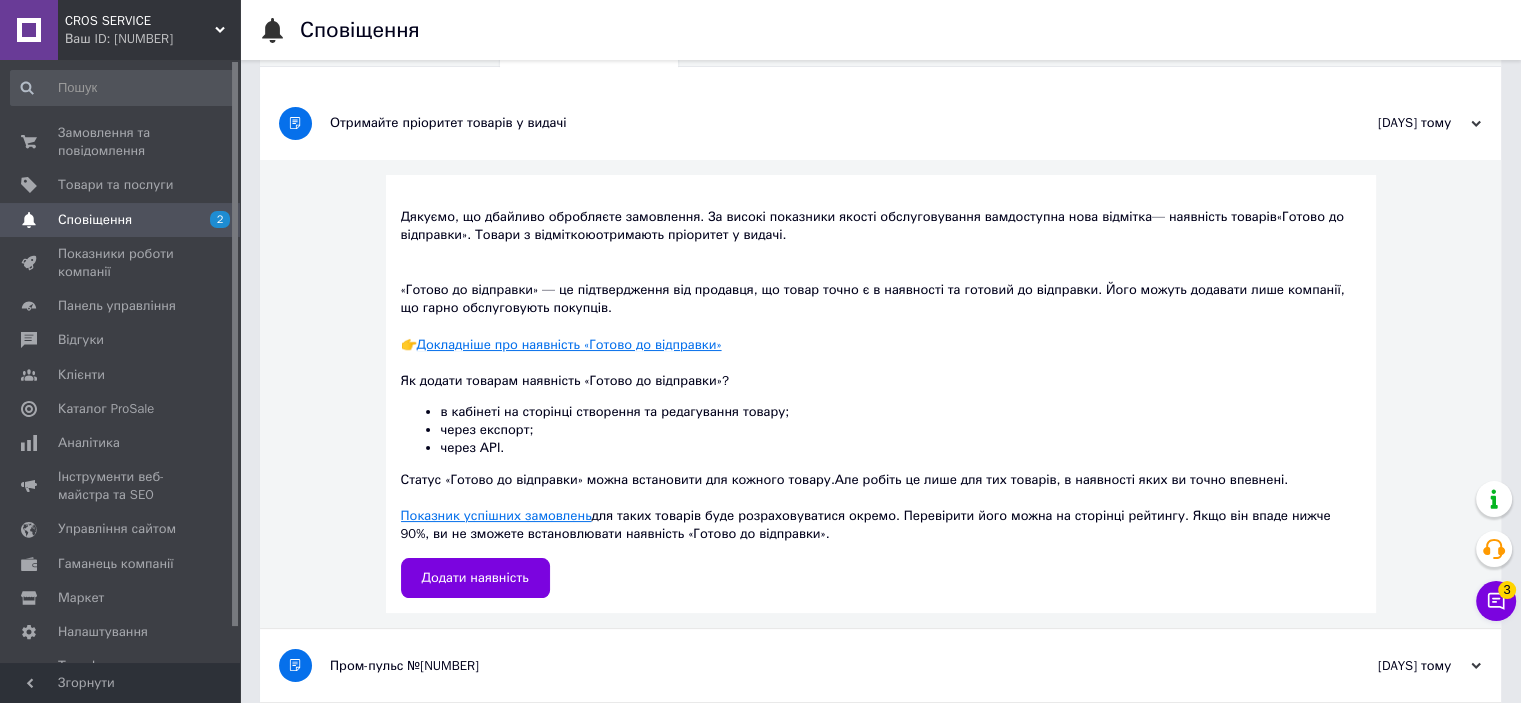 scroll, scrollTop: 0, scrollLeft: 0, axis: both 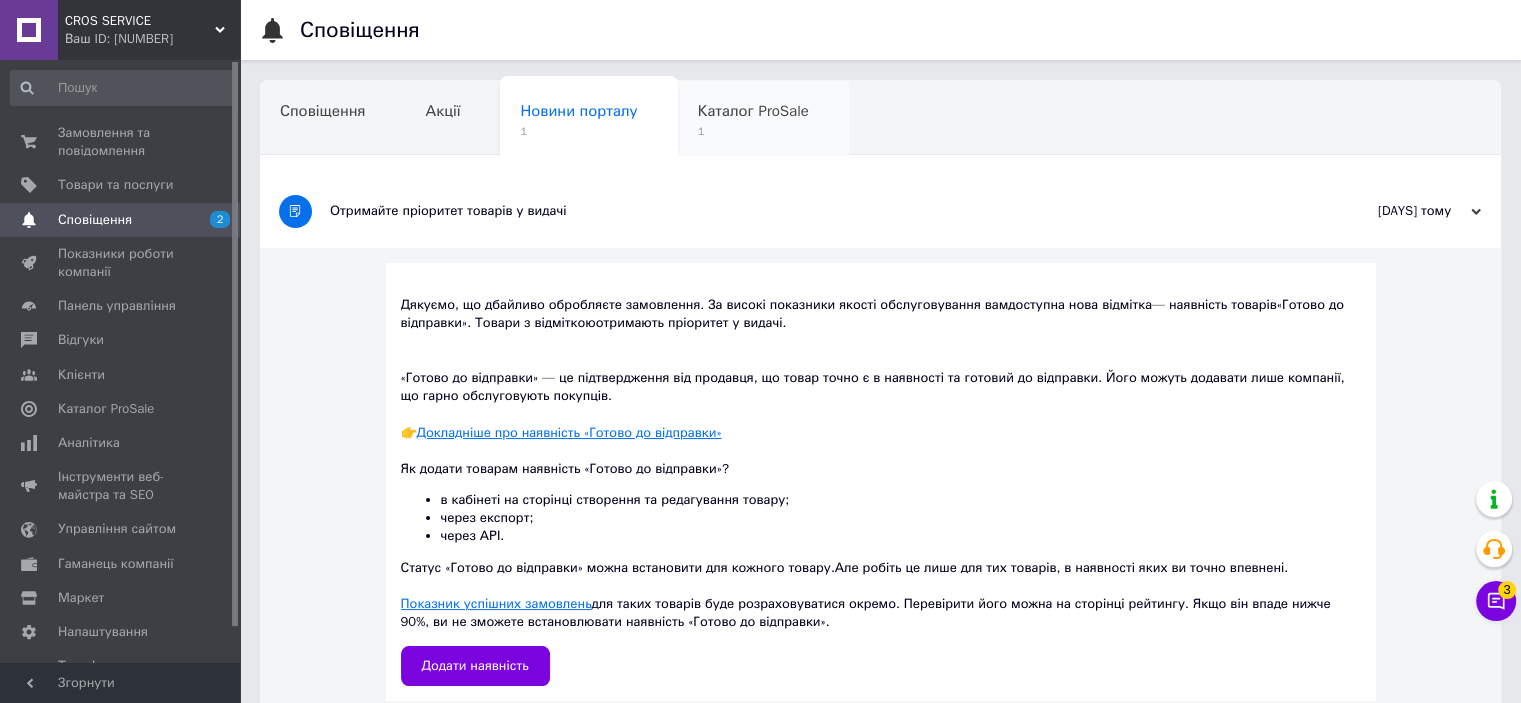 click on "Сповіщення Акції Новини порталу 1 Каталог ProSale 1 Навчання та заходи Ok Відфільтровано...  Зберегти Нічого не знайдено Можливо, помилка у слові  або немає відповідностей за вашим запитом. Сповіщення Акції Новини порталу 1 Каталог ProSale 1 Навчання та заходи :  Отримайте пріоритет товарів у видачі день тому 30.06.2025 Дякуємо, що дбайливо обробляєте замовлення. За високі показники якості обслуговування вам  доступна нова відмітка  — наявність товарів  «Готово до відправки» . Товари з відміткою  отримають пріоритет у видачі. 👉 через експорт; через АРІ. Пром-пульс №4" at bounding box center [880, 472] 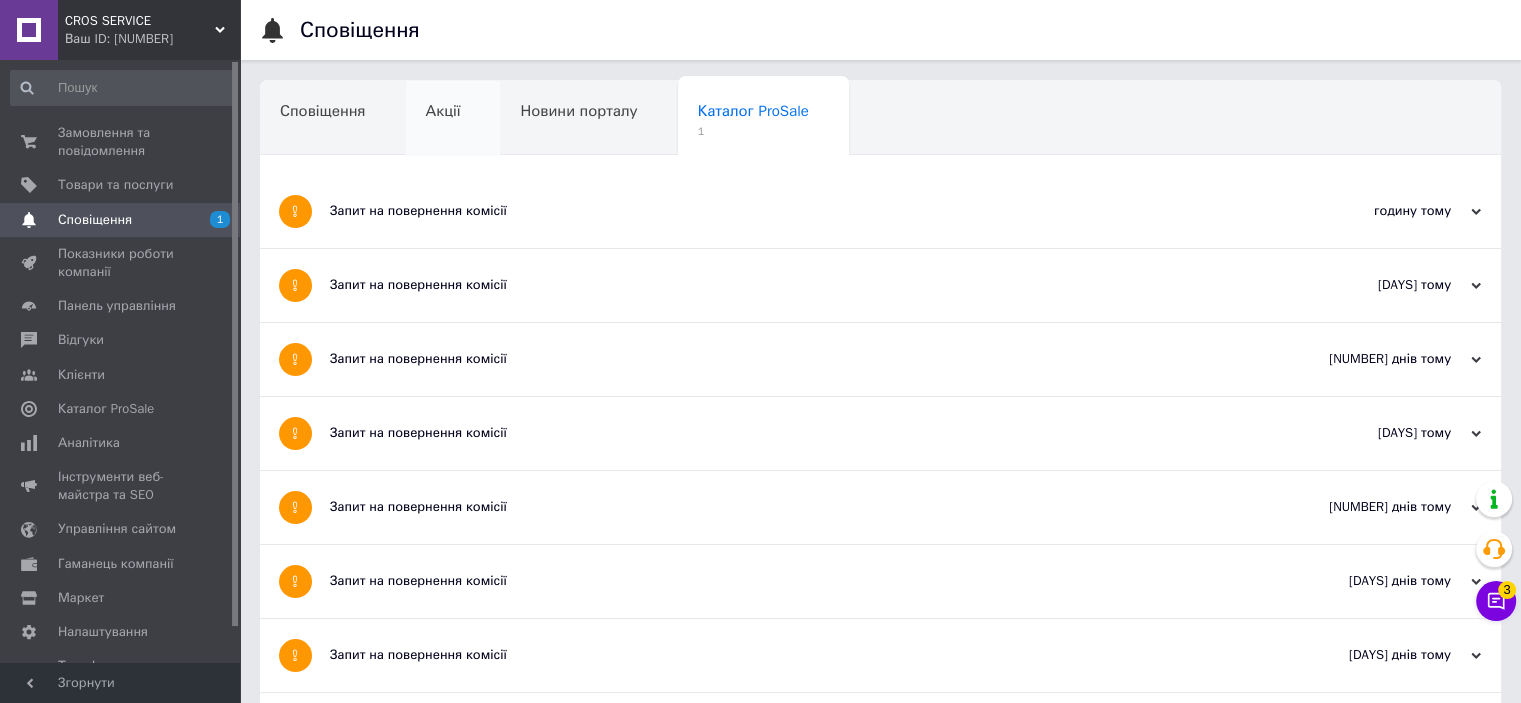 click on "Акції" at bounding box center [323, 111] 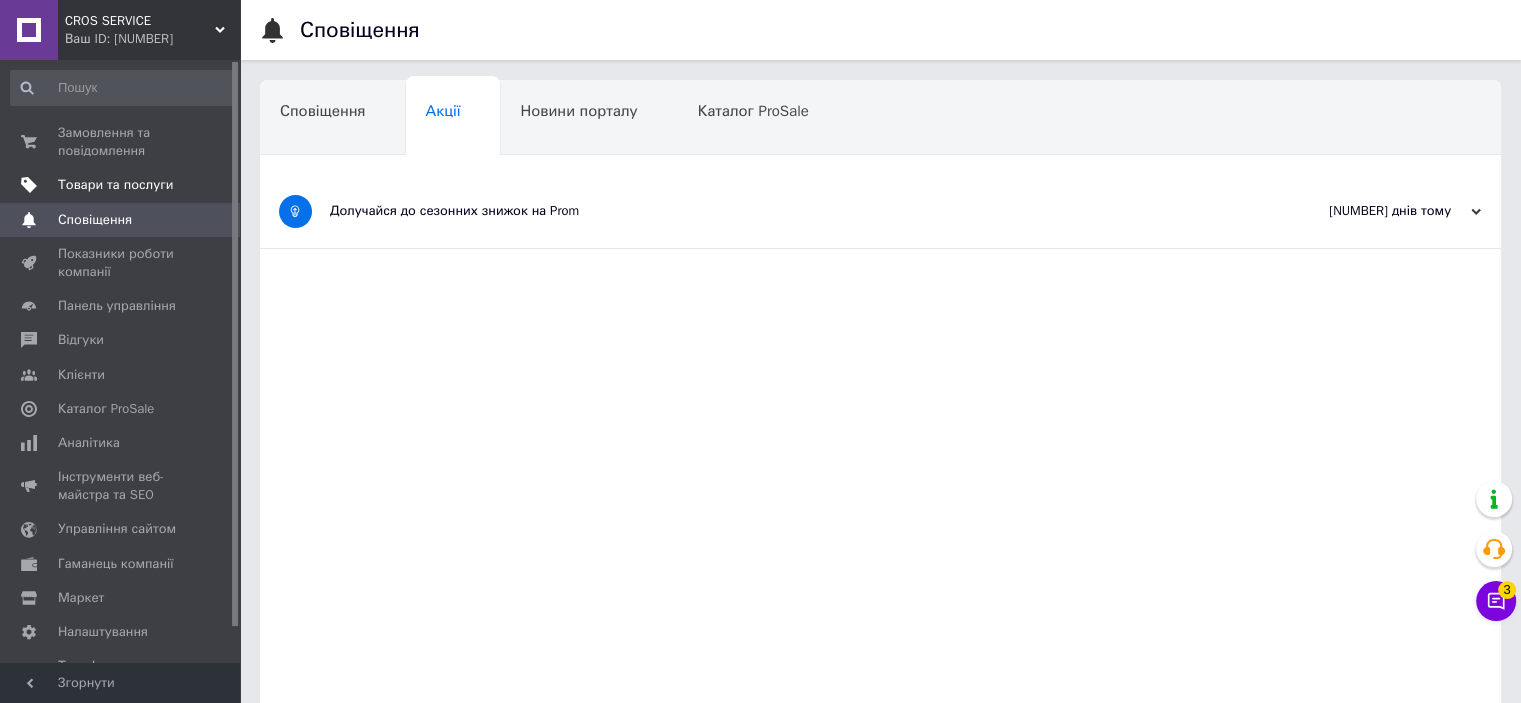click on "Товари та послуги" at bounding box center [121, 185] 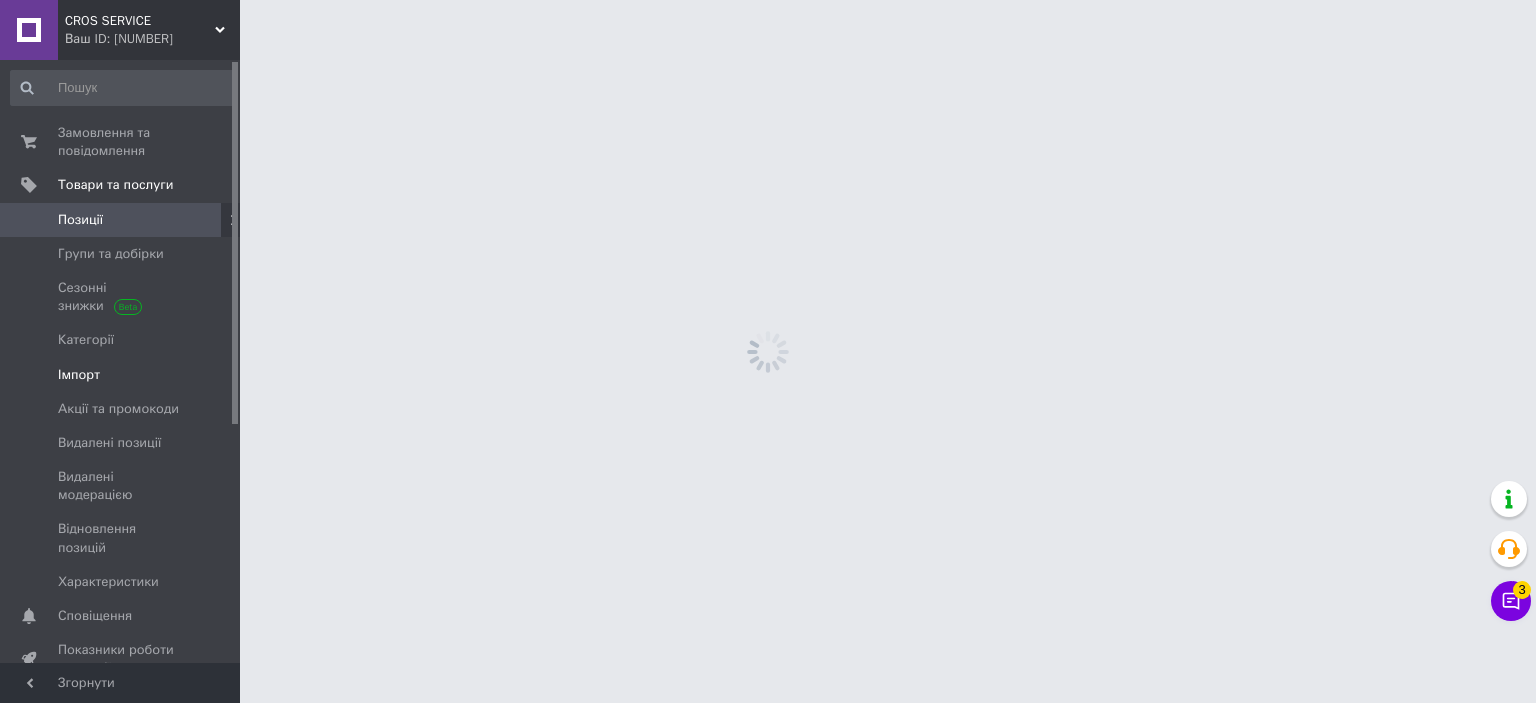 click on "Імпорт" at bounding box center (79, 375) 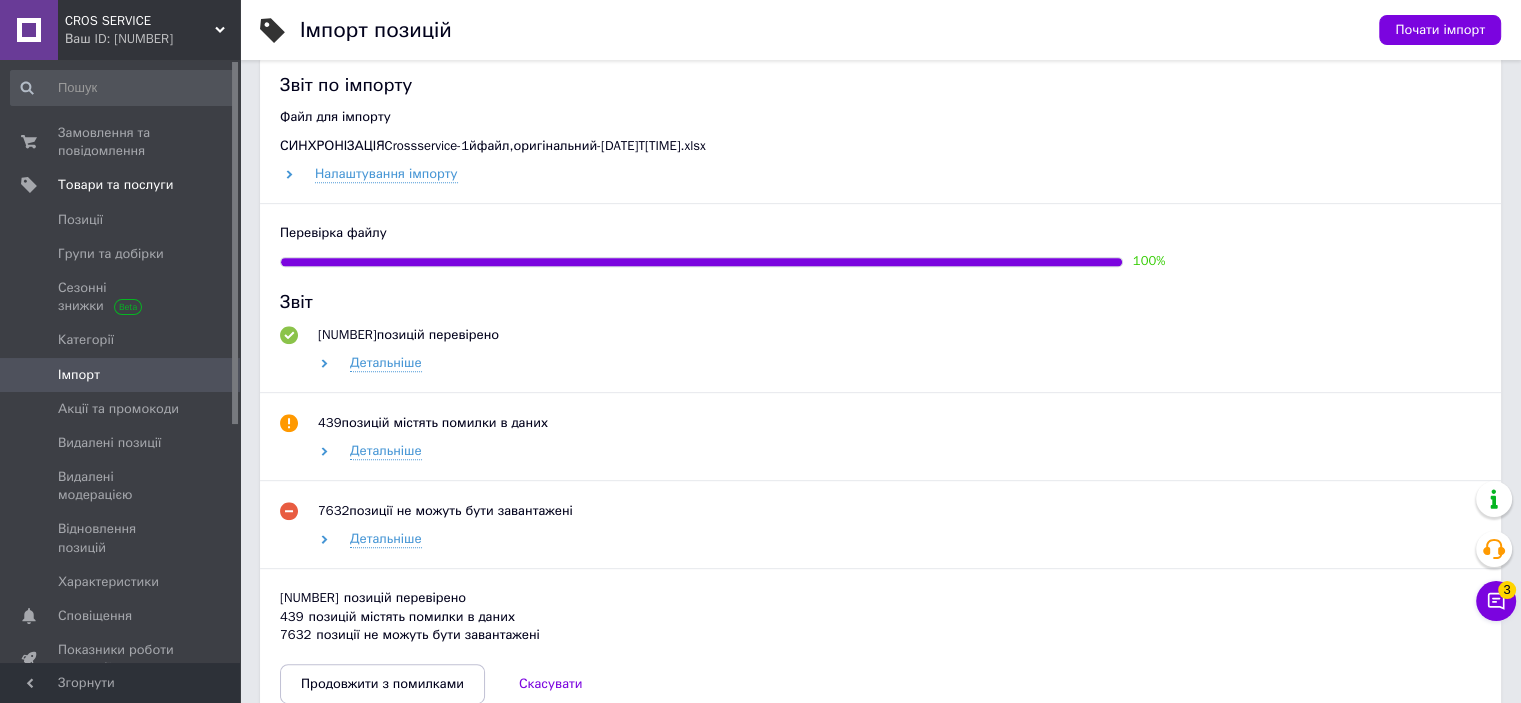 scroll, scrollTop: 900, scrollLeft: 0, axis: vertical 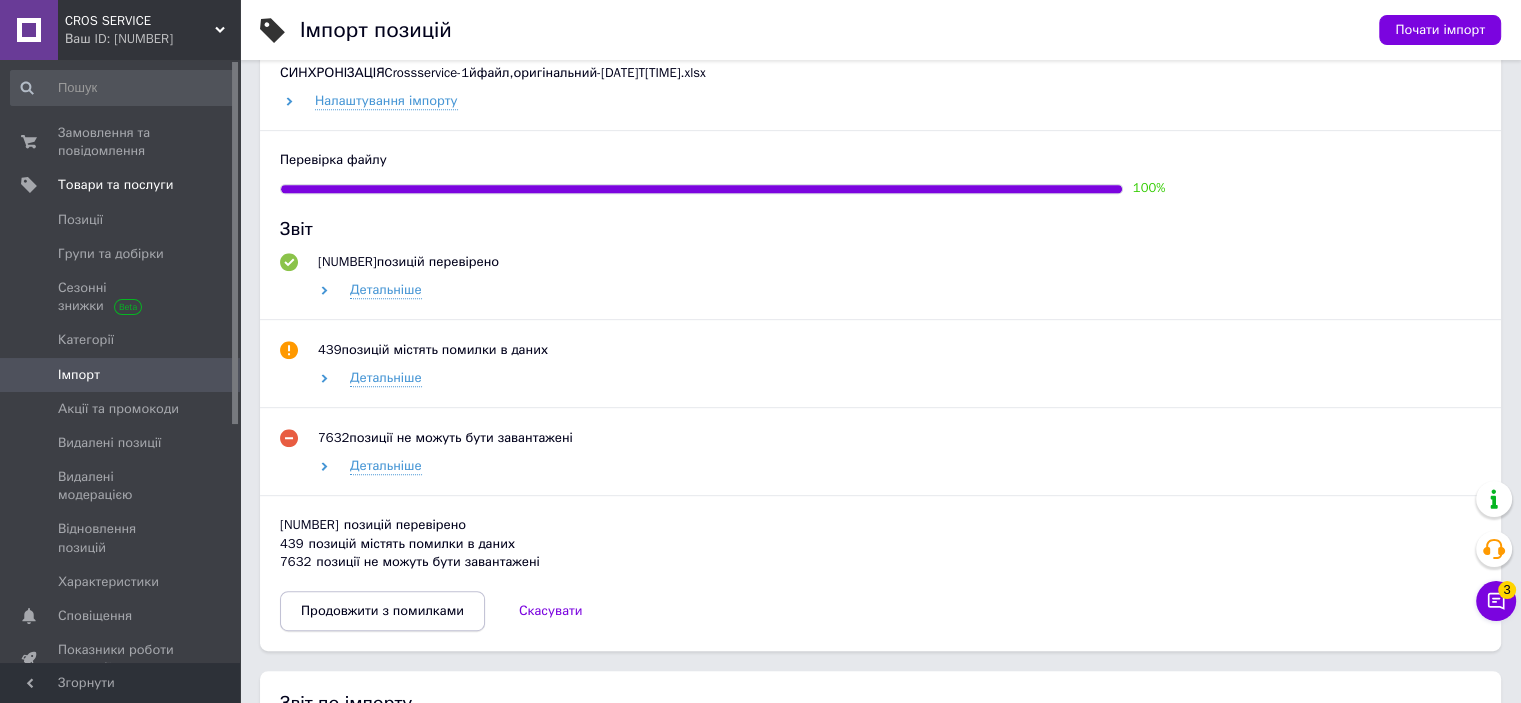 click on "Продовжити з помилками" at bounding box center (382, 611) 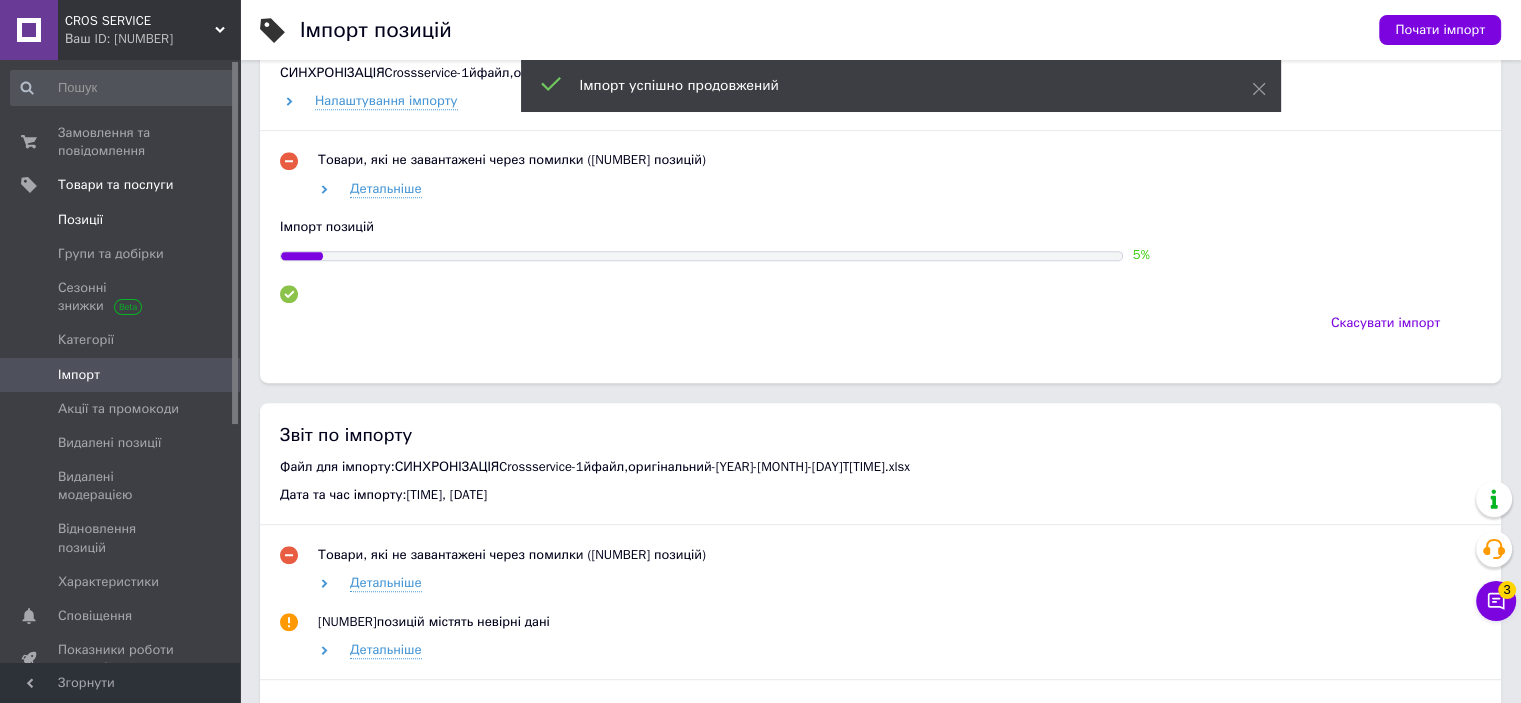 click on "Позиції" at bounding box center [80, 220] 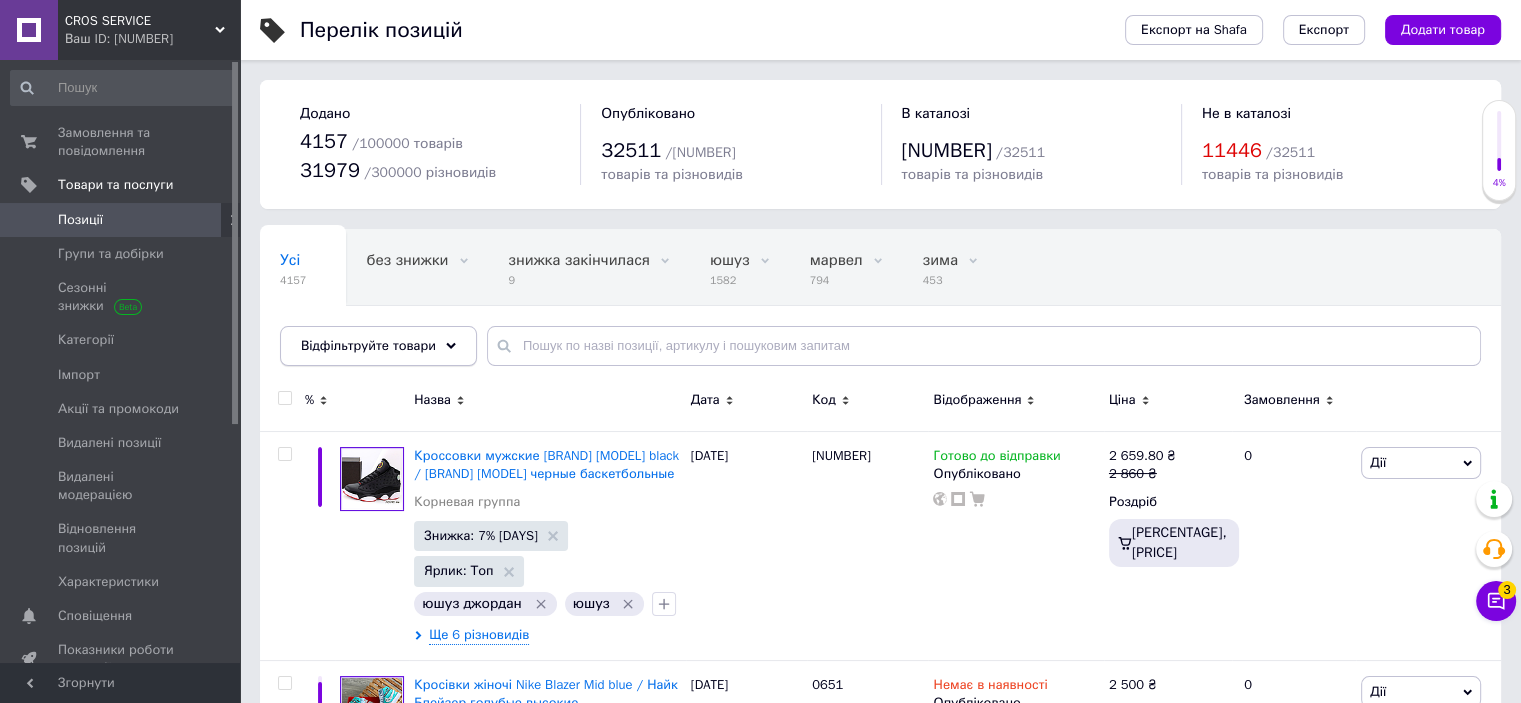 click on "Відфільтруйте товари" at bounding box center (368, 345) 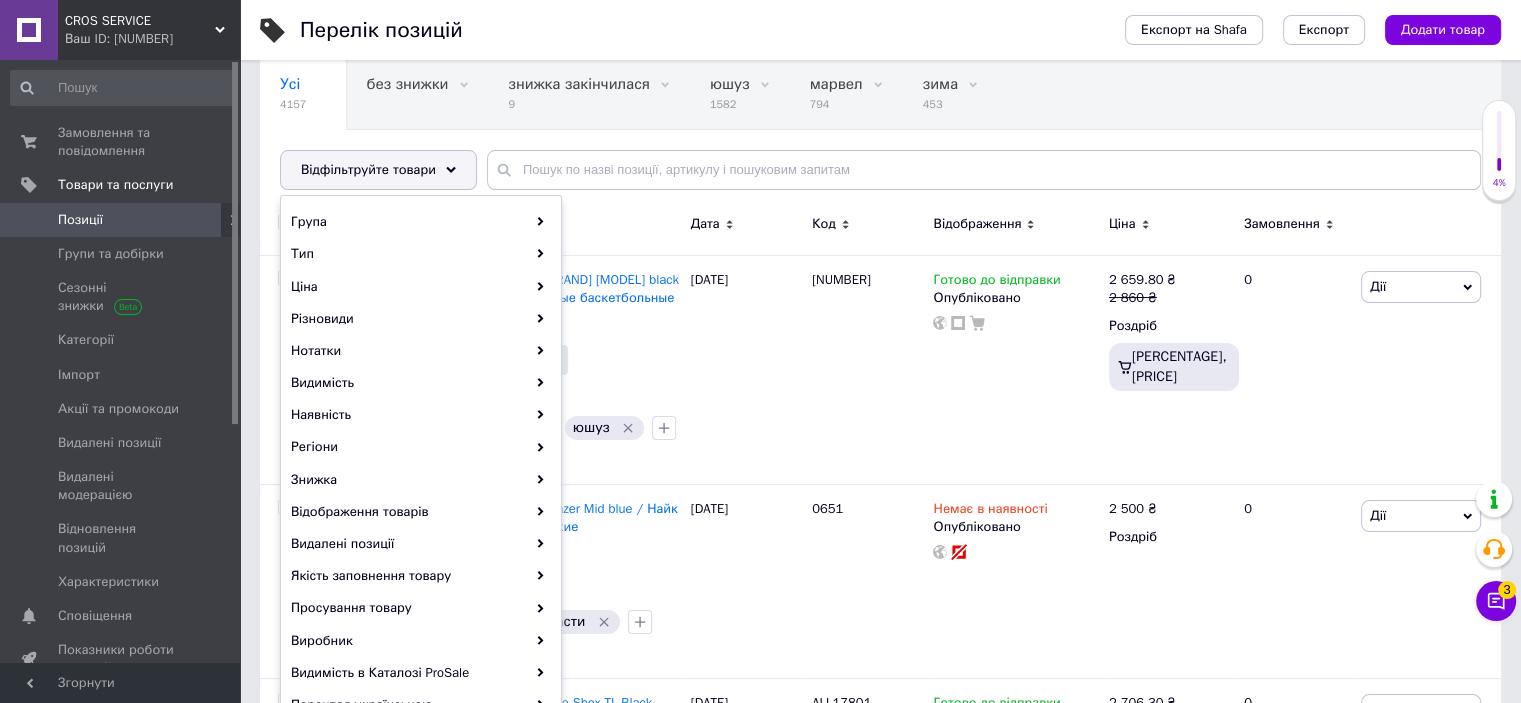 scroll, scrollTop: 200, scrollLeft: 0, axis: vertical 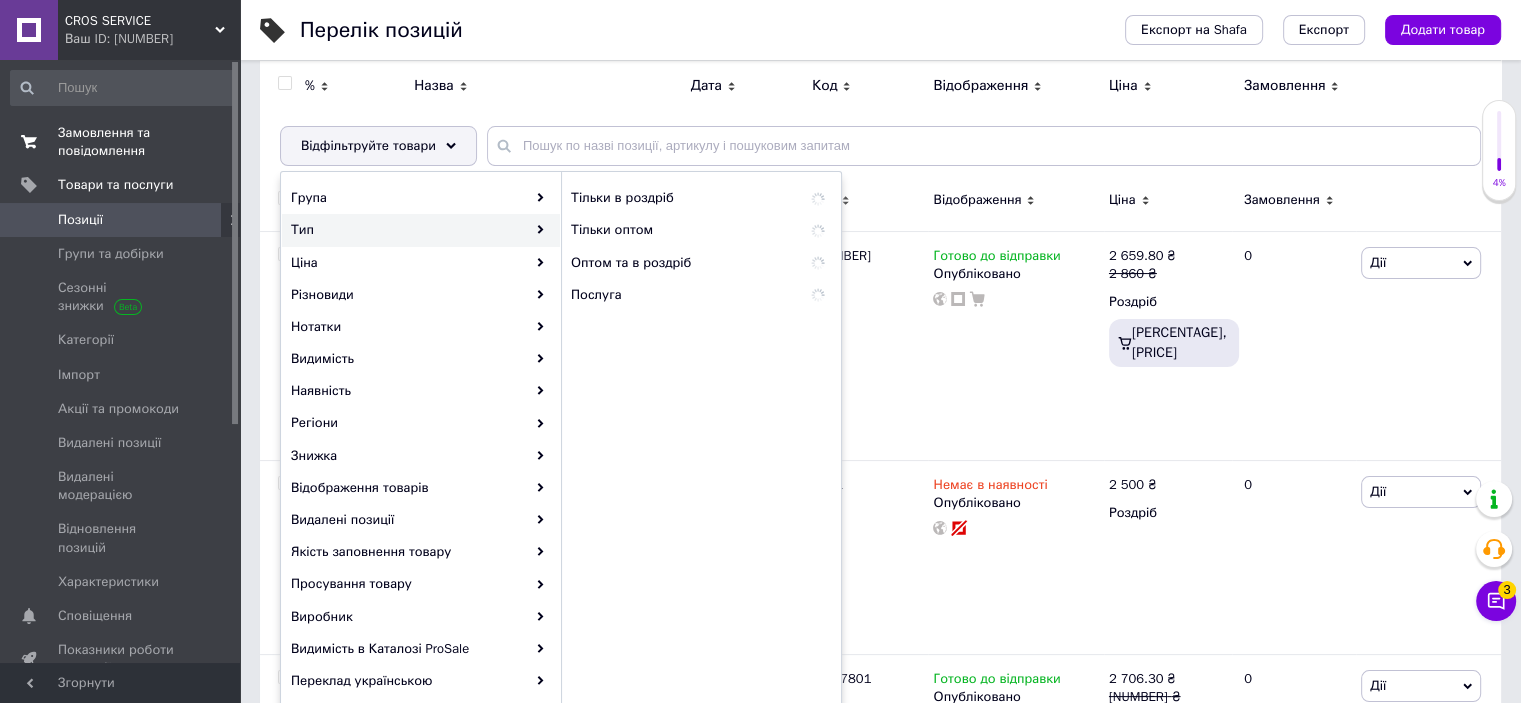 click on "Замовлення та повідомлення" at bounding box center (121, 142) 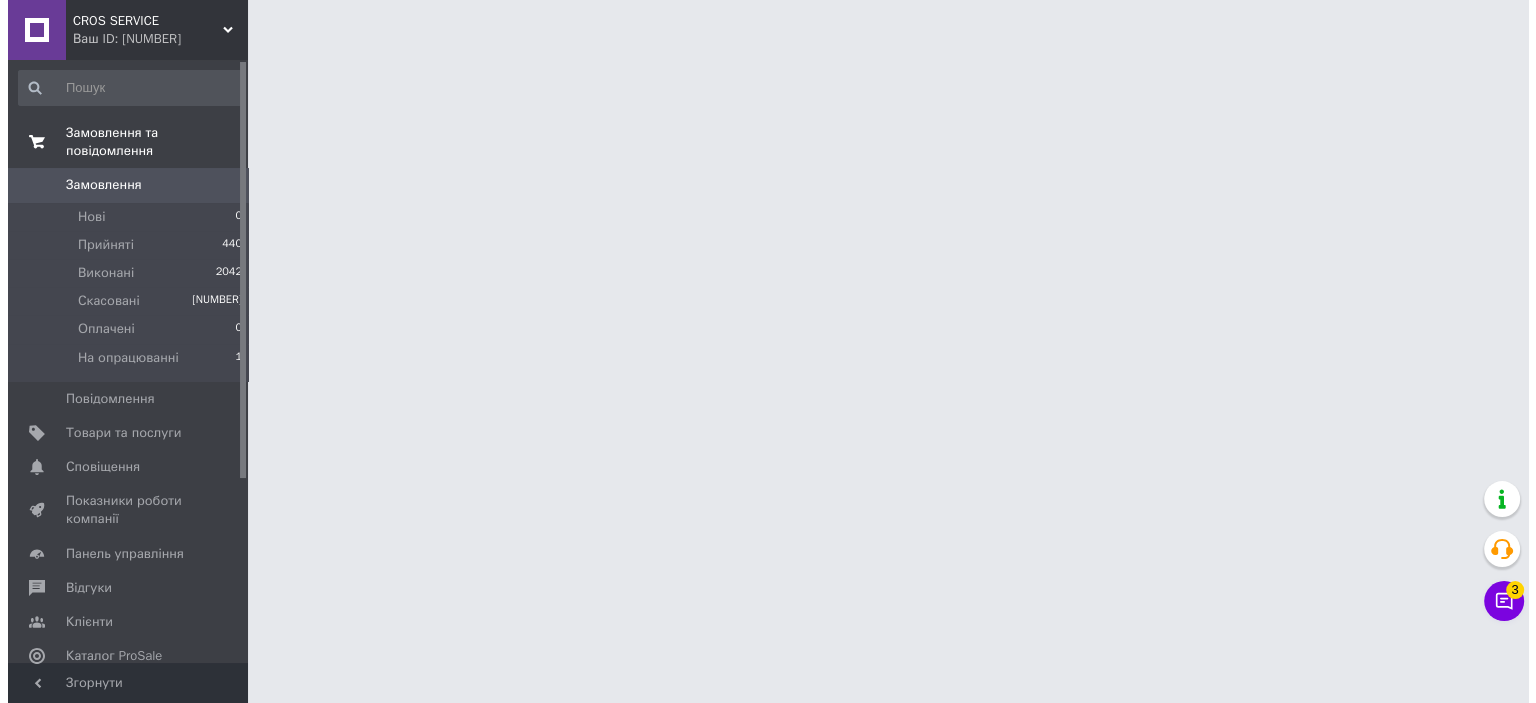 scroll, scrollTop: 0, scrollLeft: 0, axis: both 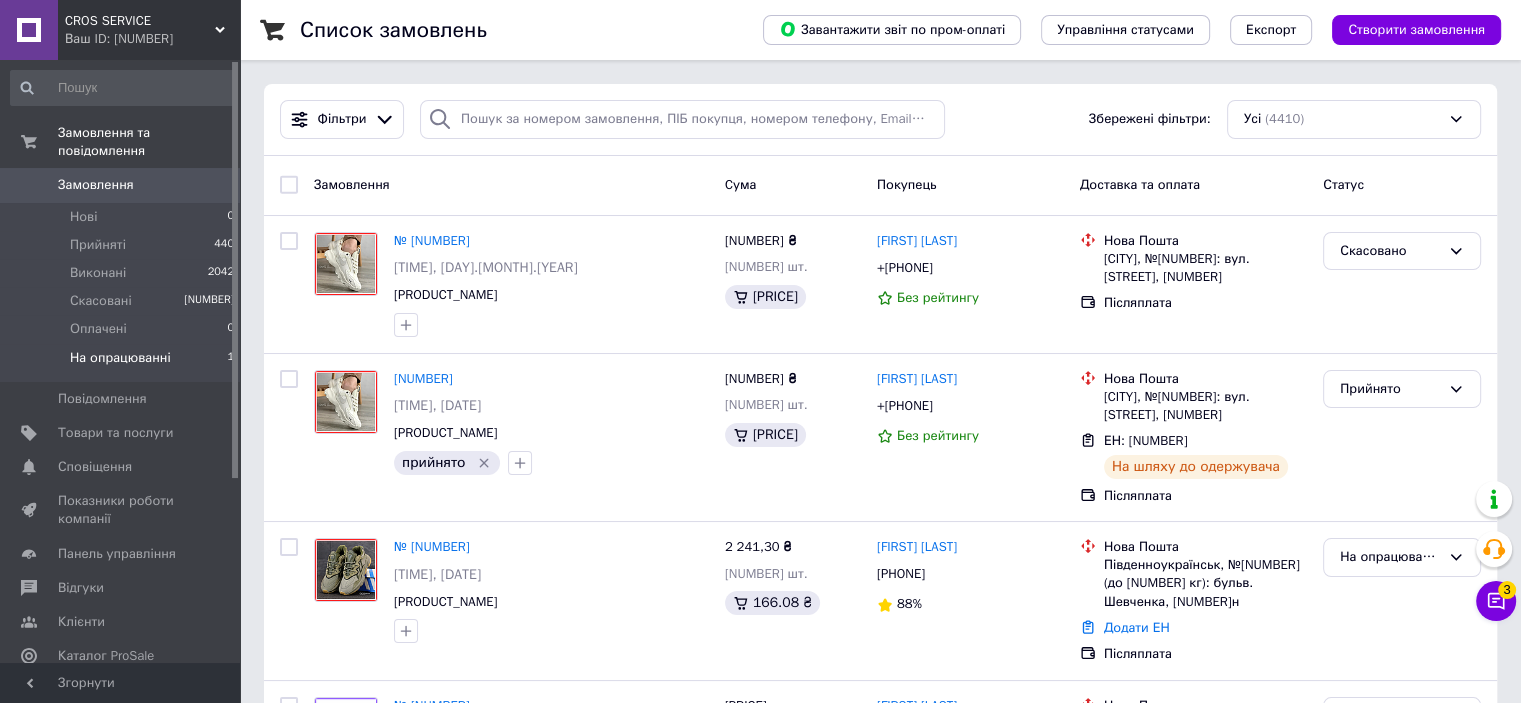 click on "На опрацюванні 1" at bounding box center [123, 363] 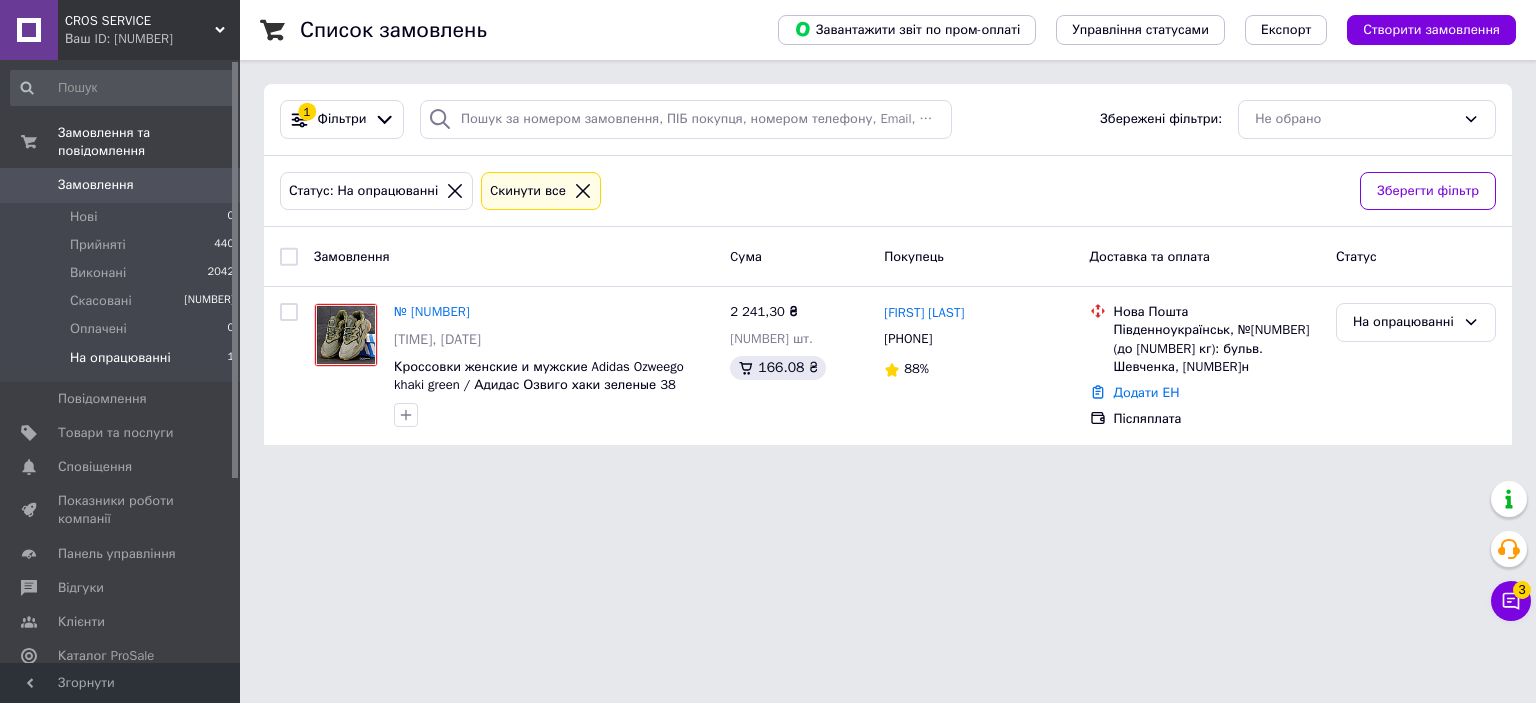 click on "CROS SERVICE" at bounding box center [140, 21] 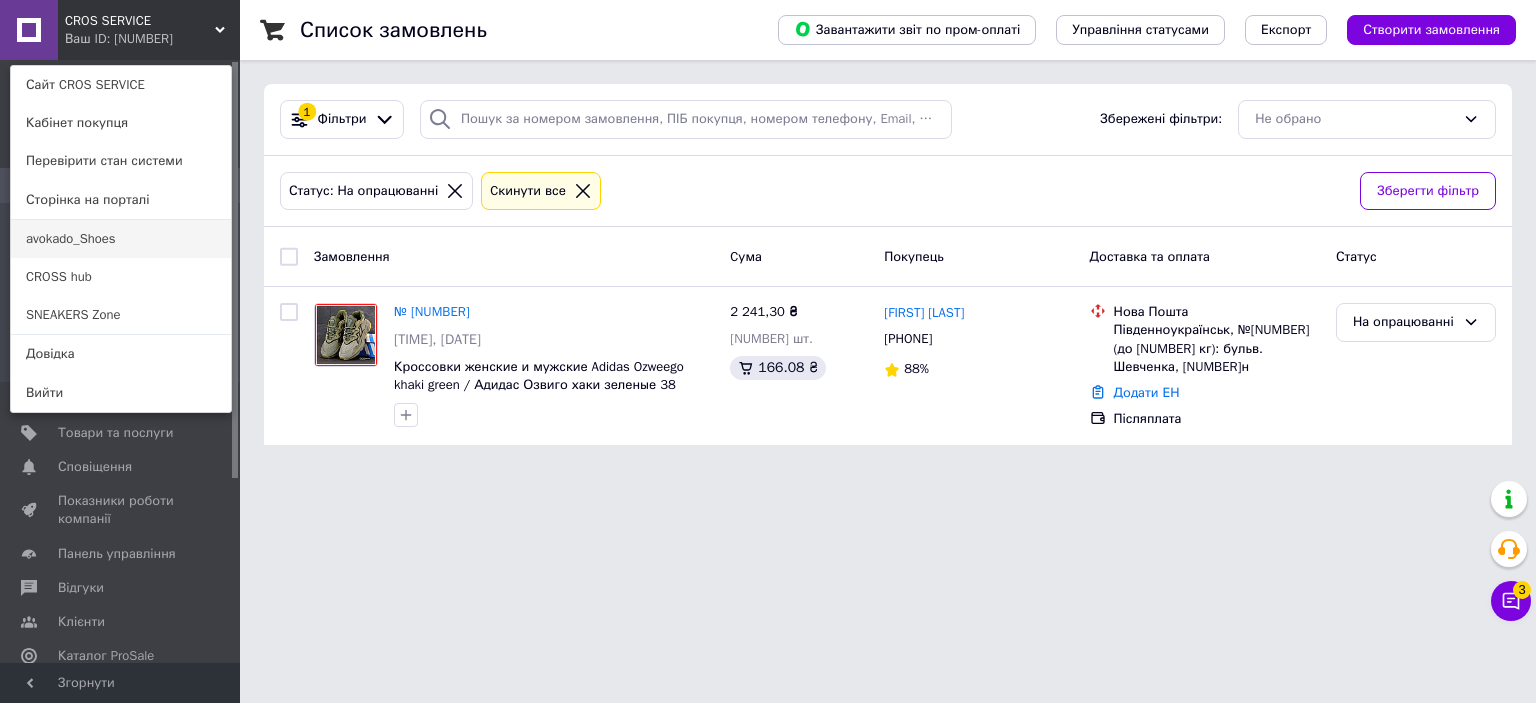 click on "avokado_Shoes" at bounding box center [121, 239] 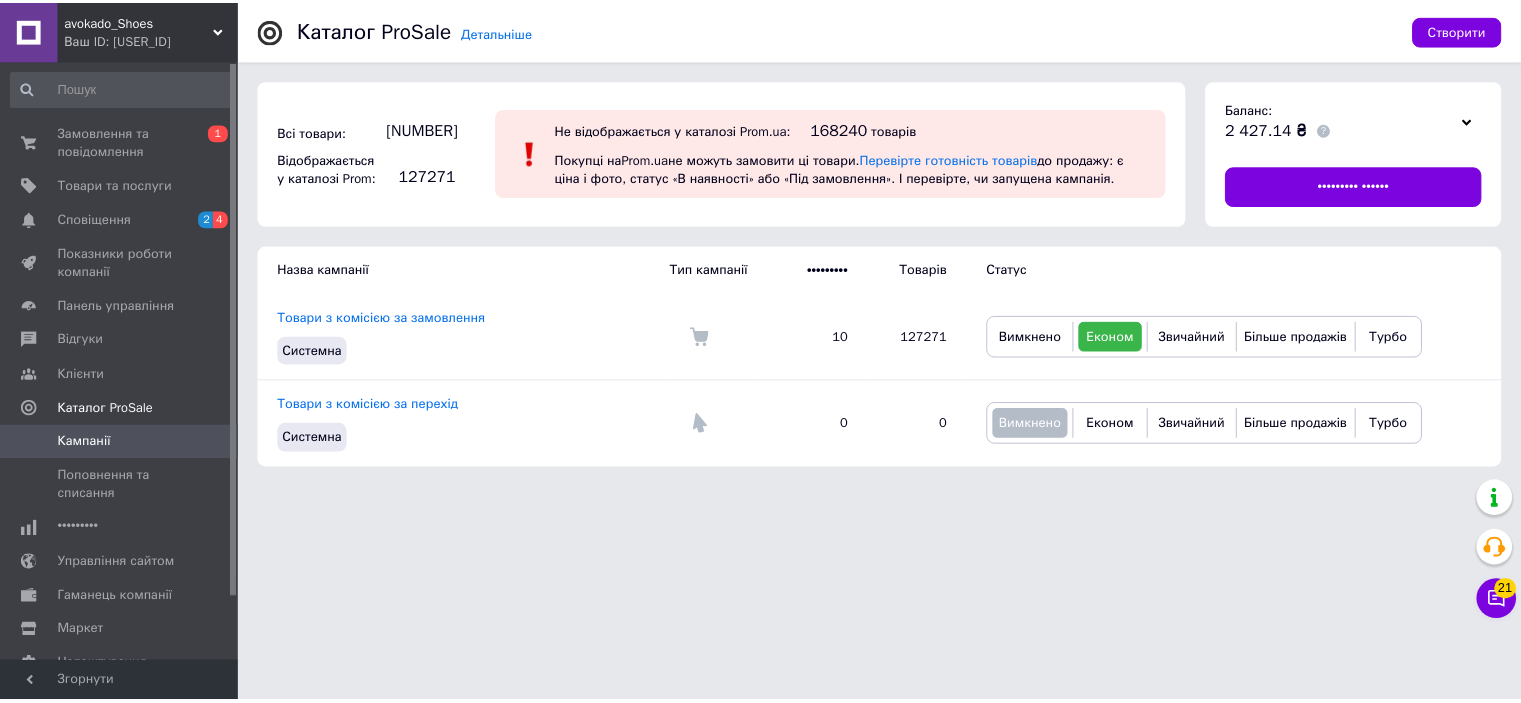 scroll, scrollTop: 0, scrollLeft: 0, axis: both 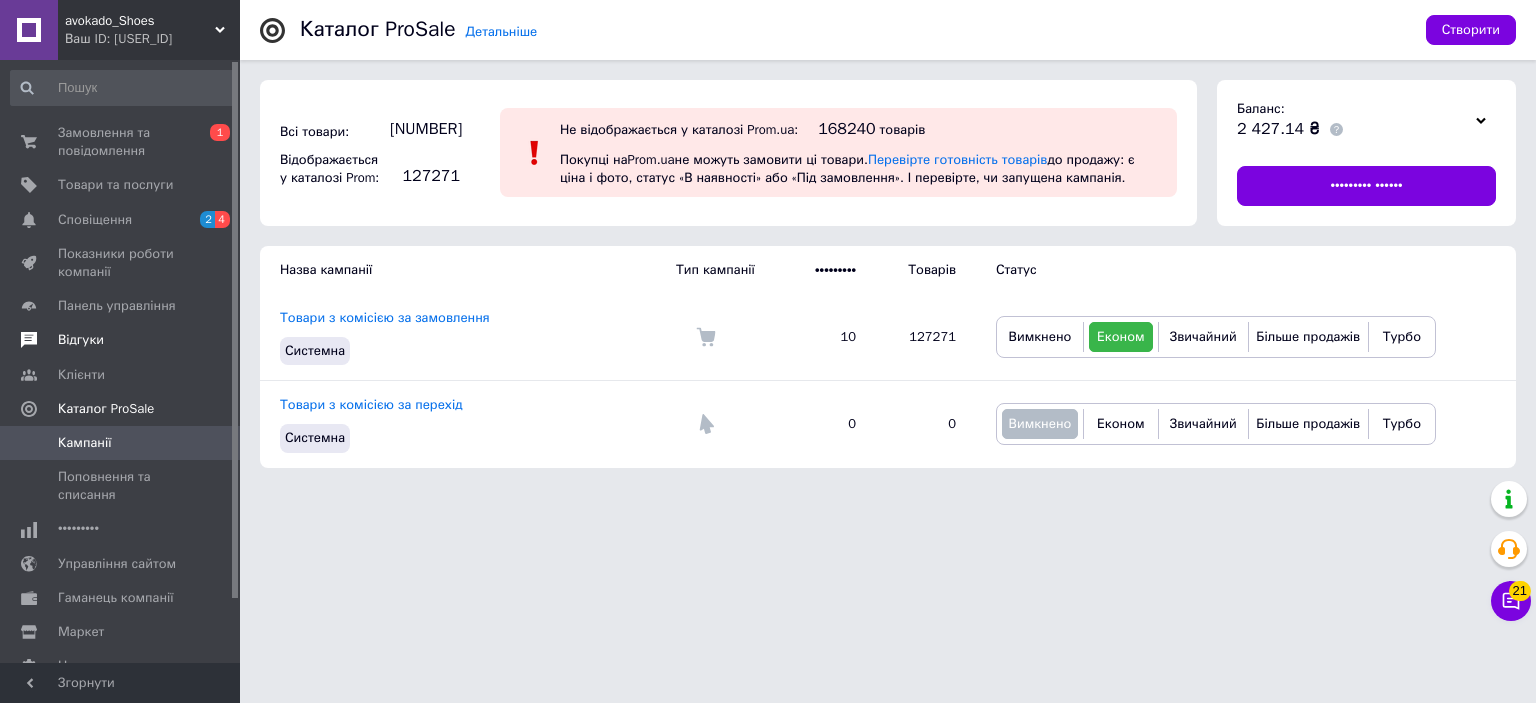 click on "Відгуки" at bounding box center [81, 340] 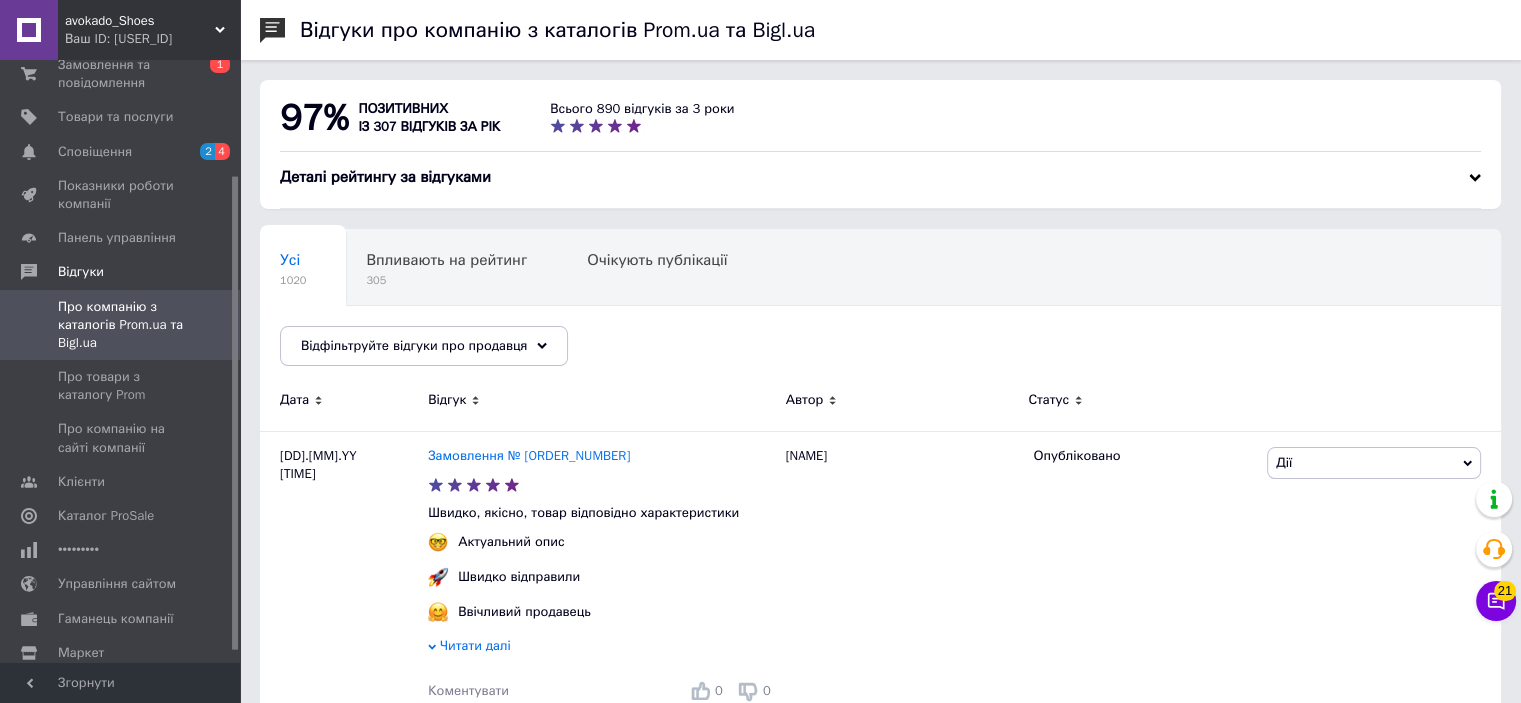 scroll, scrollTop: 160, scrollLeft: 0, axis: vertical 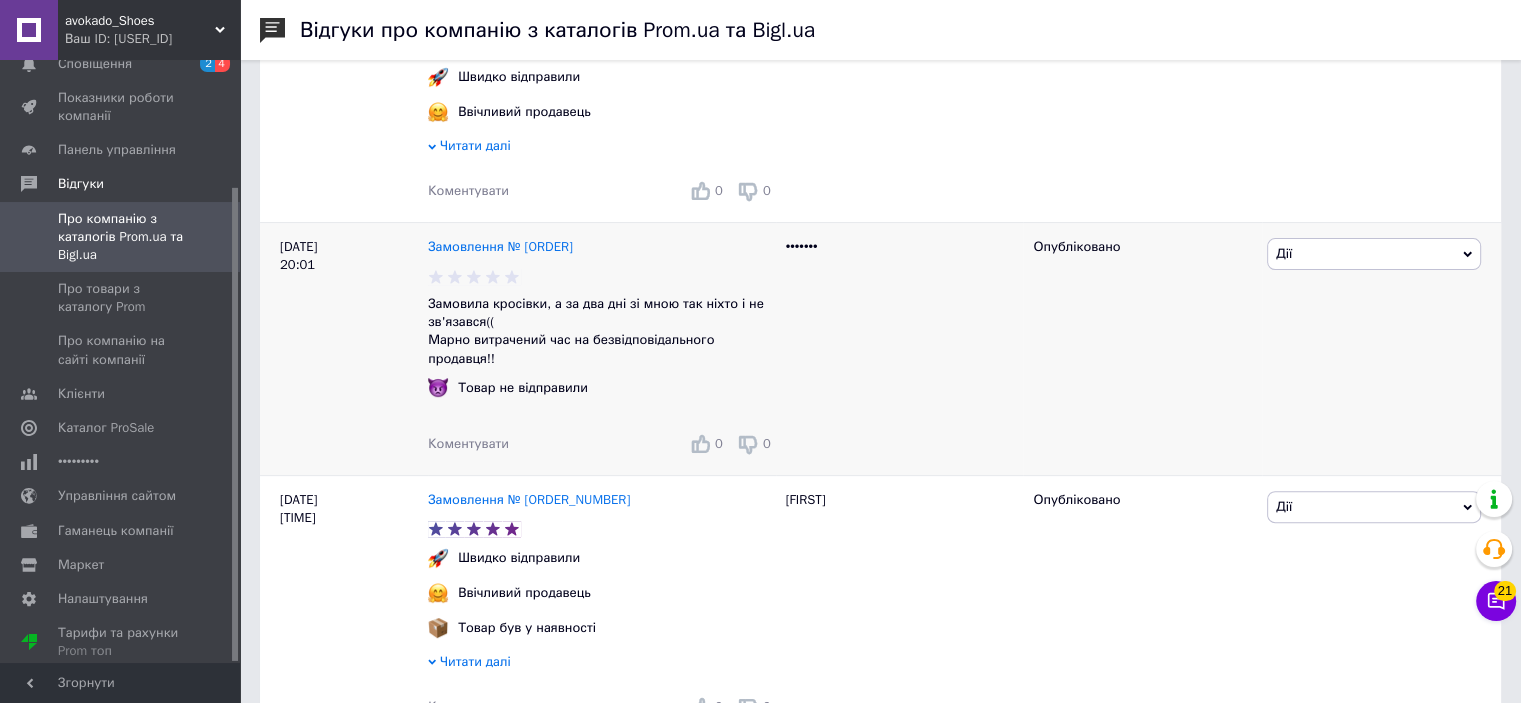 click on "Коментувати" at bounding box center (468, 190) 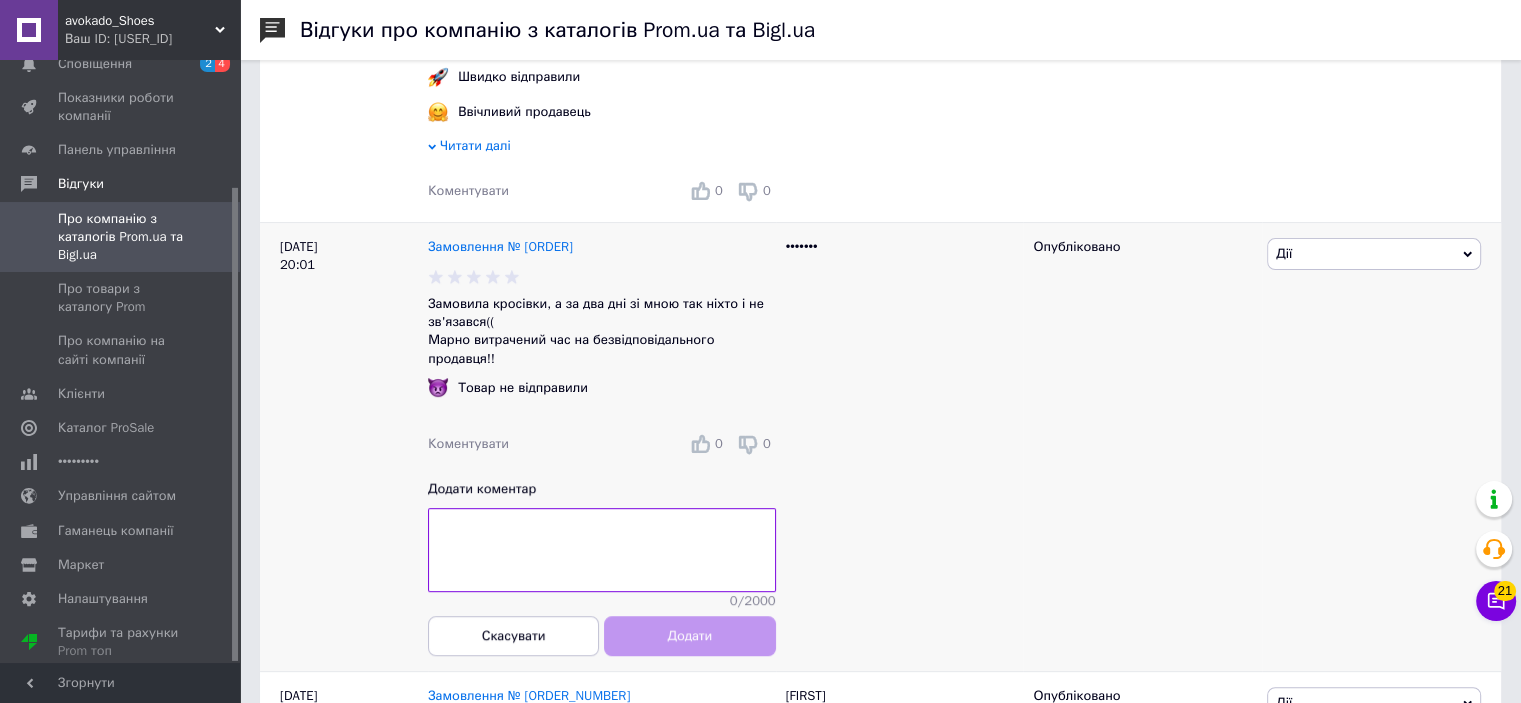 click at bounding box center (602, 550) 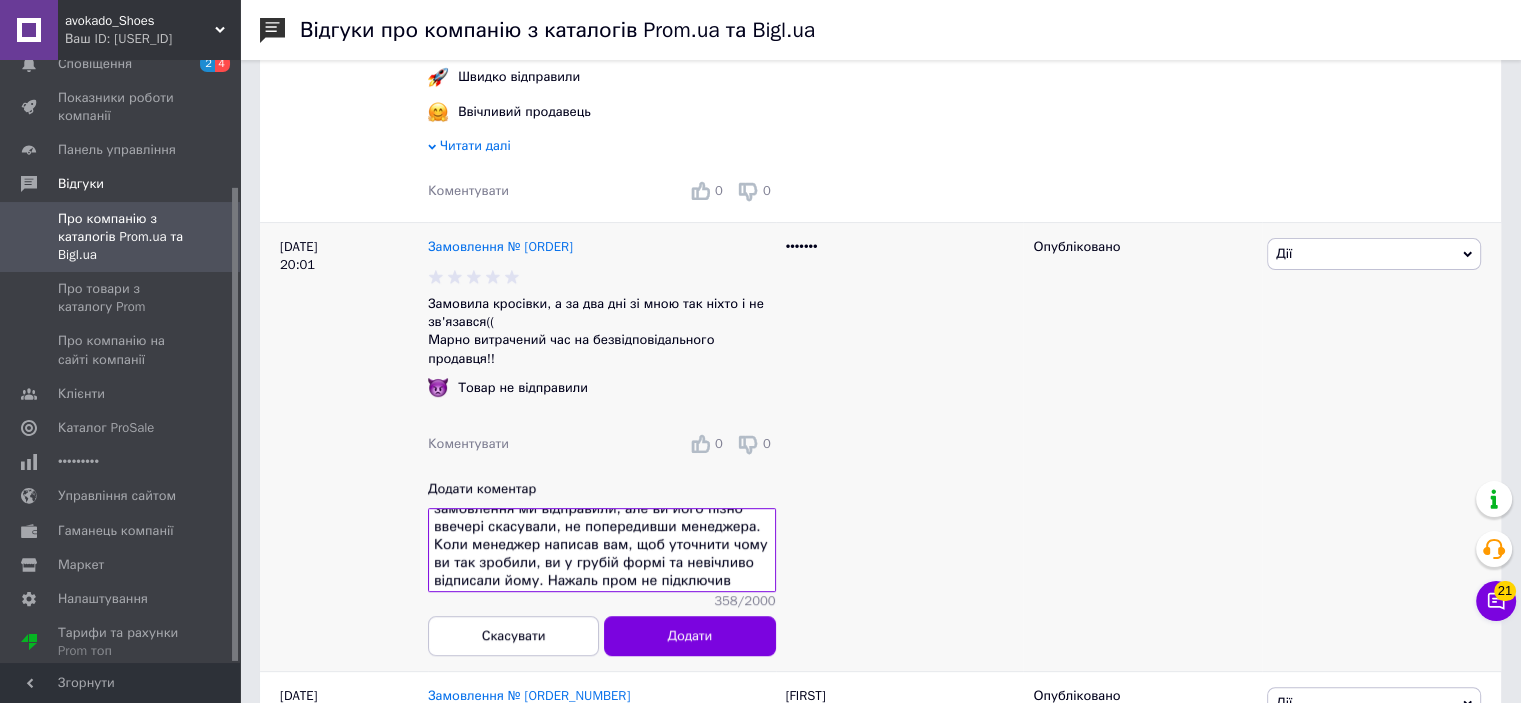 scroll, scrollTop: 87, scrollLeft: 0, axis: vertical 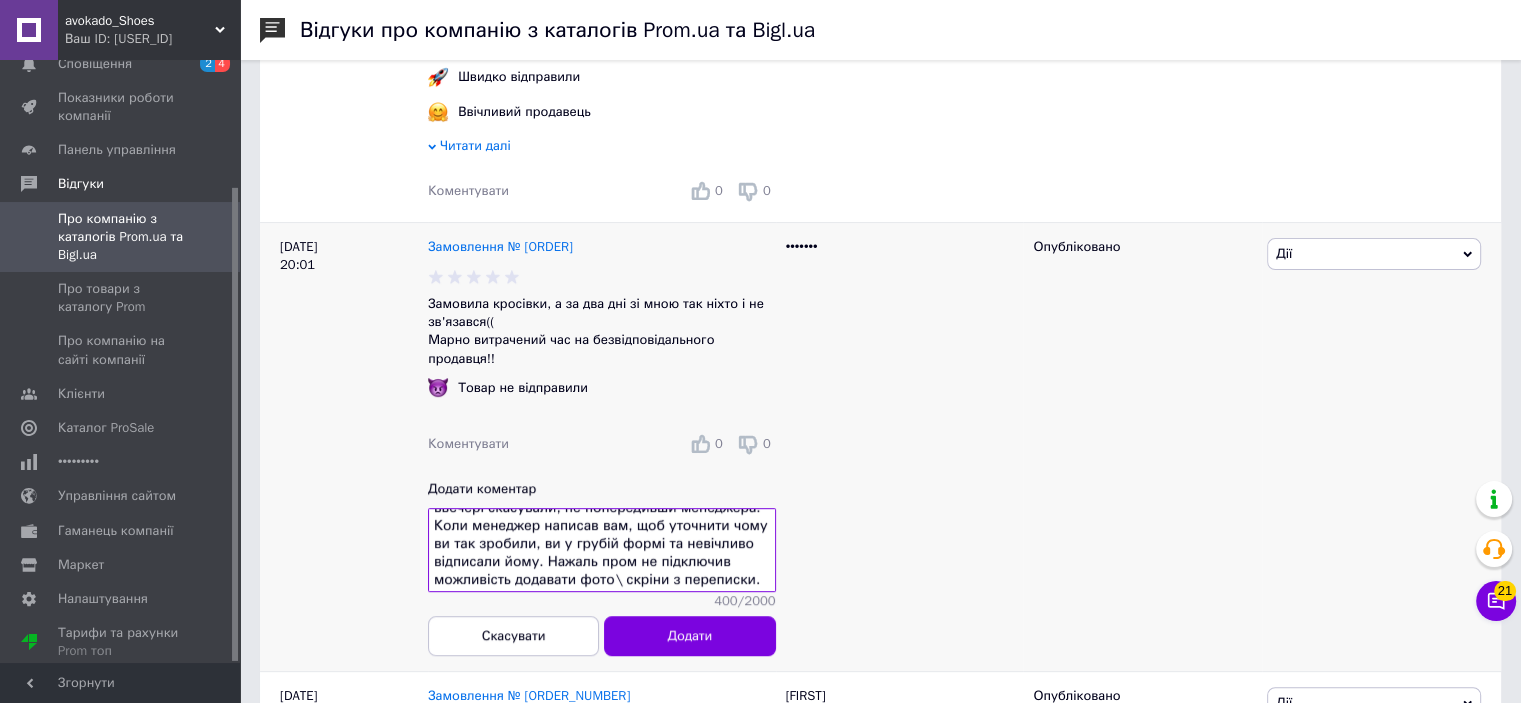 click on "Доброго дня. З вами в робочий час зв'язався наш менеджер та підтвердив замовлення. Цього ж дня, після підтвердження замовлення, ваше замовлення ми відправили, але ви його пізно ввечері скасували, не попередивши менеджера. Коли менеджер написав вам, щоб уточнити чому ви так зробили, ви у грубій формі та невічливо відписали йому. Нажаль пром не підключив можливість додавати фото\ скріни з переписки." at bounding box center [602, 550] 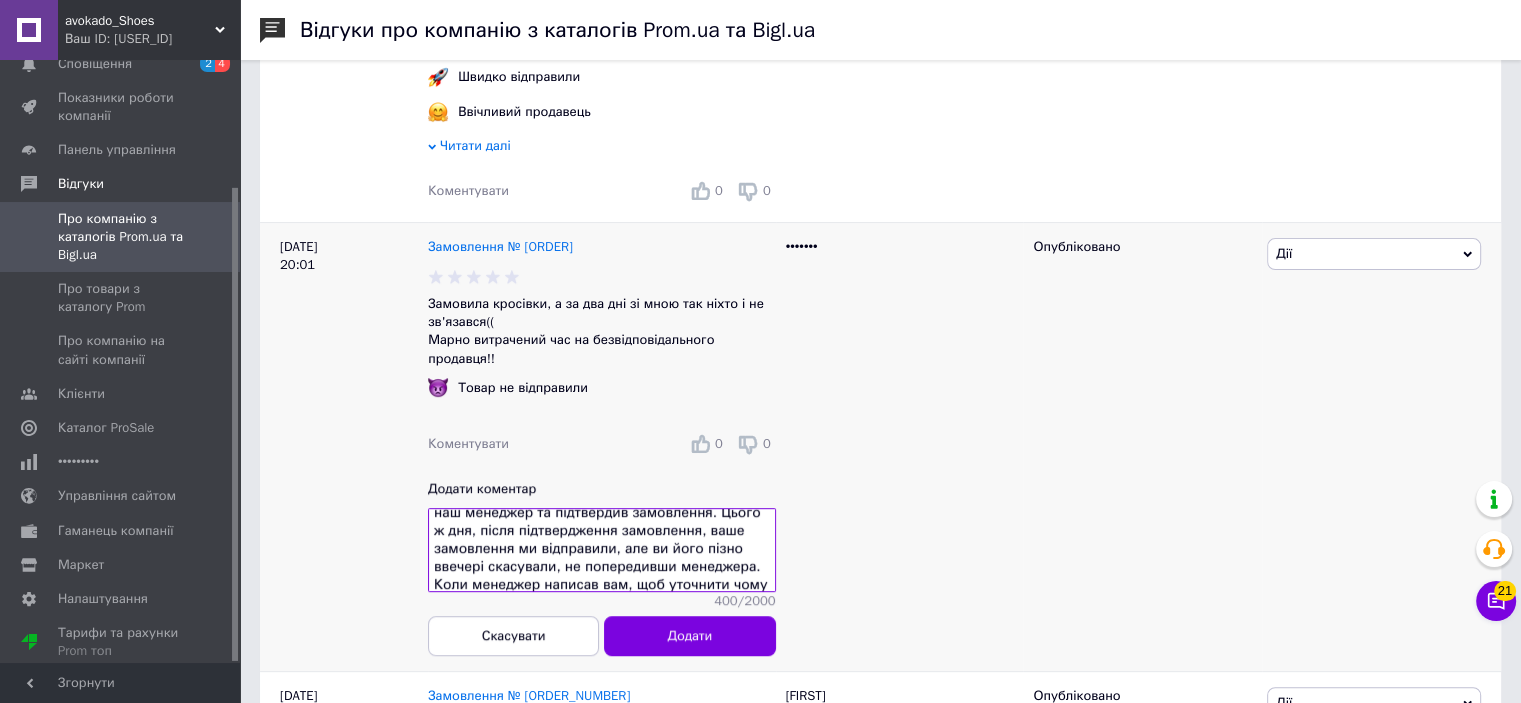scroll, scrollTop: 0, scrollLeft: 0, axis: both 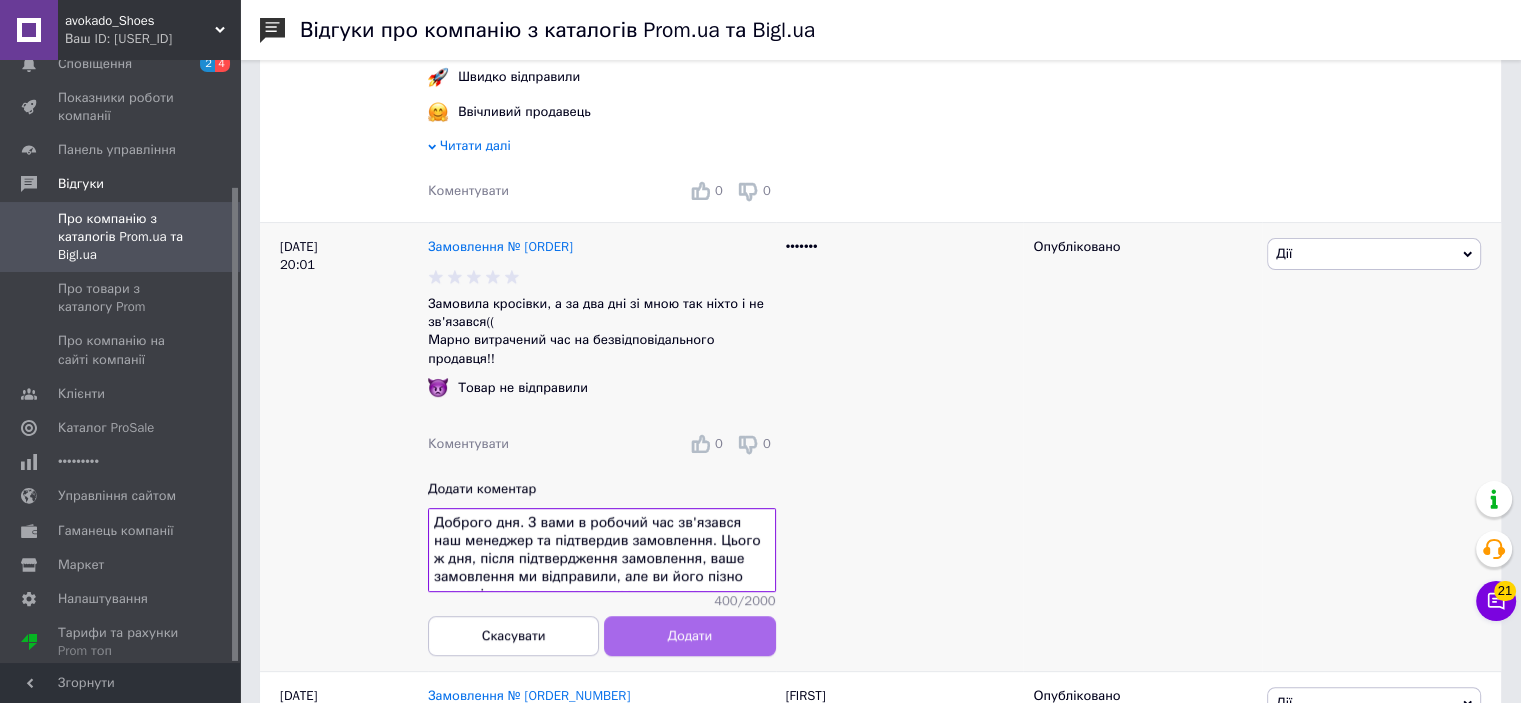 click on "Додати" at bounding box center (690, 636) 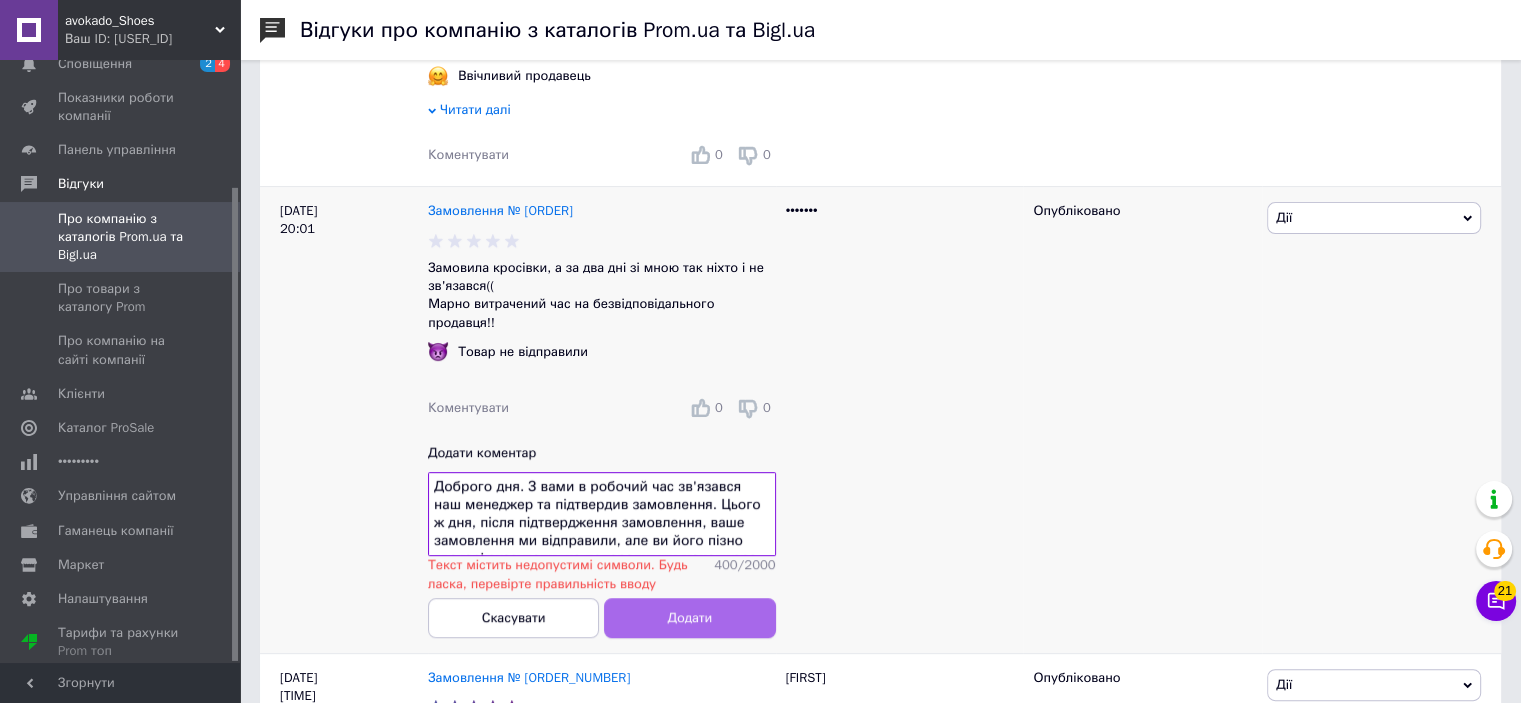 scroll, scrollTop: 600, scrollLeft: 0, axis: vertical 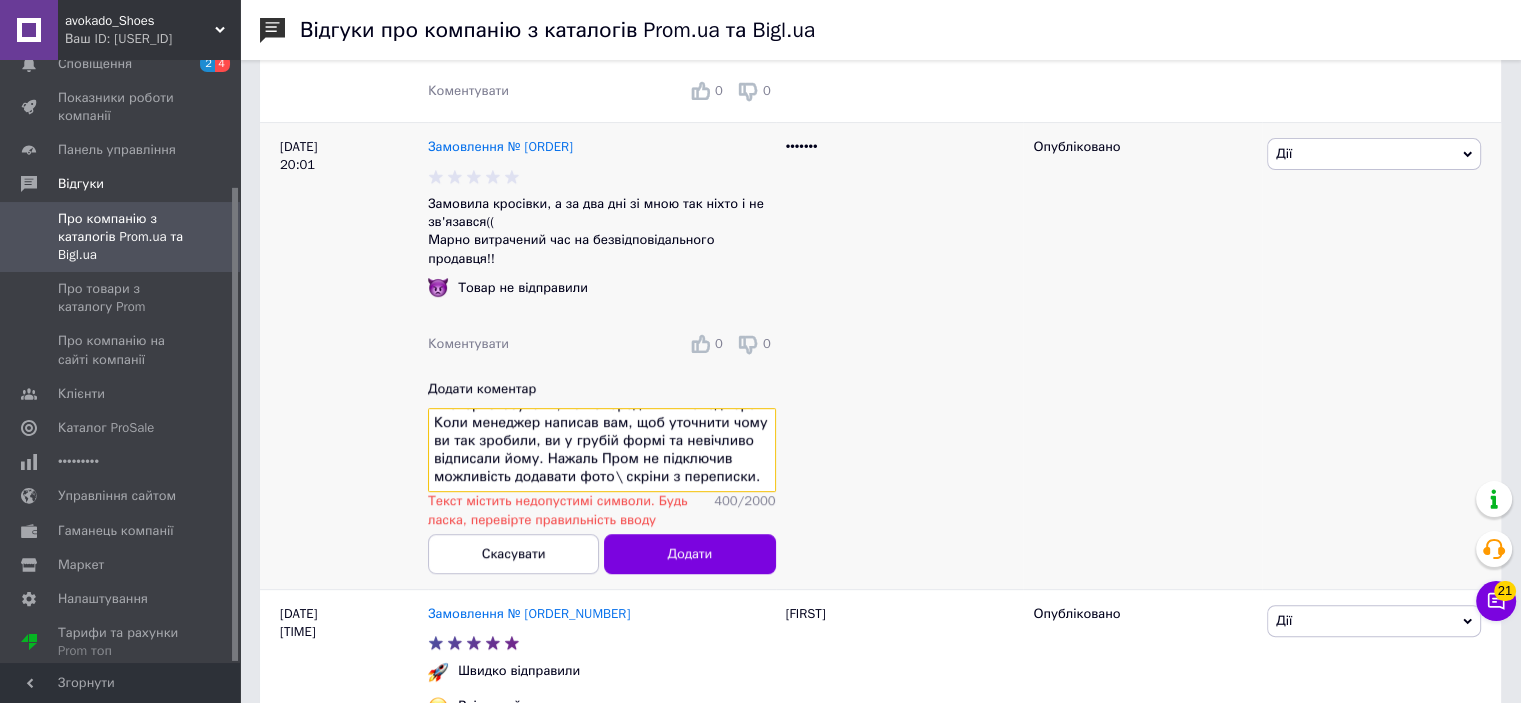 click on "Доброго дня. З вами в робочий час зв'язався наш менеджер та підтвердив замовлення. Цього ж дня, після підтвердження замовлення, ваше замовлення ми відправили, але ви його пізно ввечері скасували, не попередивши менеджера. Коли менеджер написав вам, щоб уточнити чому ви так зробили, ви у грубій формі та невічливо відписали йому. Нажаль Пром не підключив можливість додавати фото\ скріни з переписки." at bounding box center [602, 450] 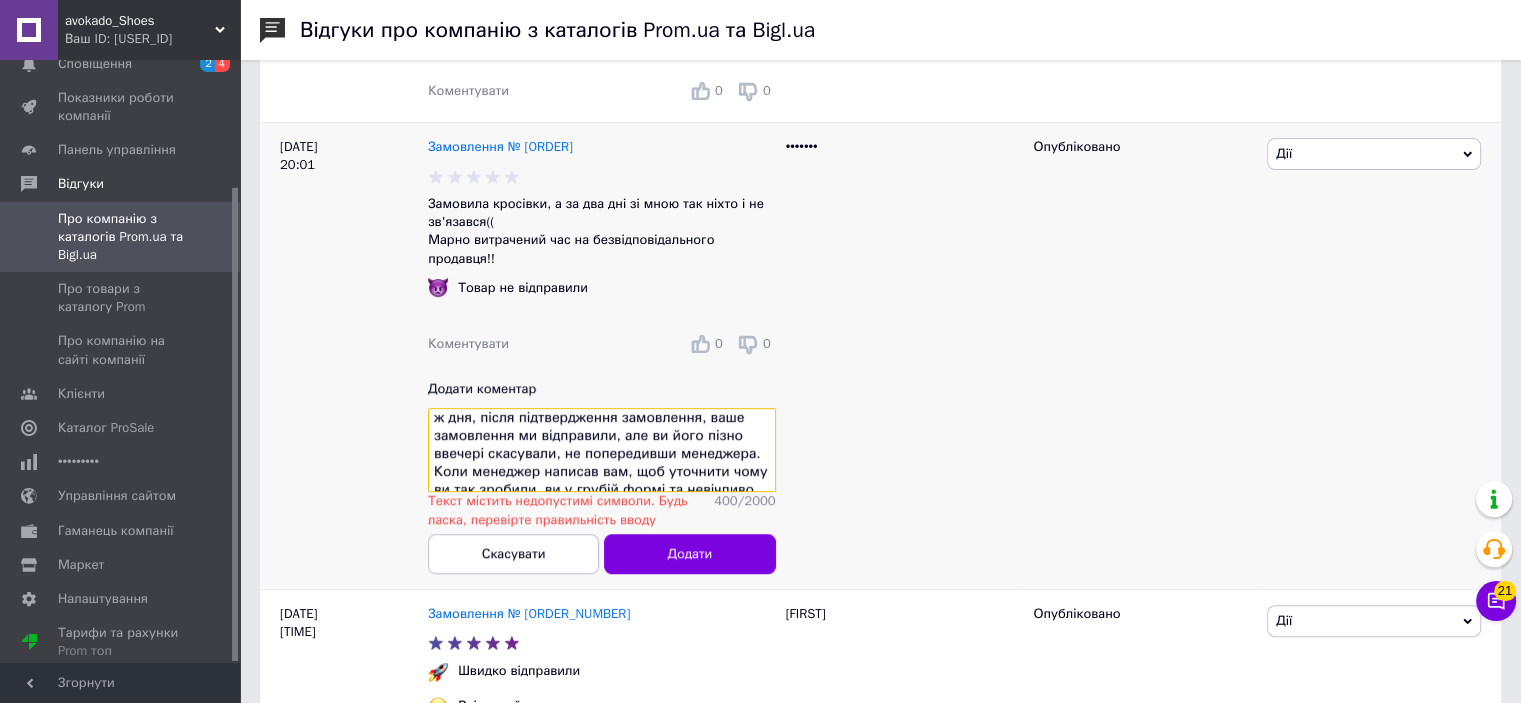 scroll, scrollTop: 0, scrollLeft: 0, axis: both 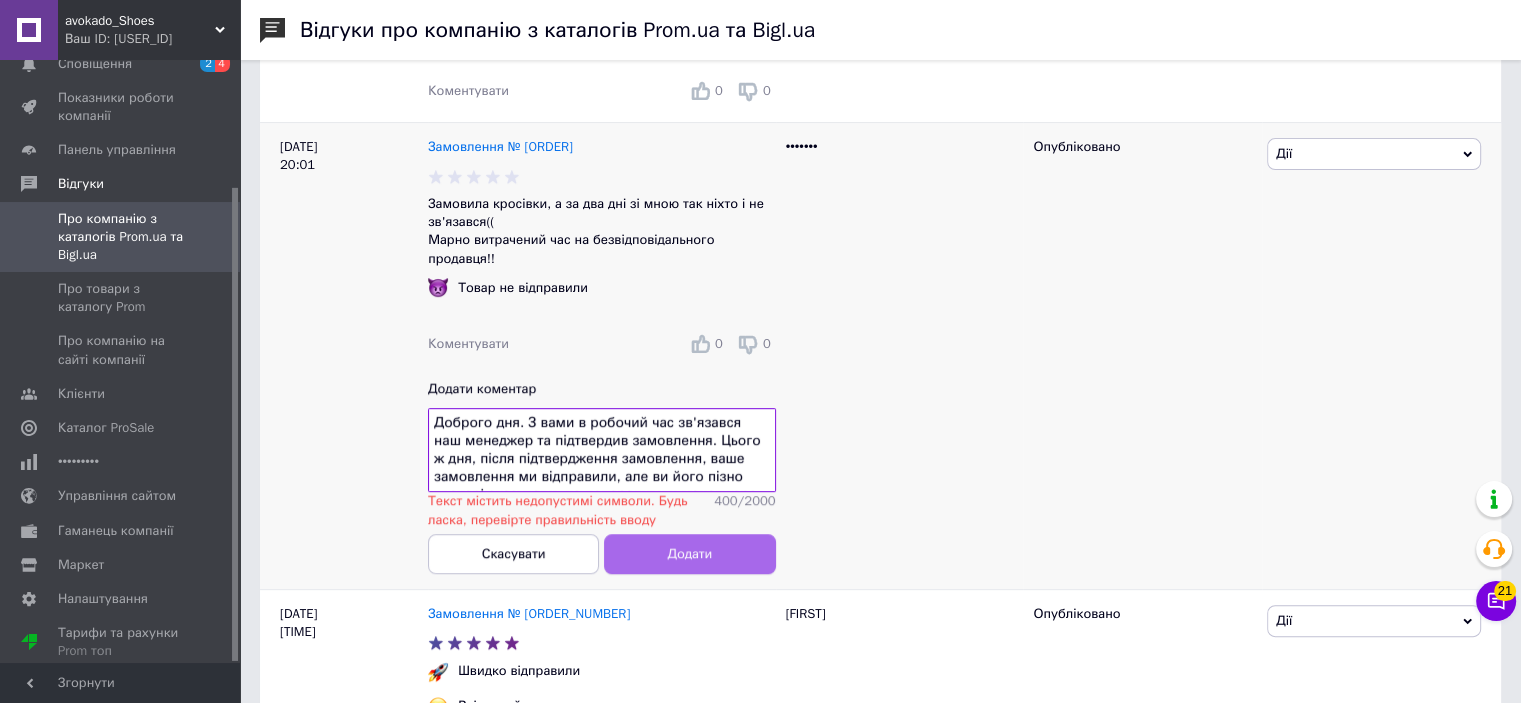 click on "Додати" at bounding box center (689, 554) 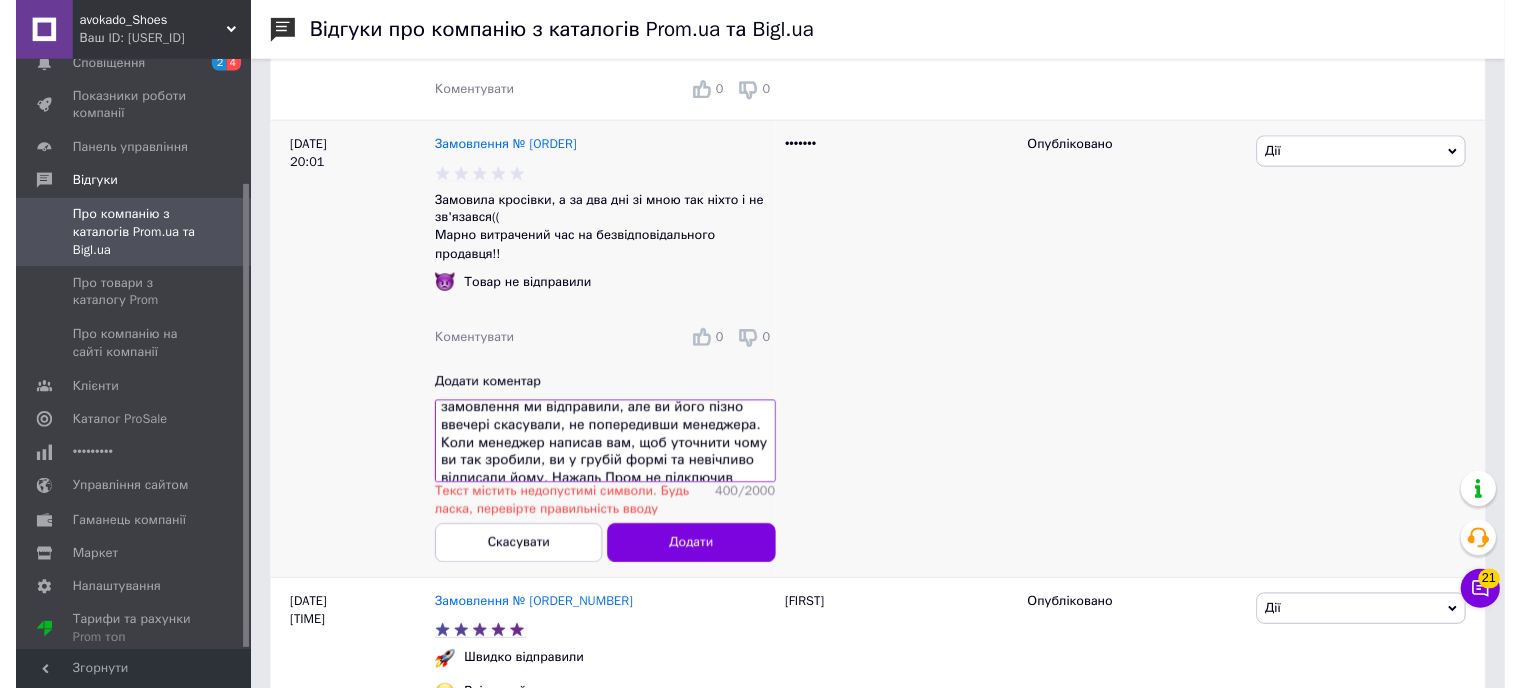 scroll, scrollTop: 92, scrollLeft: 0, axis: vertical 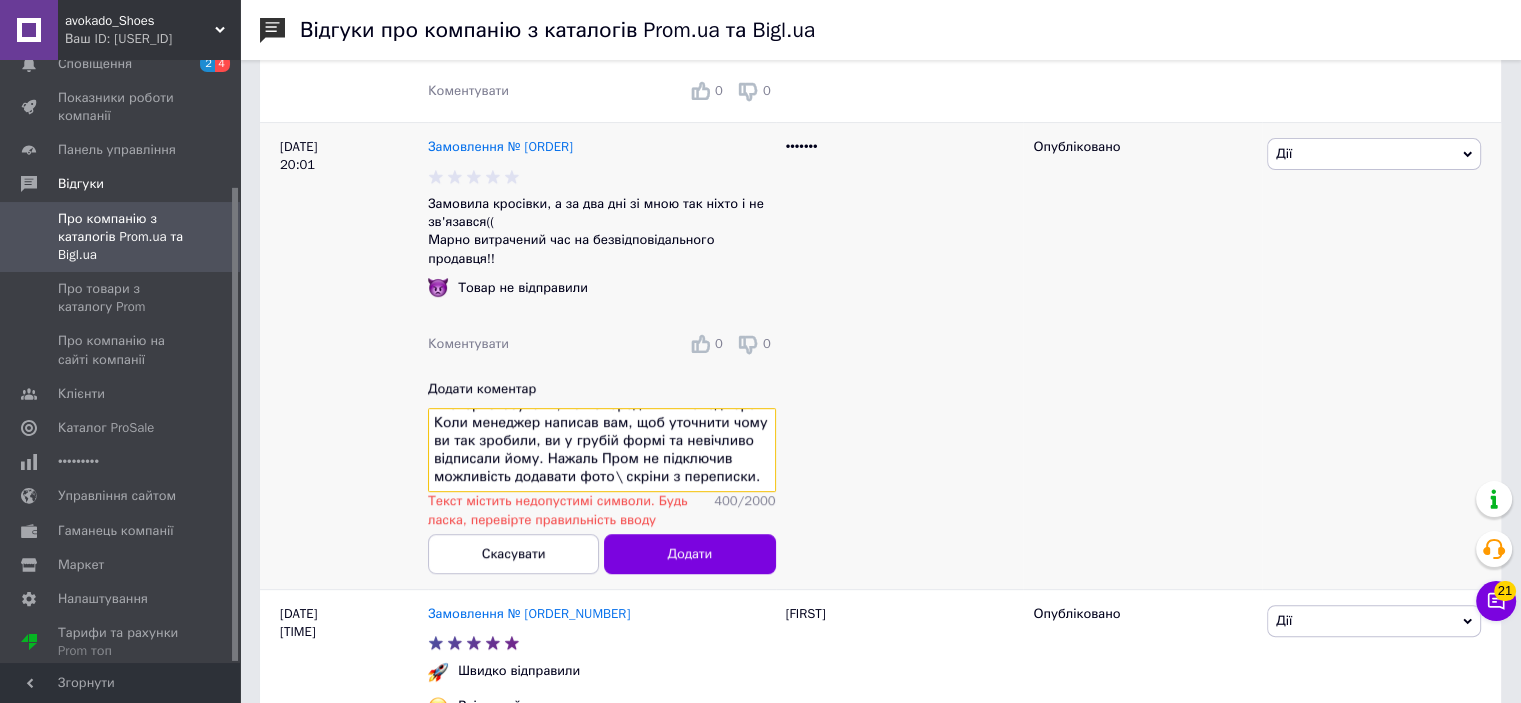 click on "Доброго дня. З вами в робочий час зв'язався наш менеджер та підтвердив замовлення. Цього ж дня, після підтвердження замовлення, ваше замовлення ми відправили, але ви його пізно ввечері скасували, не попередивши менеджера. Коли менеджер написав вам, щоб уточнити чому ви так зробили, ви у грубій формі та невічливо відписали йому. Нажаль Пром не підключив можливість додавати фото\ скріни з переписки." at bounding box center (602, 450) 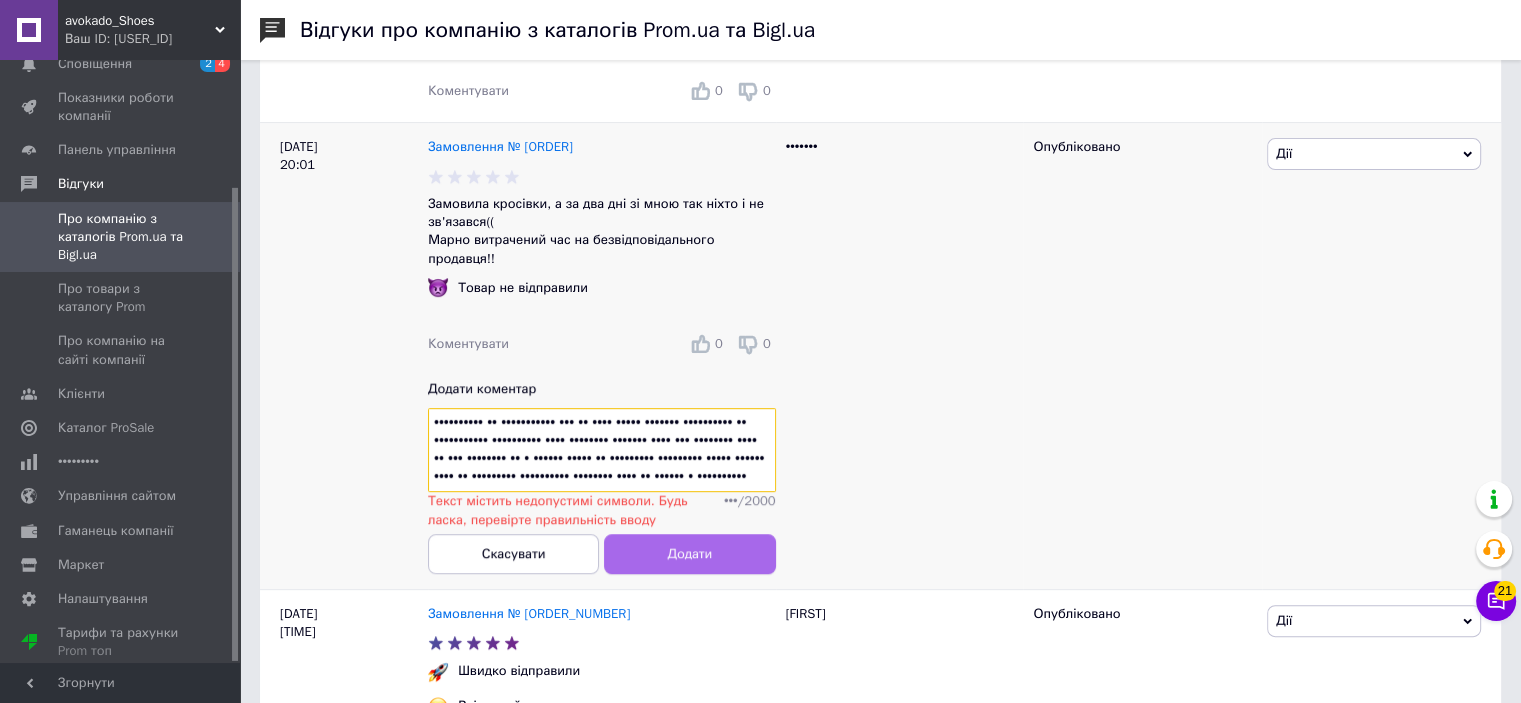 type on "••••••• •••• • •••• • ••••••• ••• ••••••••• ••• •••••••• •• •••••••••• ••••••••••• ••••• • •••• ••••• ••••••••••••• ••••••••••• •••• •••••••••• •• ••••••••••• ••• •• •••• ••••• ••••••• •••••••••• •• ••••••••••• •••••••••• •••• •••••••• ••••••• •••• ••• •••••••• •••• •• ••• •••••••• •• • •••••• ••••• •• ••••••••• ••••••••• ••••• •••••• •••• •• ••••••••• •••••••••• •••••••• •••• •• •••••• • ••••••••••" 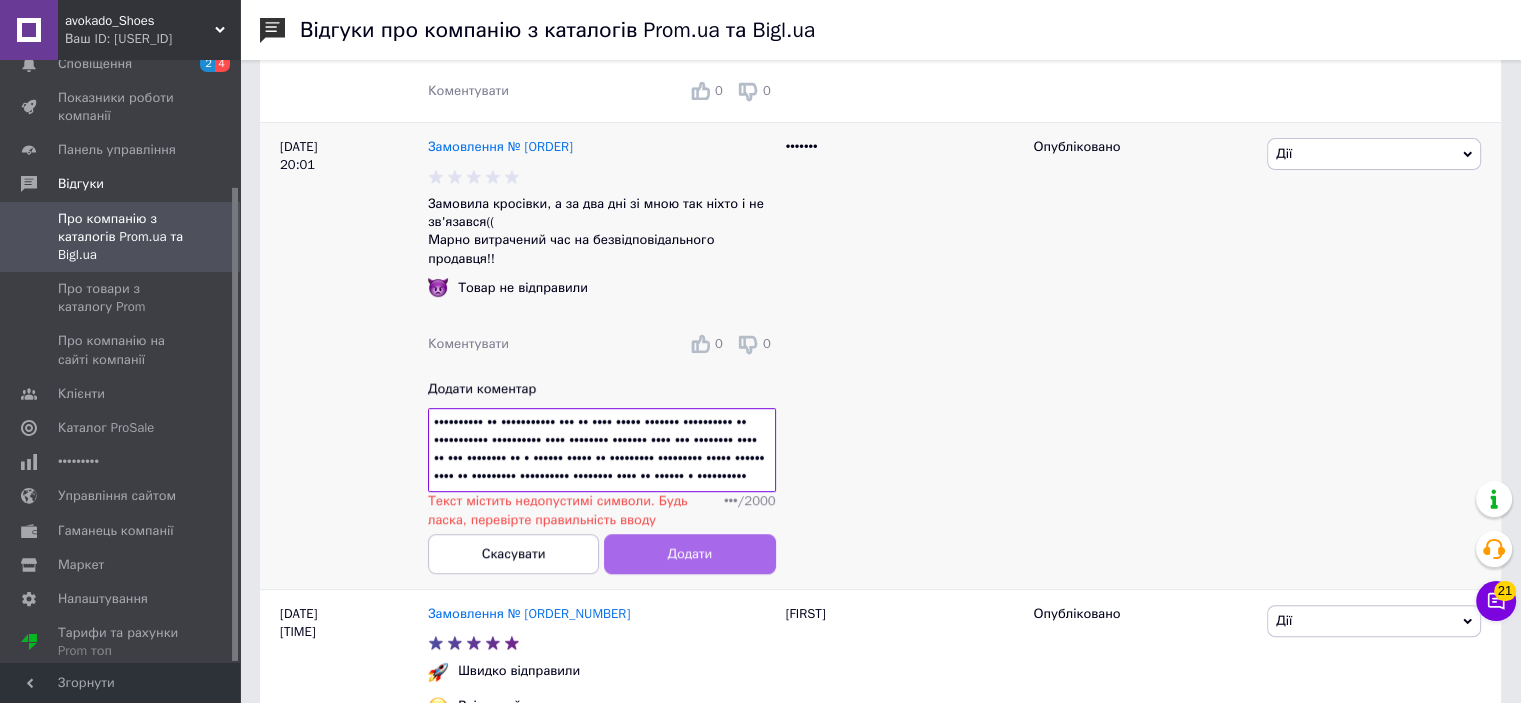 click on "Додати" at bounding box center (689, 554) 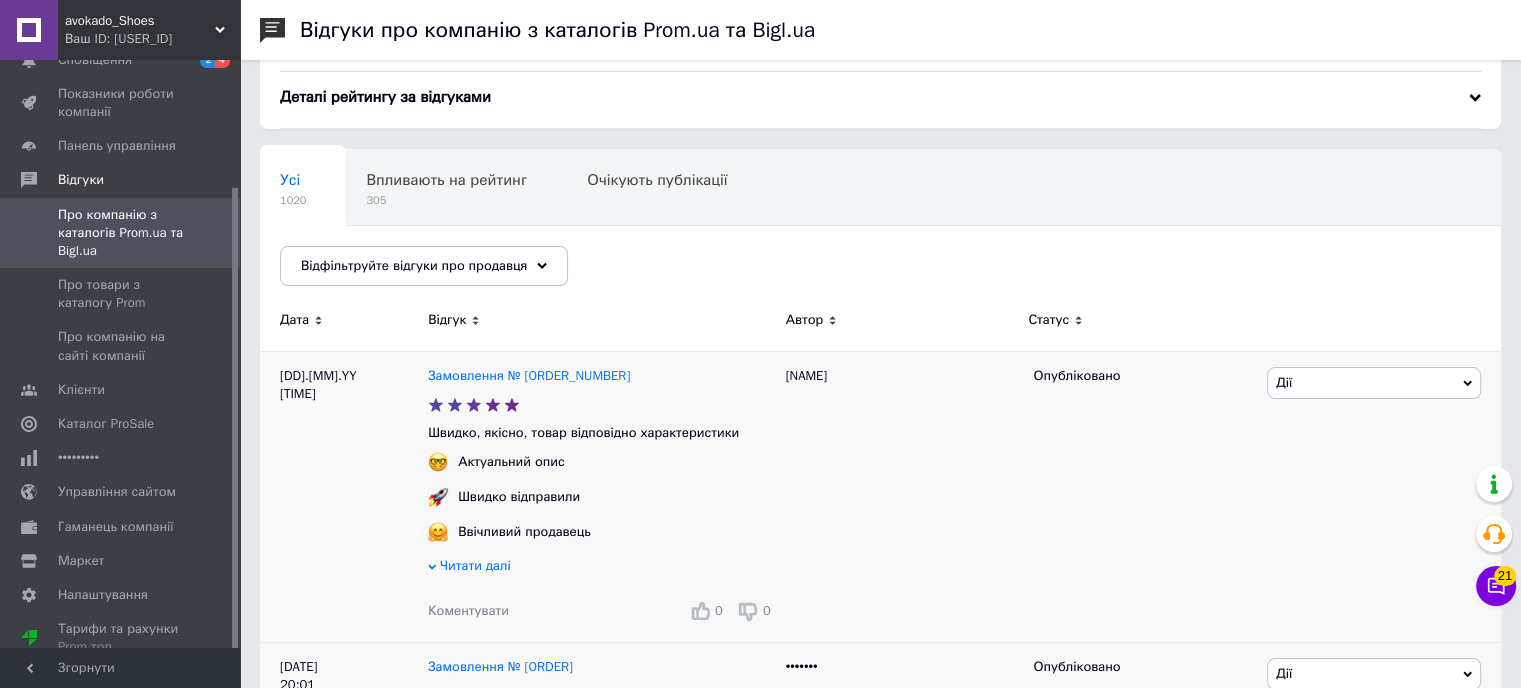 scroll, scrollTop: 0, scrollLeft: 0, axis: both 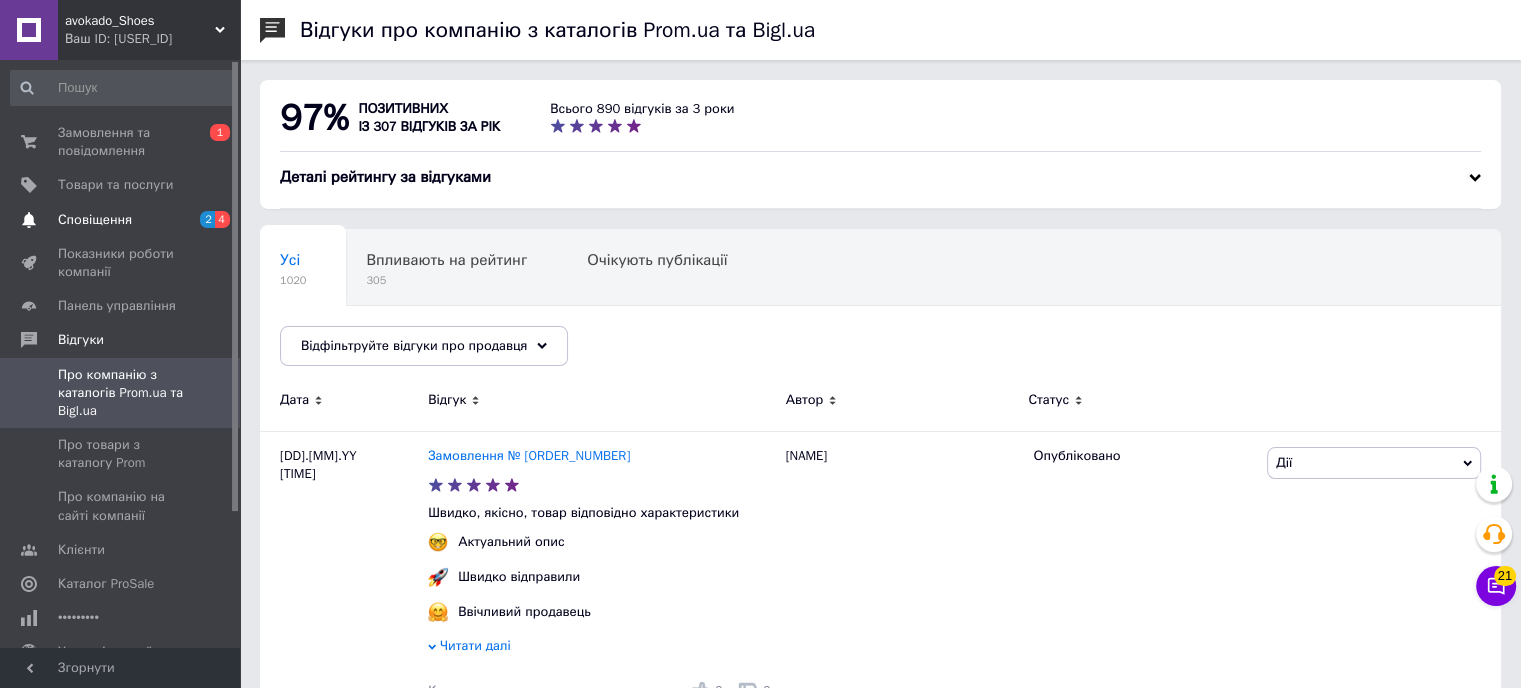 click on "Сповіщення" at bounding box center (95, 220) 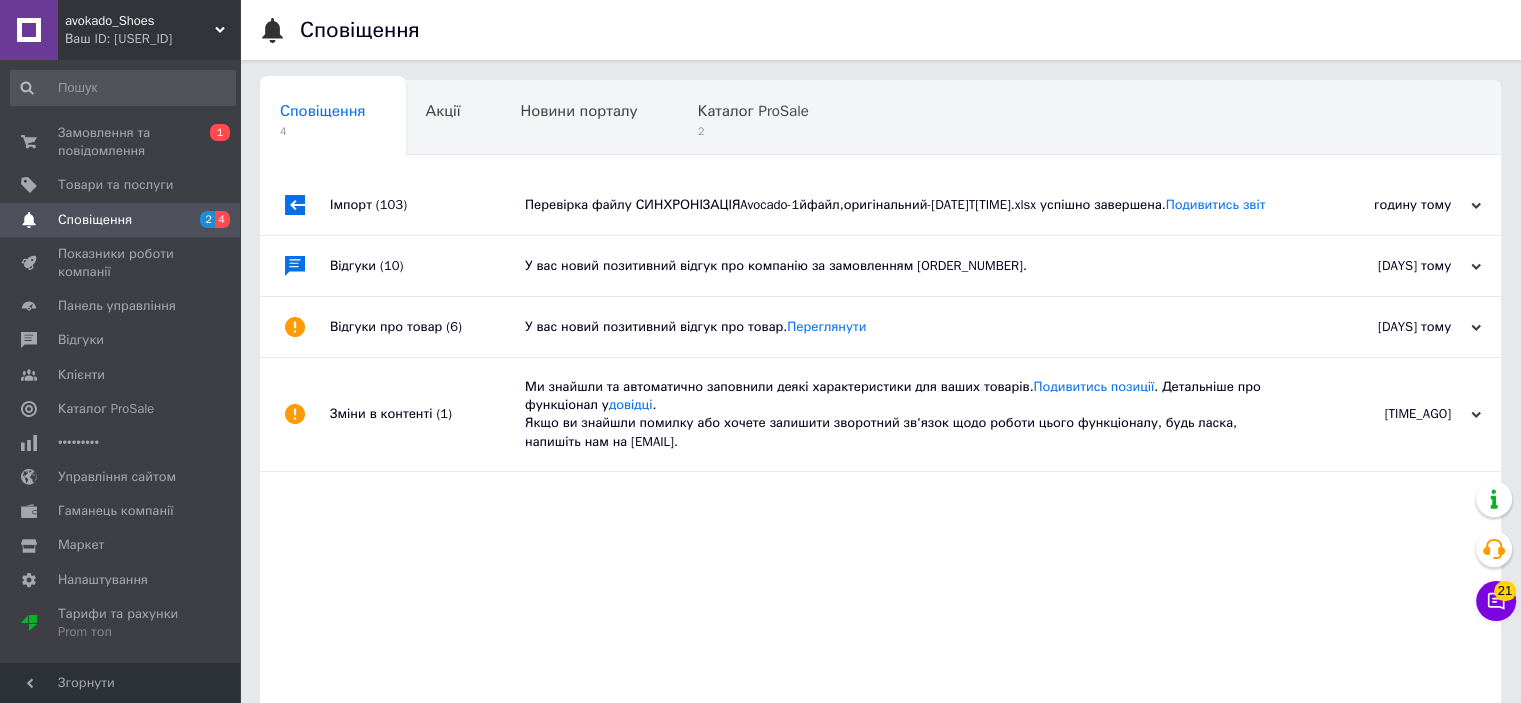 click on "Перевірка файлу СИНХРОНІЗАЦІЯAvocado-1йфайл,оригінальний-[DATE]T[TIME].xlsx успішно завершена.  Подивитись звіт" at bounding box center [903, 205] 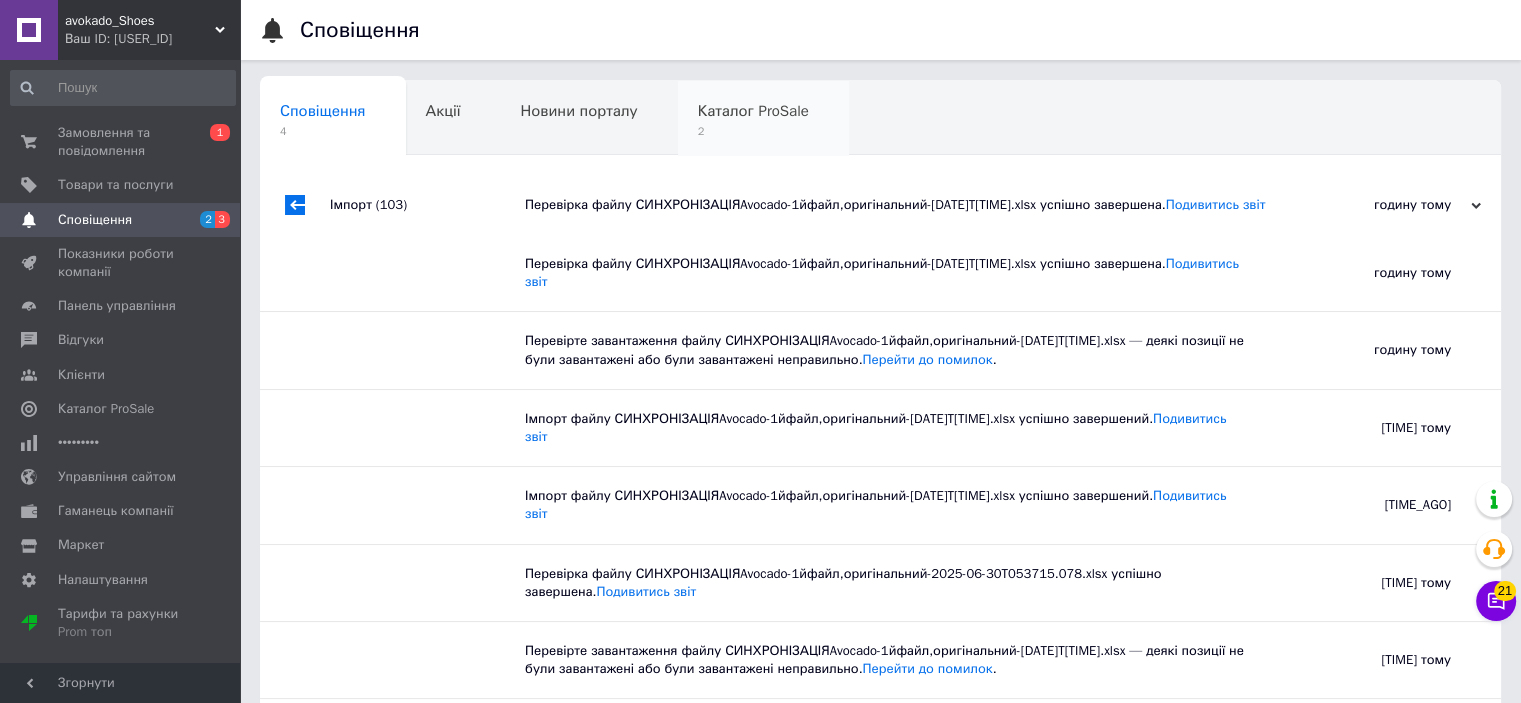 click on "Каталог ProSale 2" at bounding box center (333, 119) 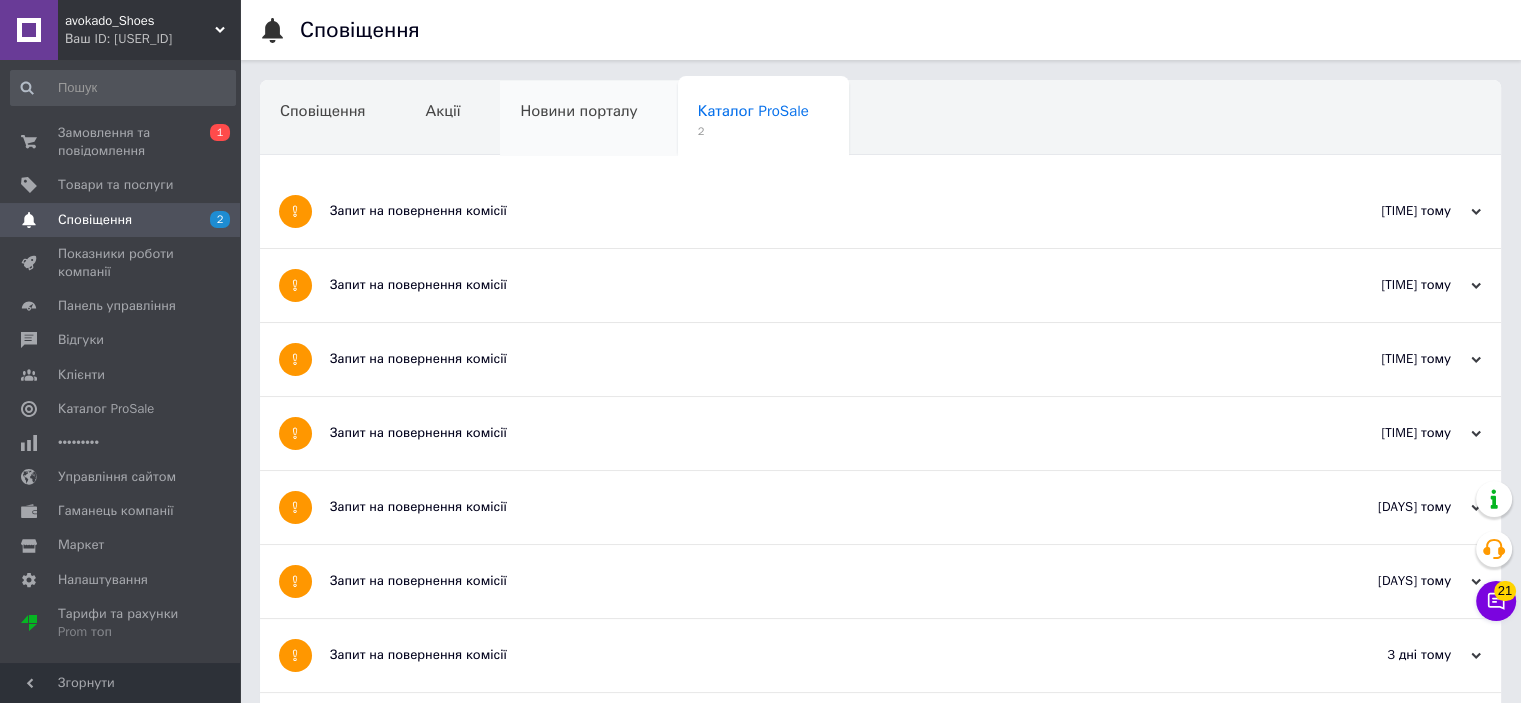 click on "Новини порталу" at bounding box center [333, 119] 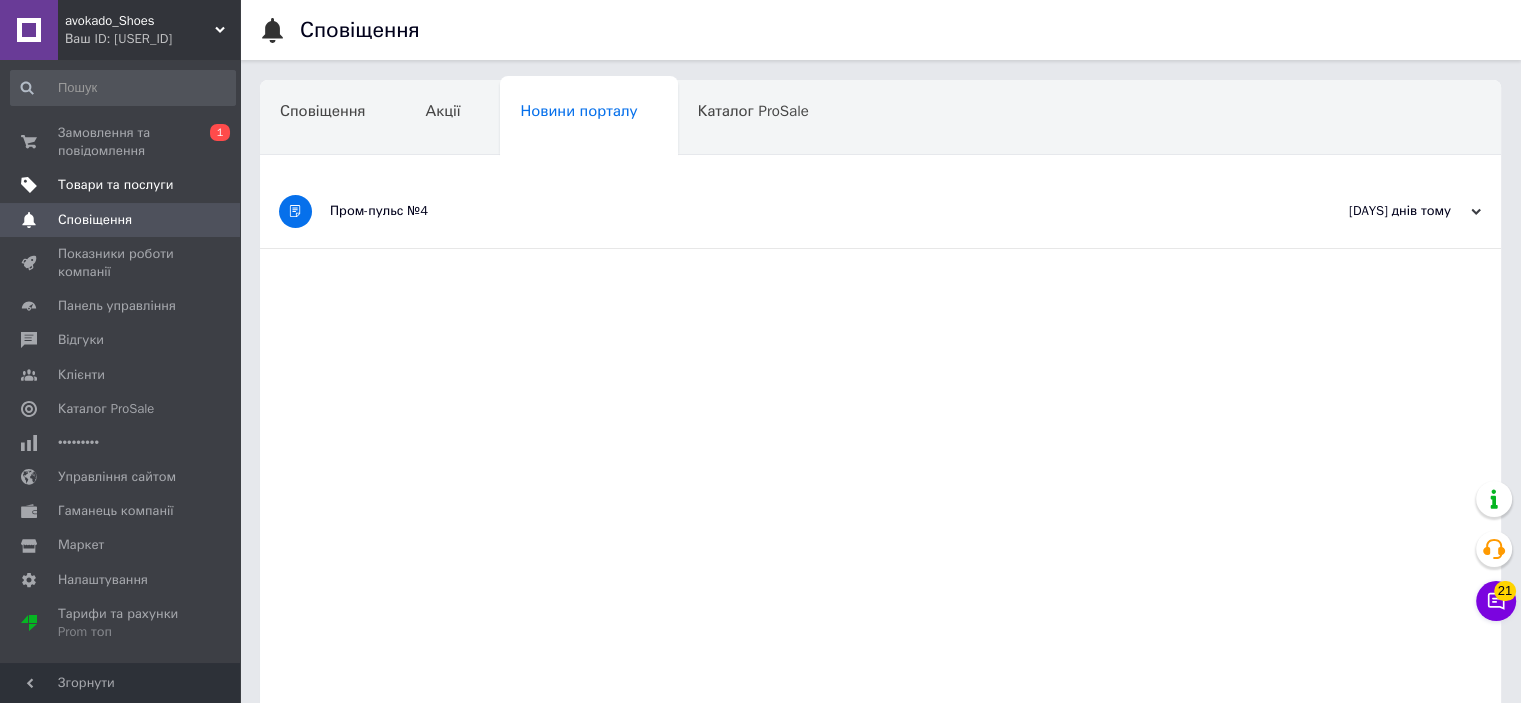click on "Товари та послуги" at bounding box center (115, 185) 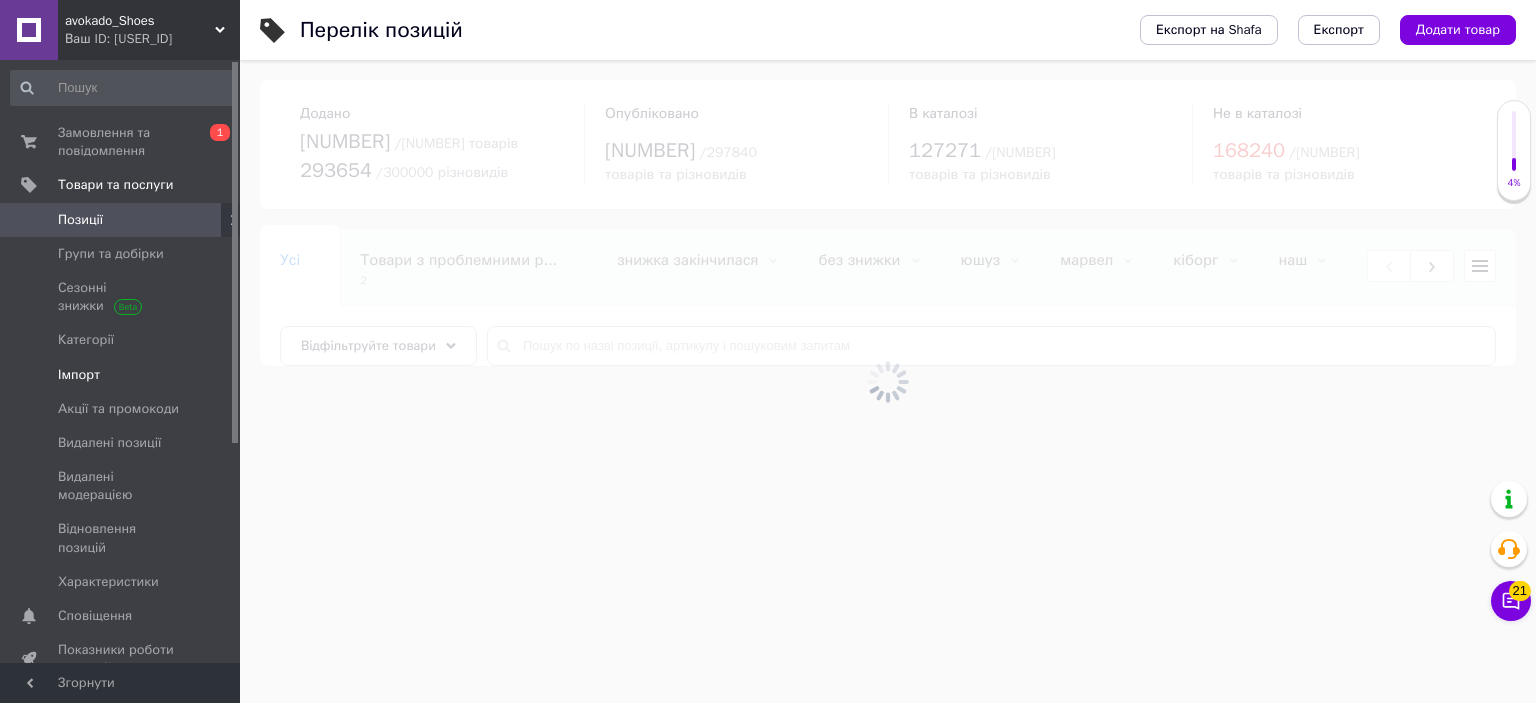 click on "Імпорт" at bounding box center (79, 375) 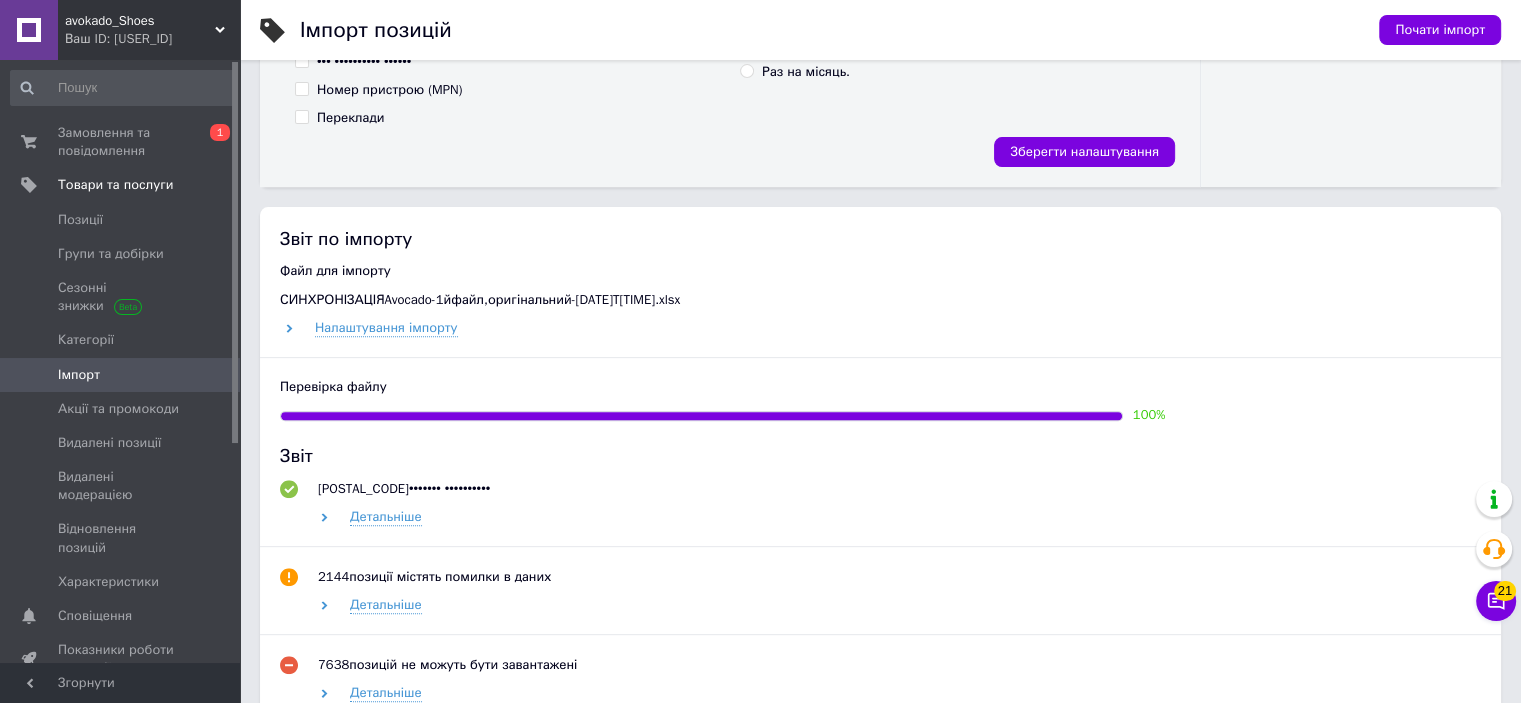 scroll, scrollTop: 900, scrollLeft: 0, axis: vertical 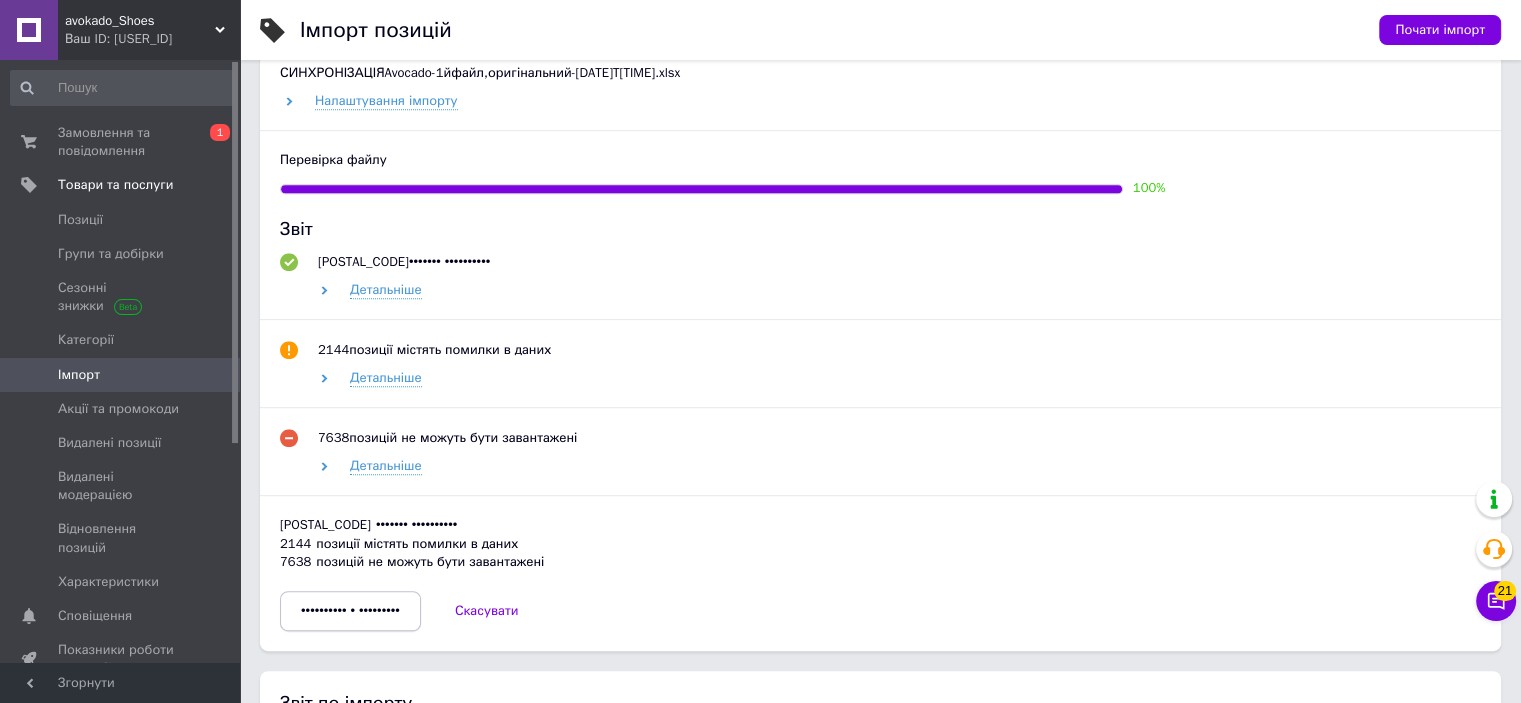 click on "•••••••••• • •••••••••" at bounding box center [350, 611] 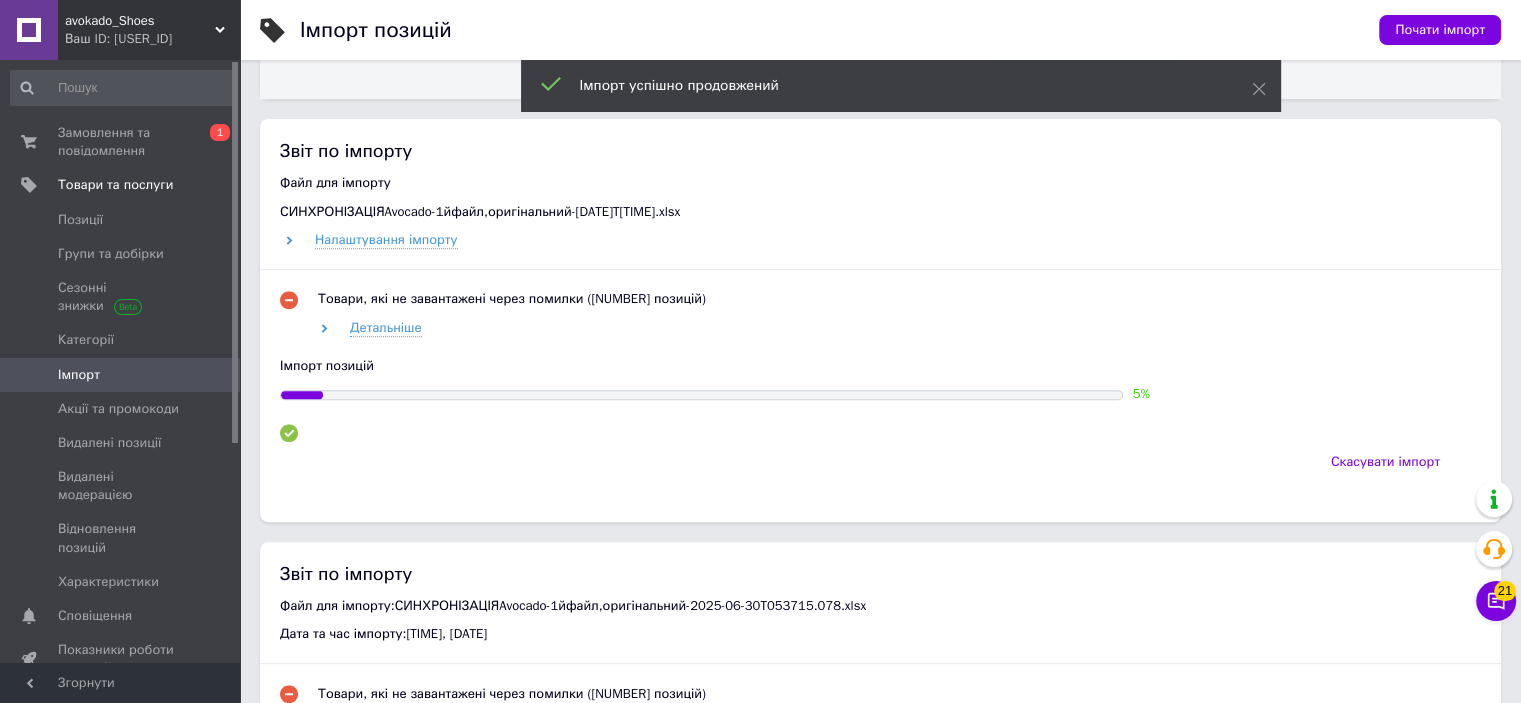 scroll, scrollTop: 600, scrollLeft: 0, axis: vertical 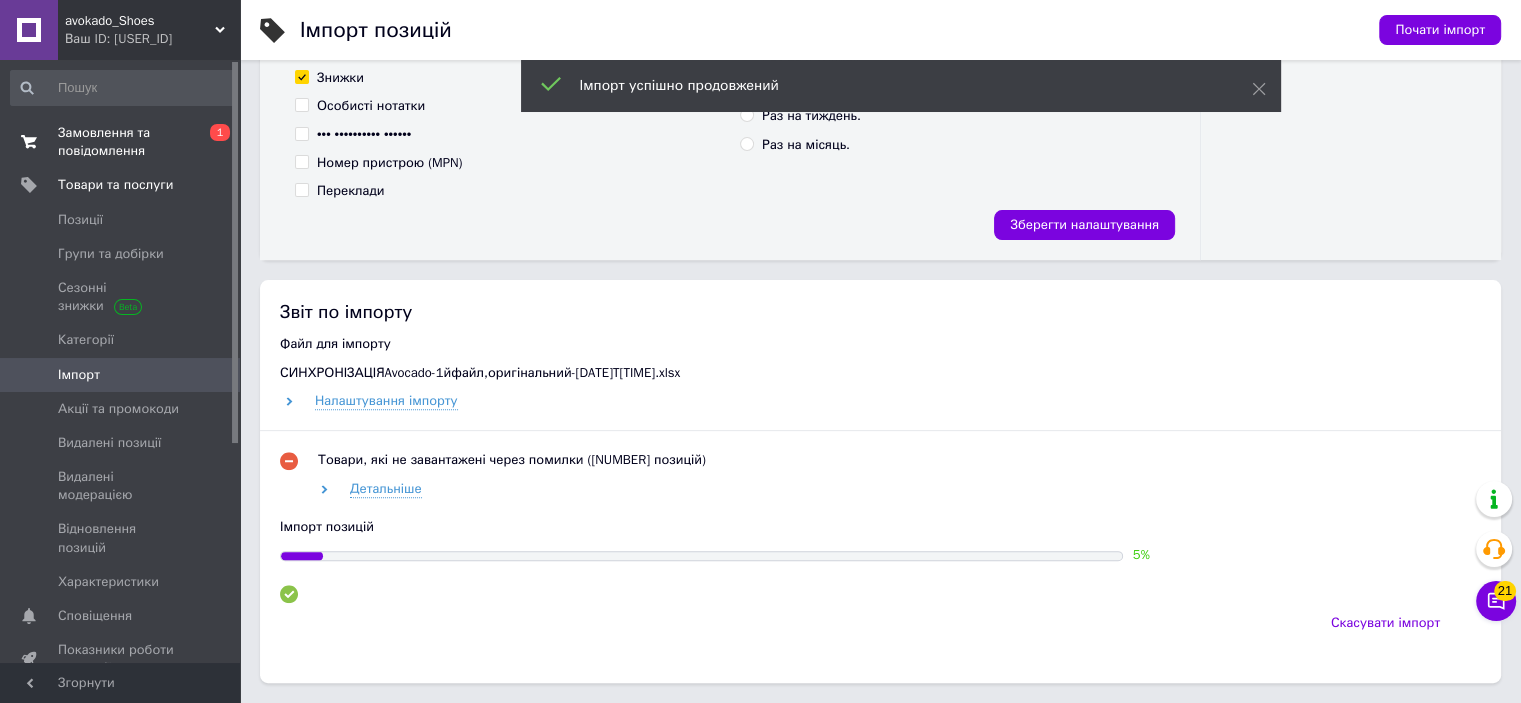 click on "Замовлення та повідомлення" at bounding box center (121, 142) 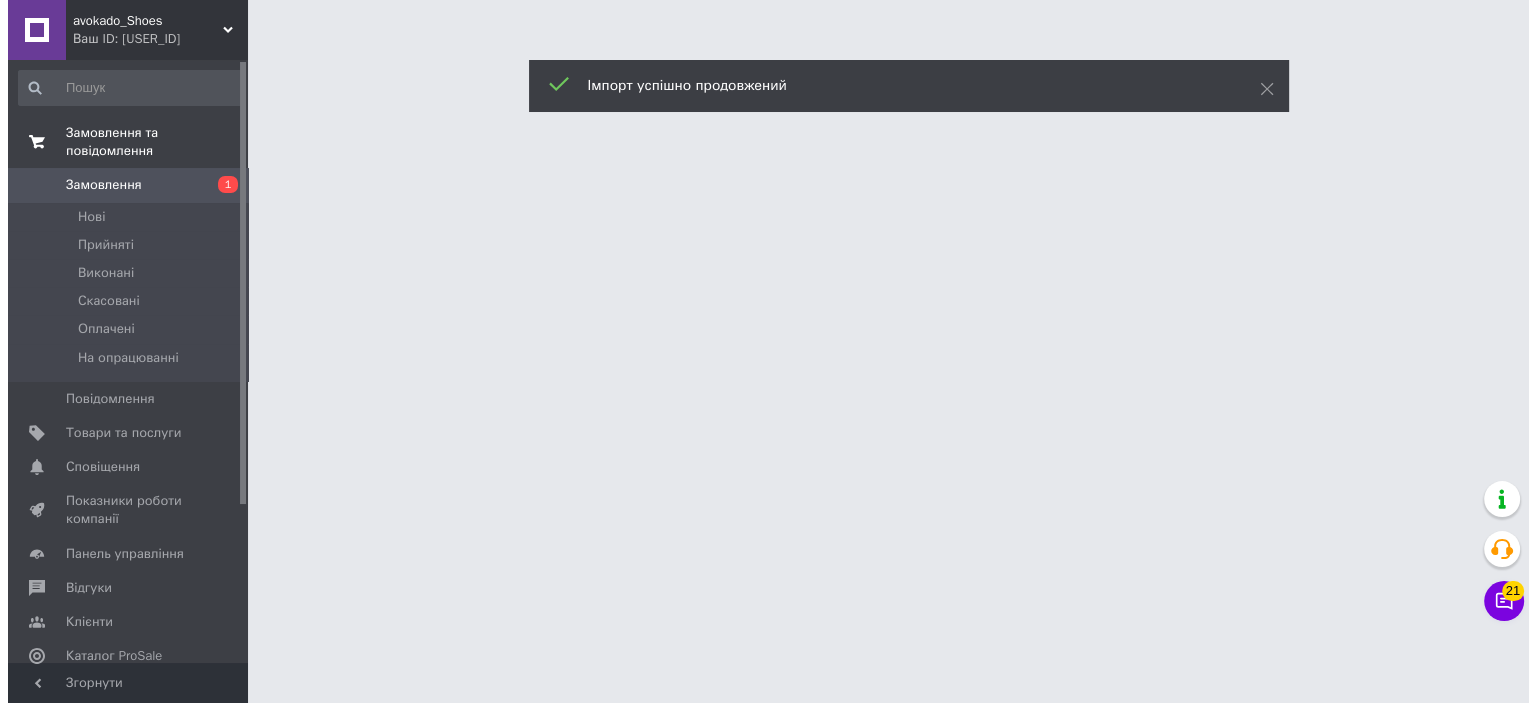 scroll, scrollTop: 0, scrollLeft: 0, axis: both 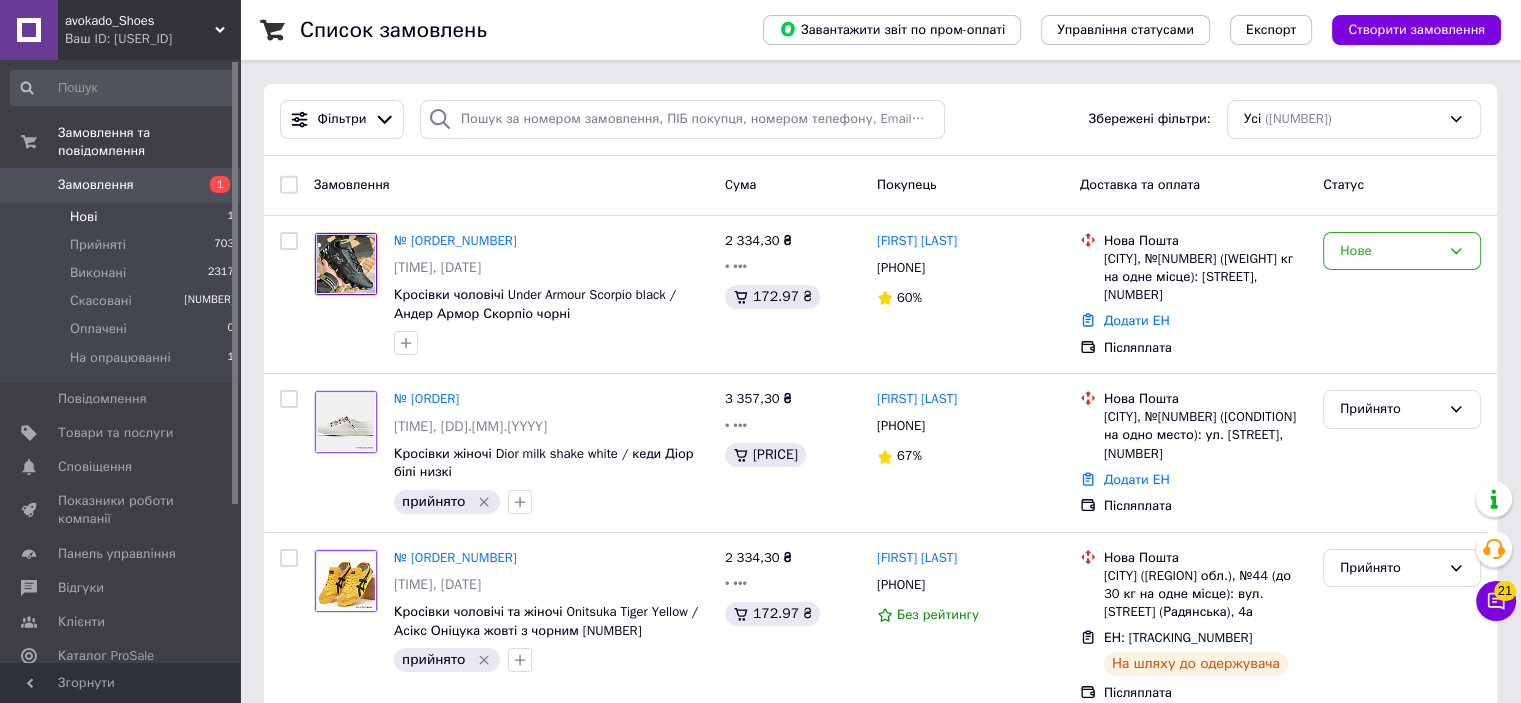 click on "Нові" at bounding box center (83, 217) 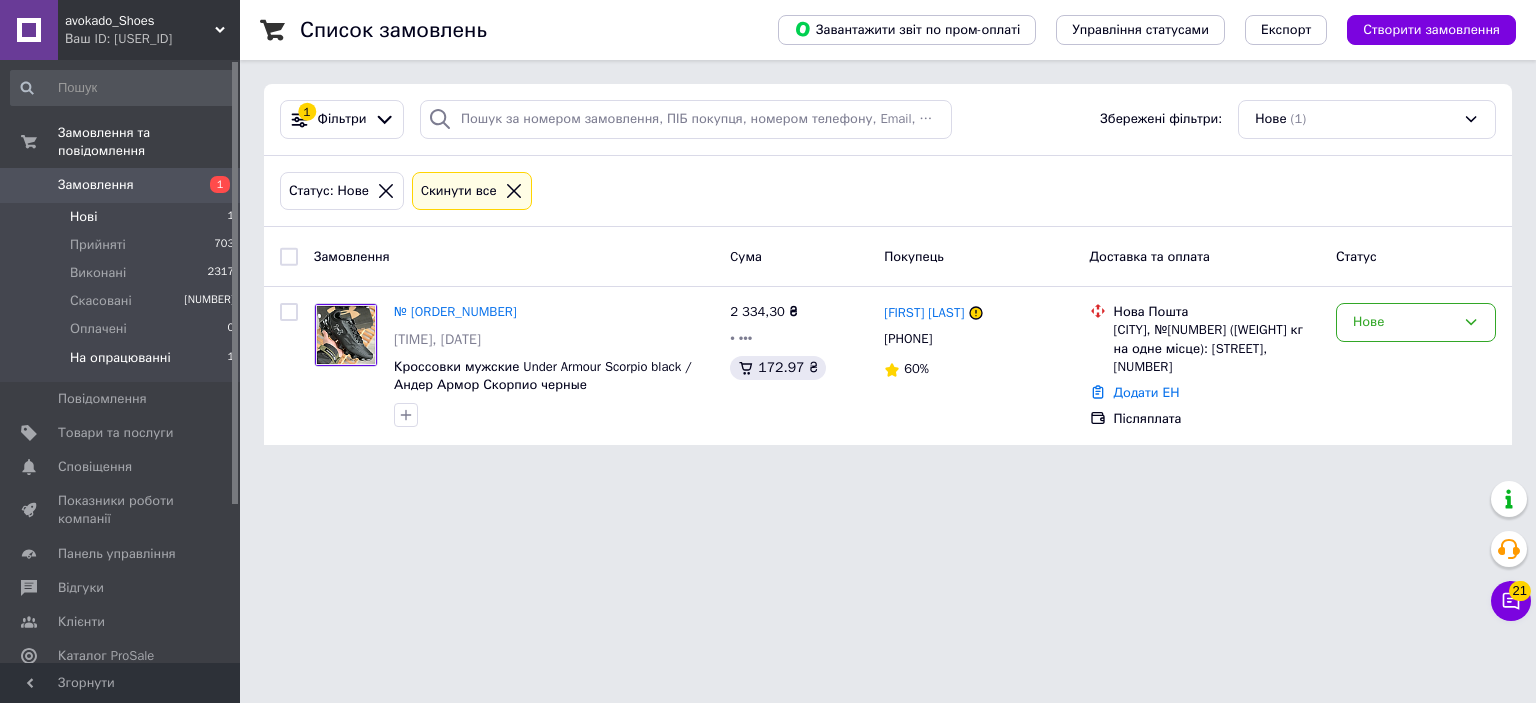 click on "На опрацюванні 1" at bounding box center (123, 363) 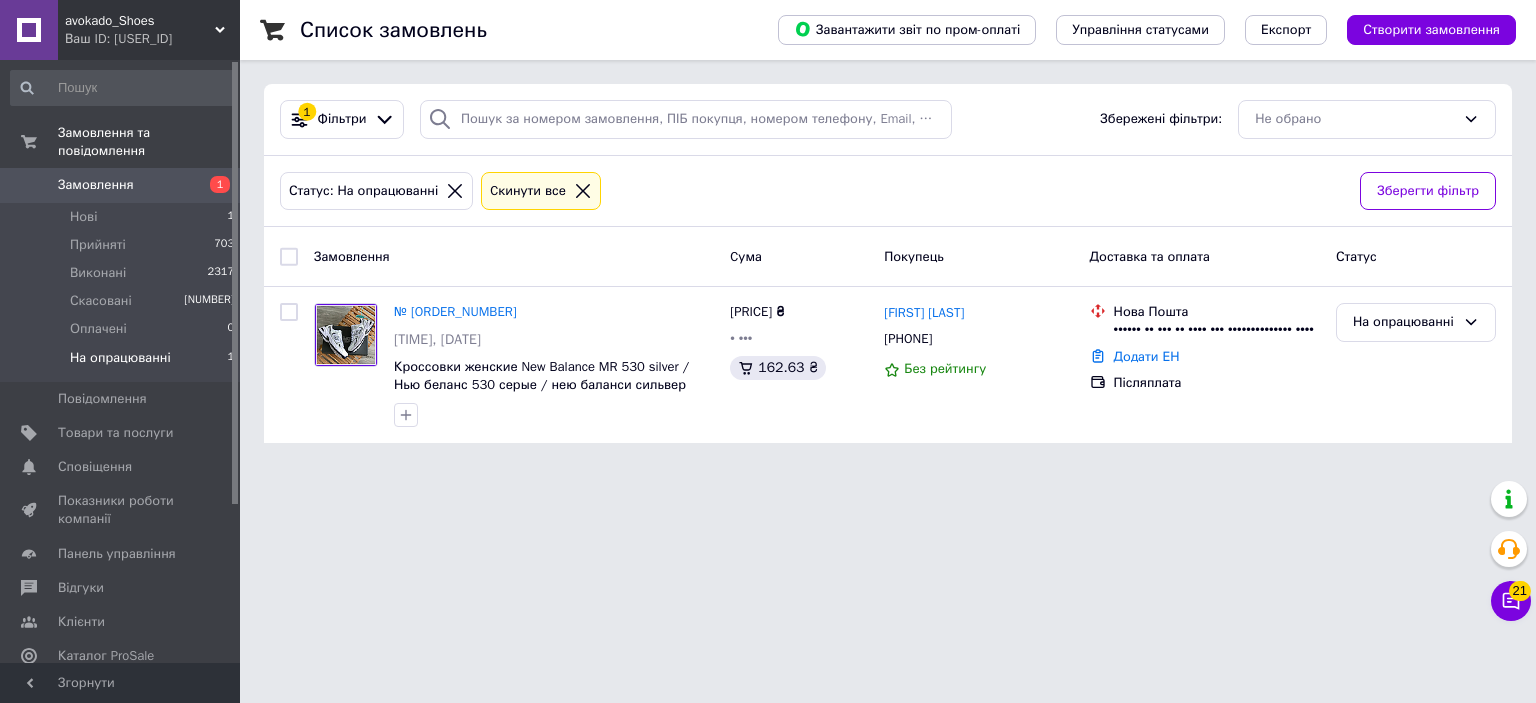 click at bounding box center [220, 30] 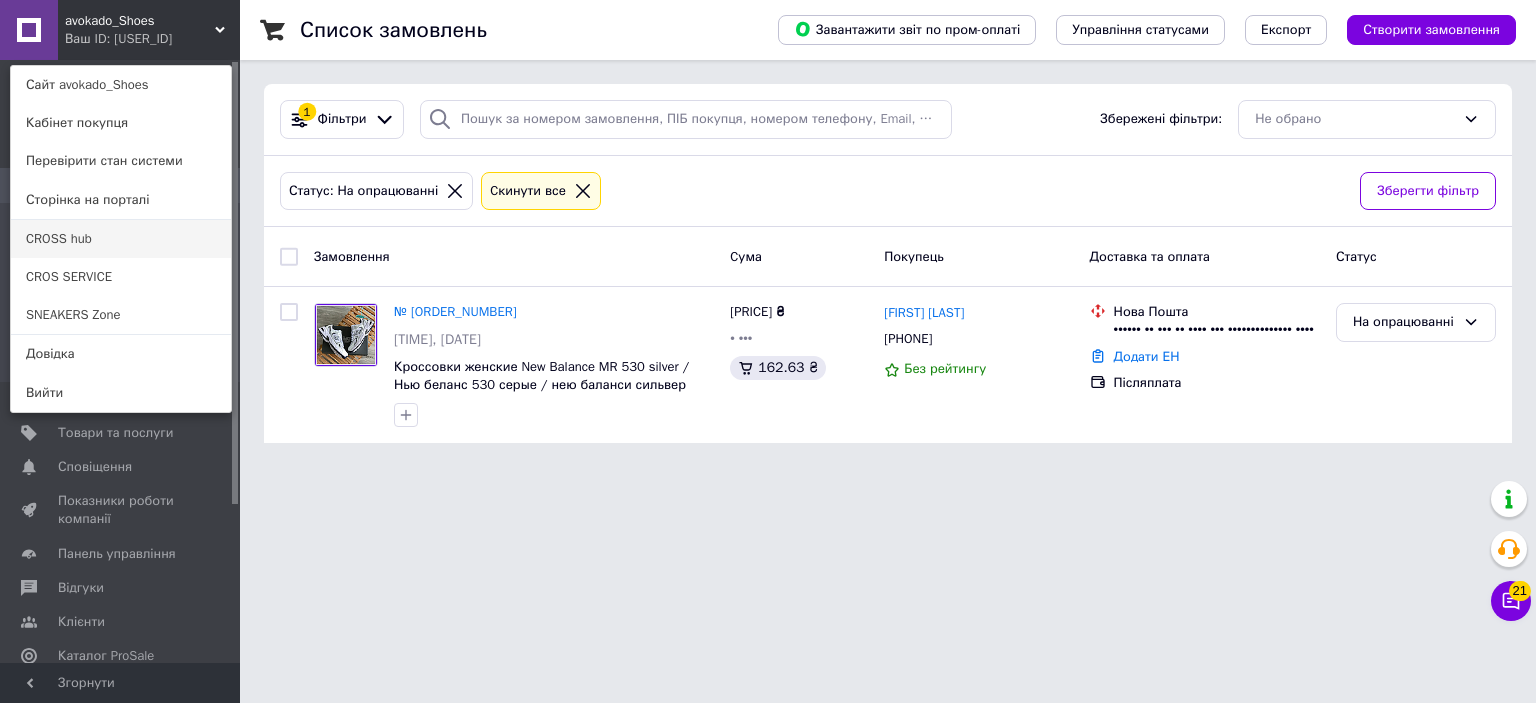 click on "CROSS hub" at bounding box center [121, 239] 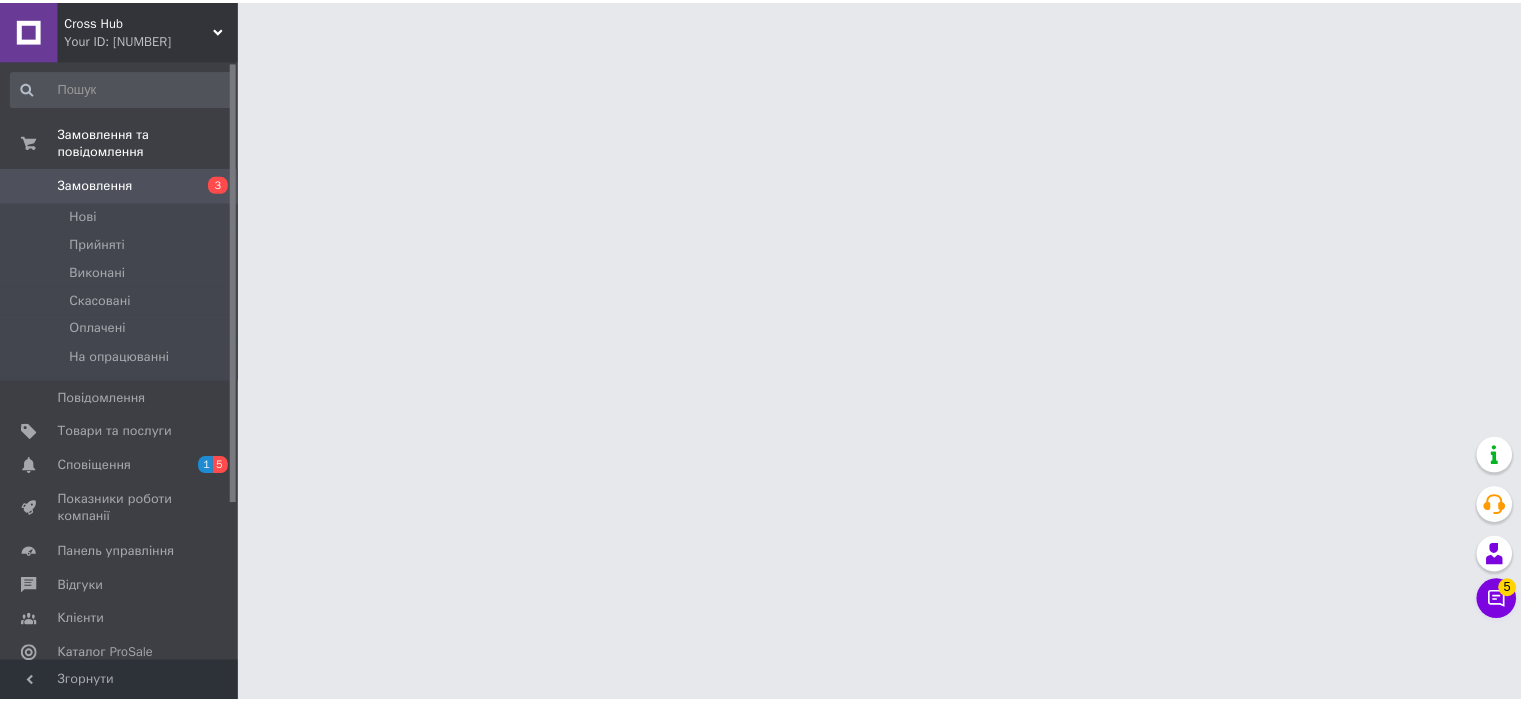 scroll, scrollTop: 0, scrollLeft: 0, axis: both 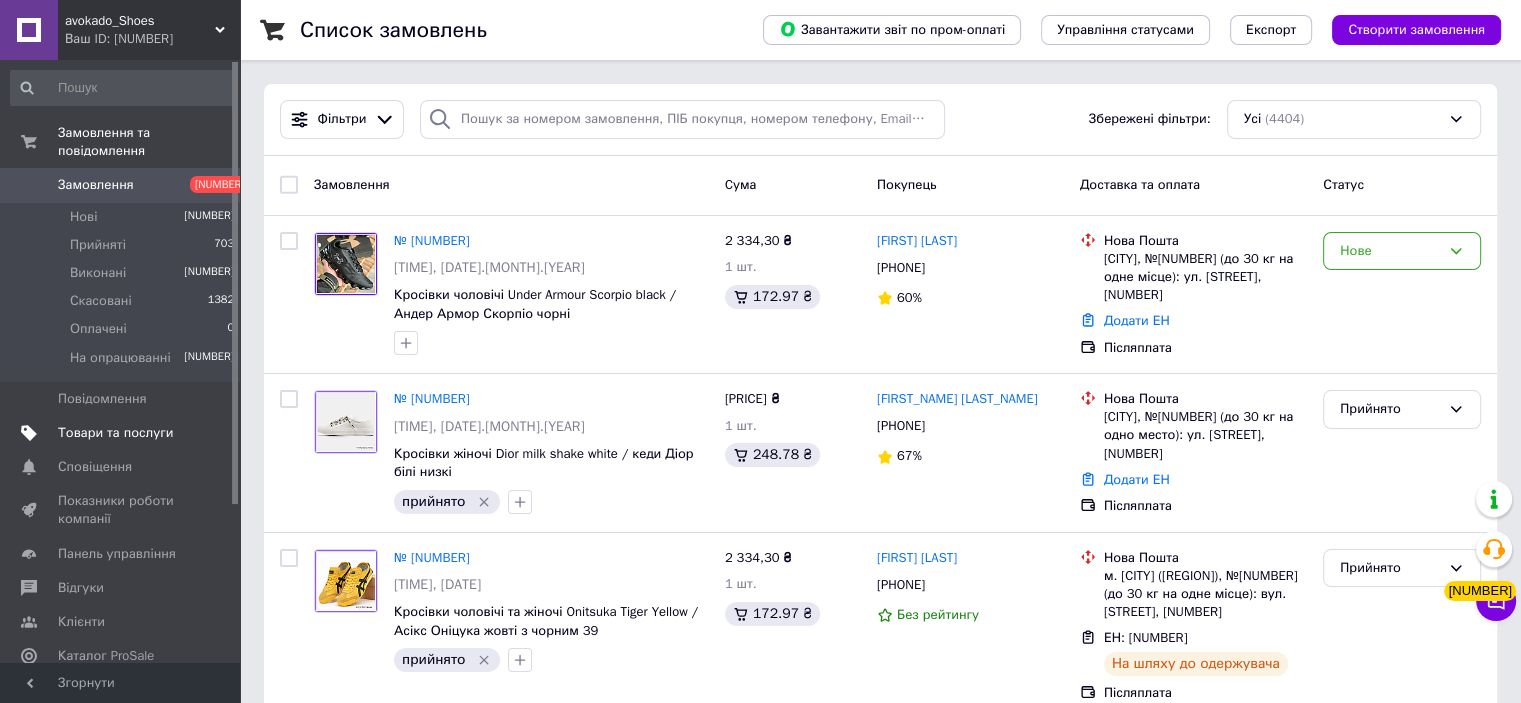 click on "Товари та послуги" at bounding box center [115, 433] 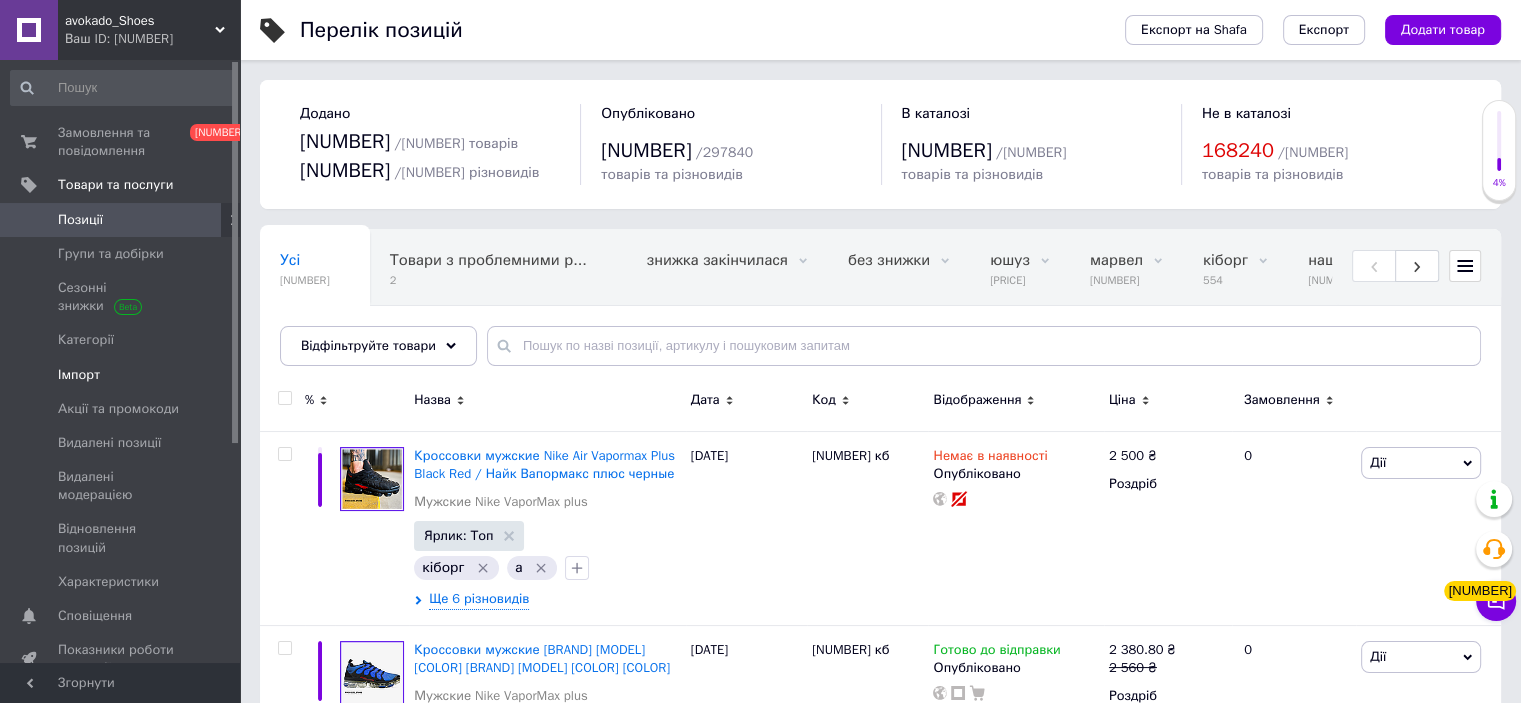 click on "Імпорт" at bounding box center [79, 375] 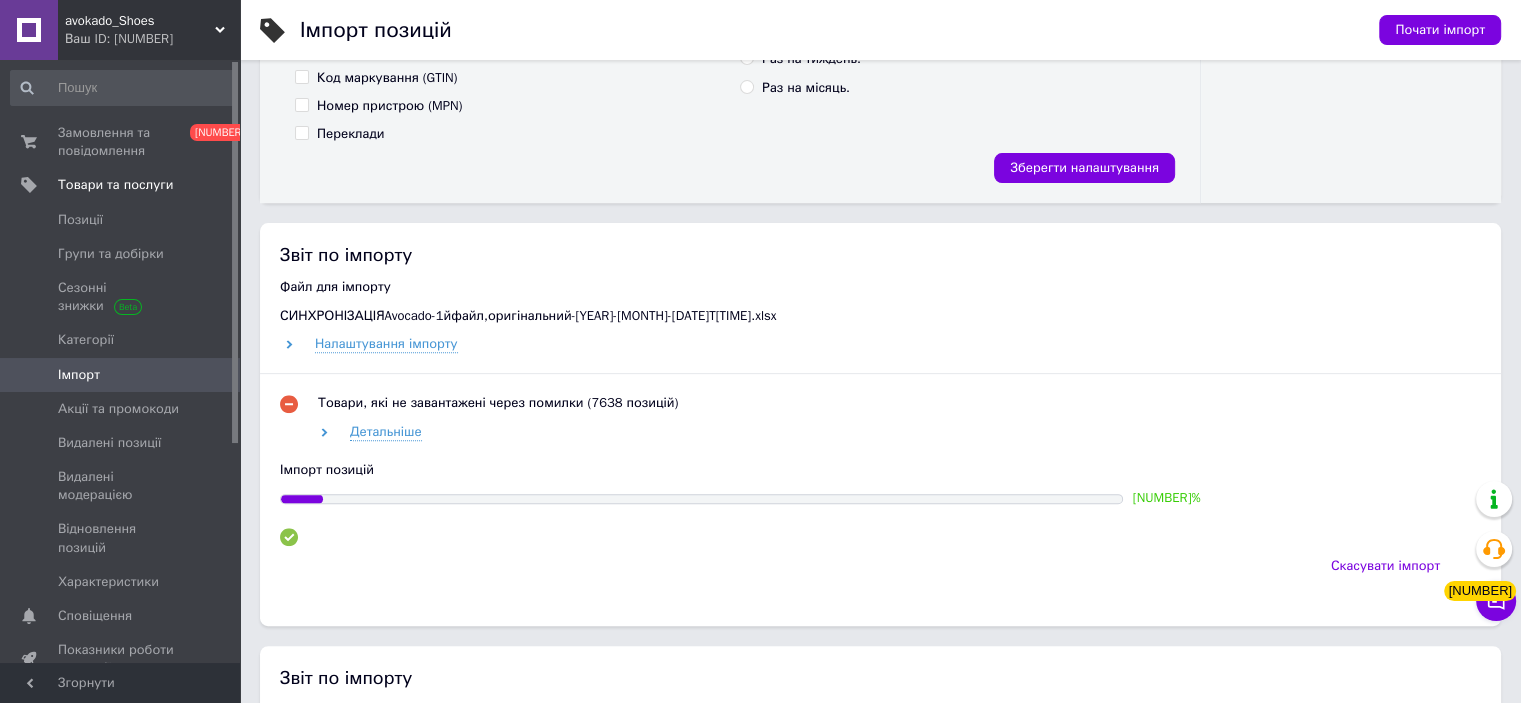 scroll, scrollTop: 800, scrollLeft: 0, axis: vertical 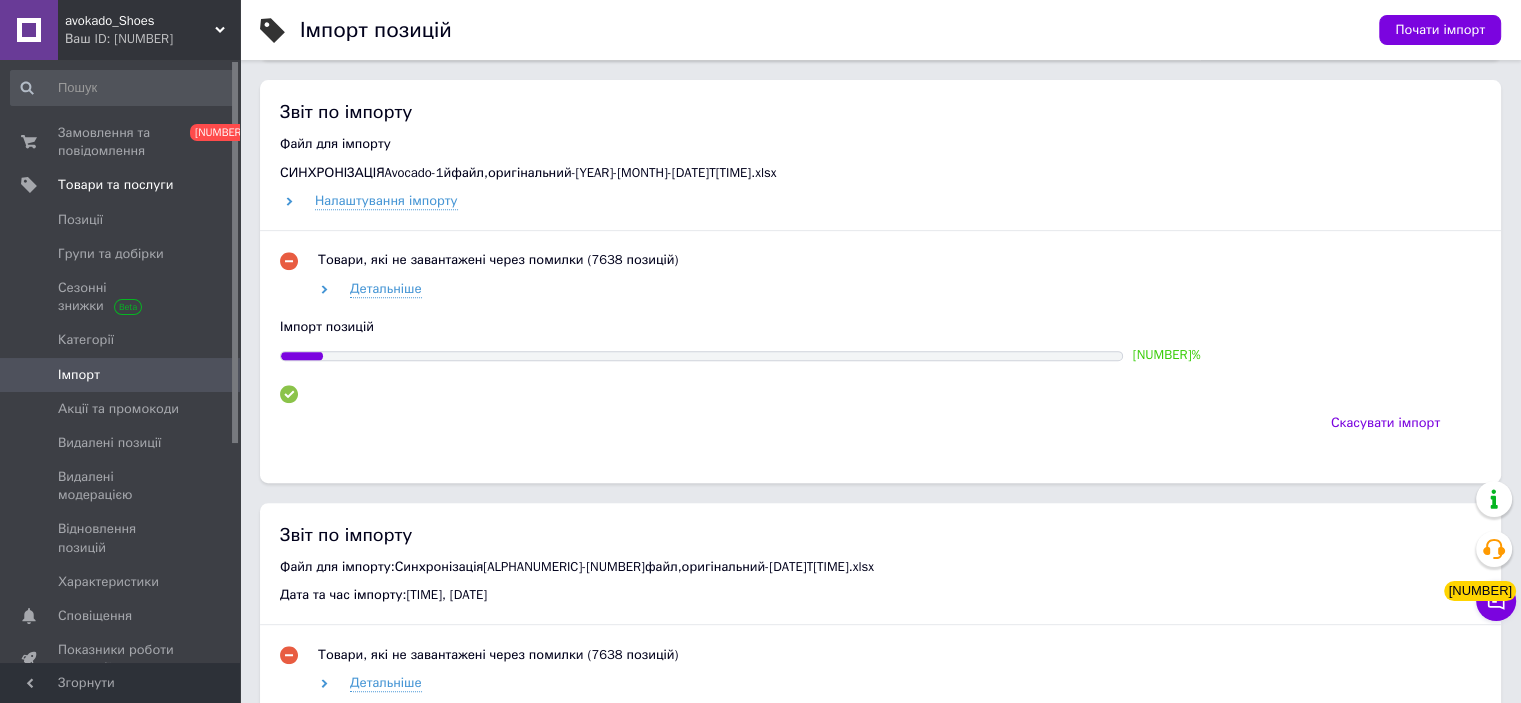 click on "avokado_Shoes" at bounding box center [140, 21] 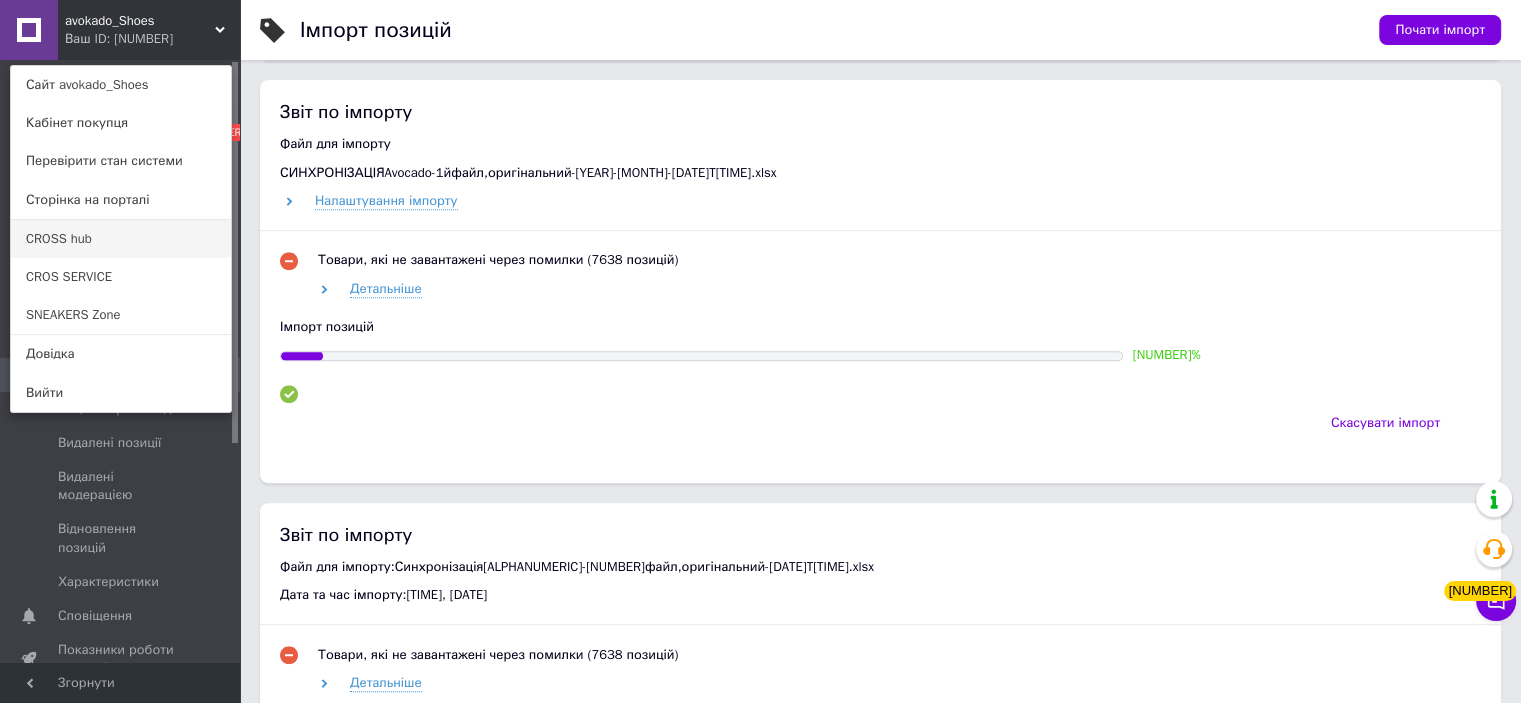 click on "CROSS hub" at bounding box center [121, 239] 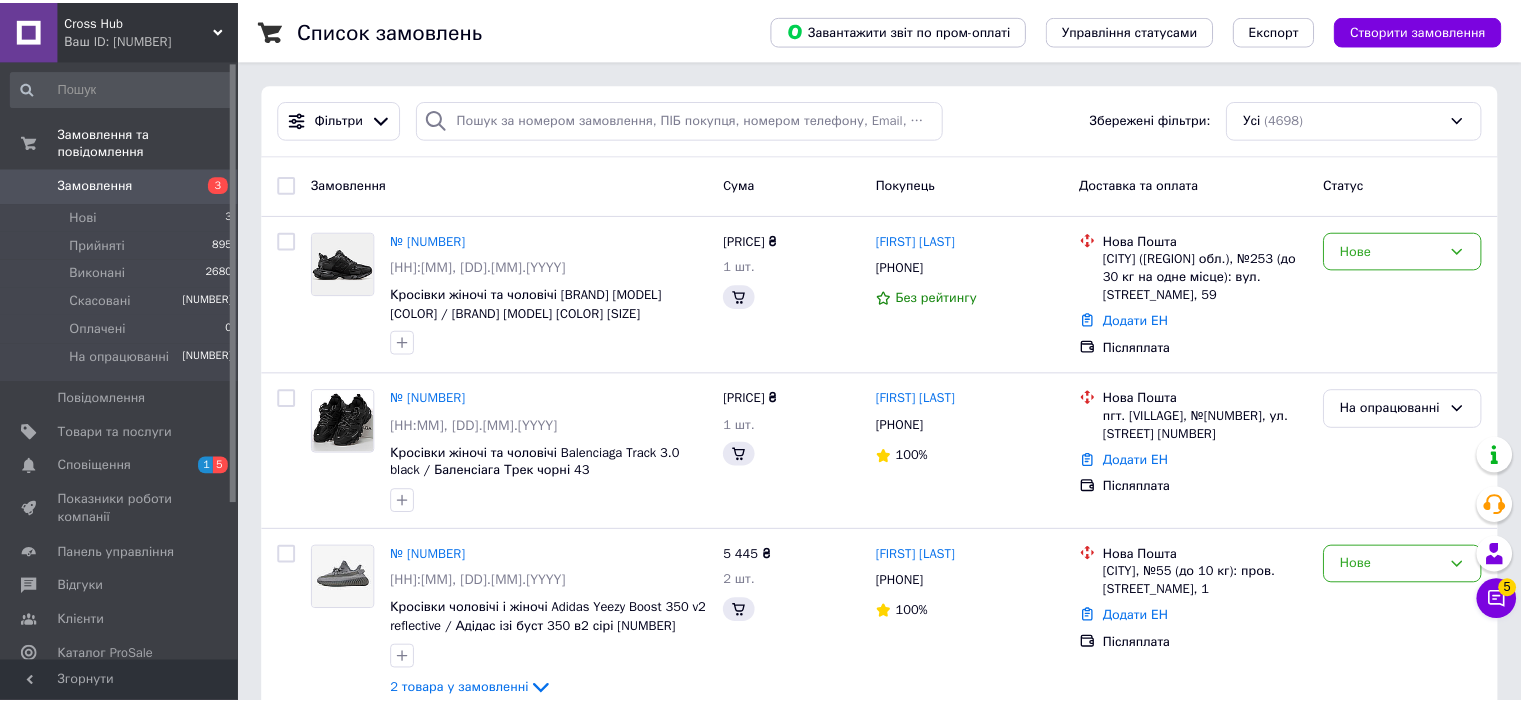 scroll, scrollTop: 0, scrollLeft: 0, axis: both 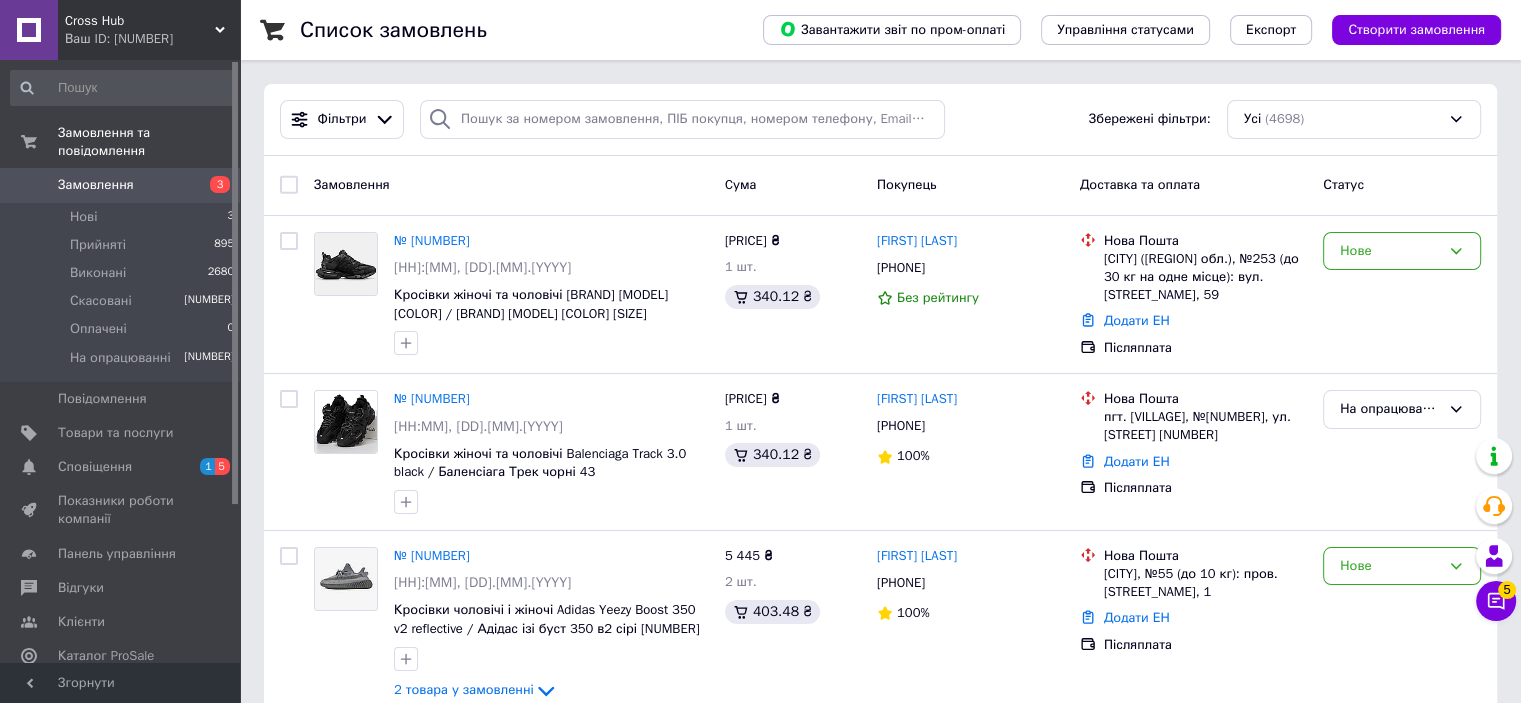 click on "Каталог ProSale" at bounding box center (123, 656) 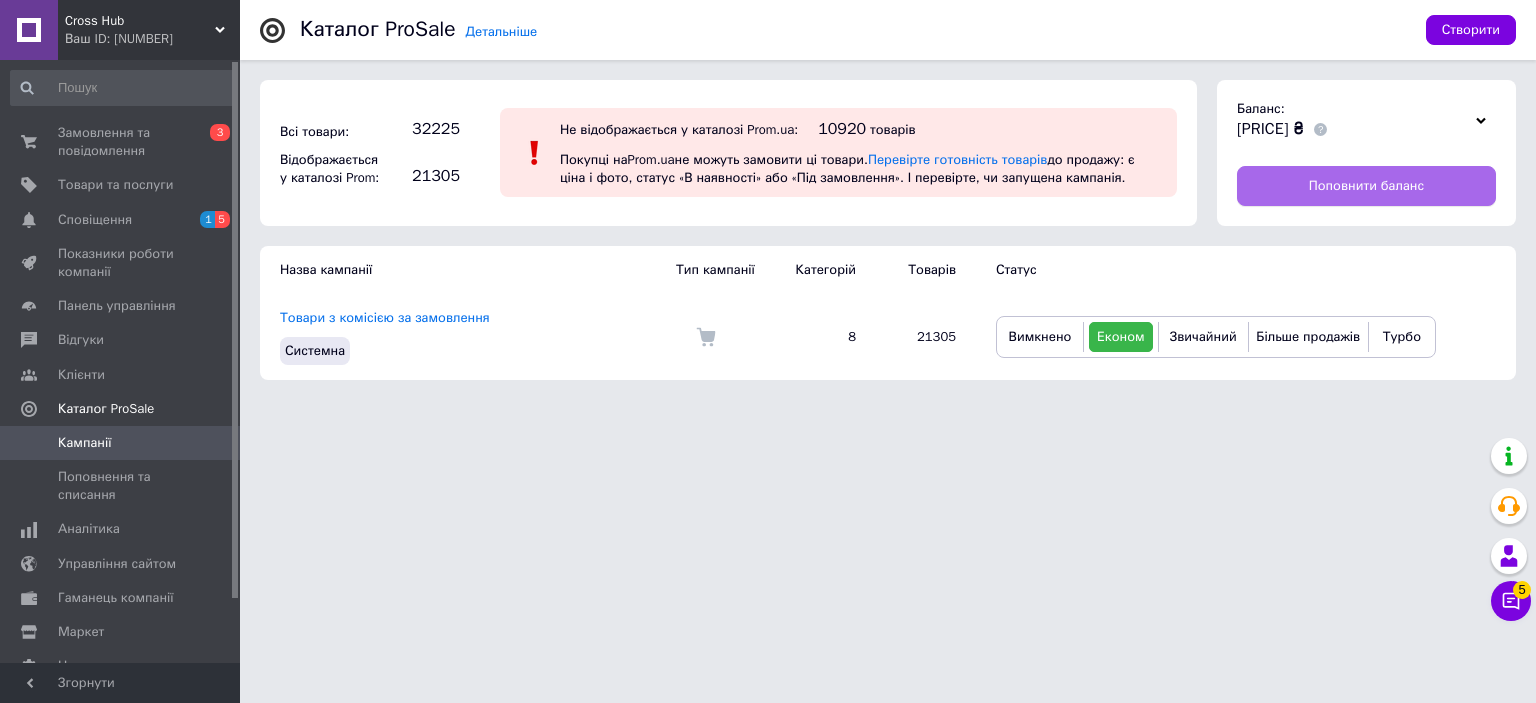 click on "Поповнити баланс" at bounding box center (1366, 186) 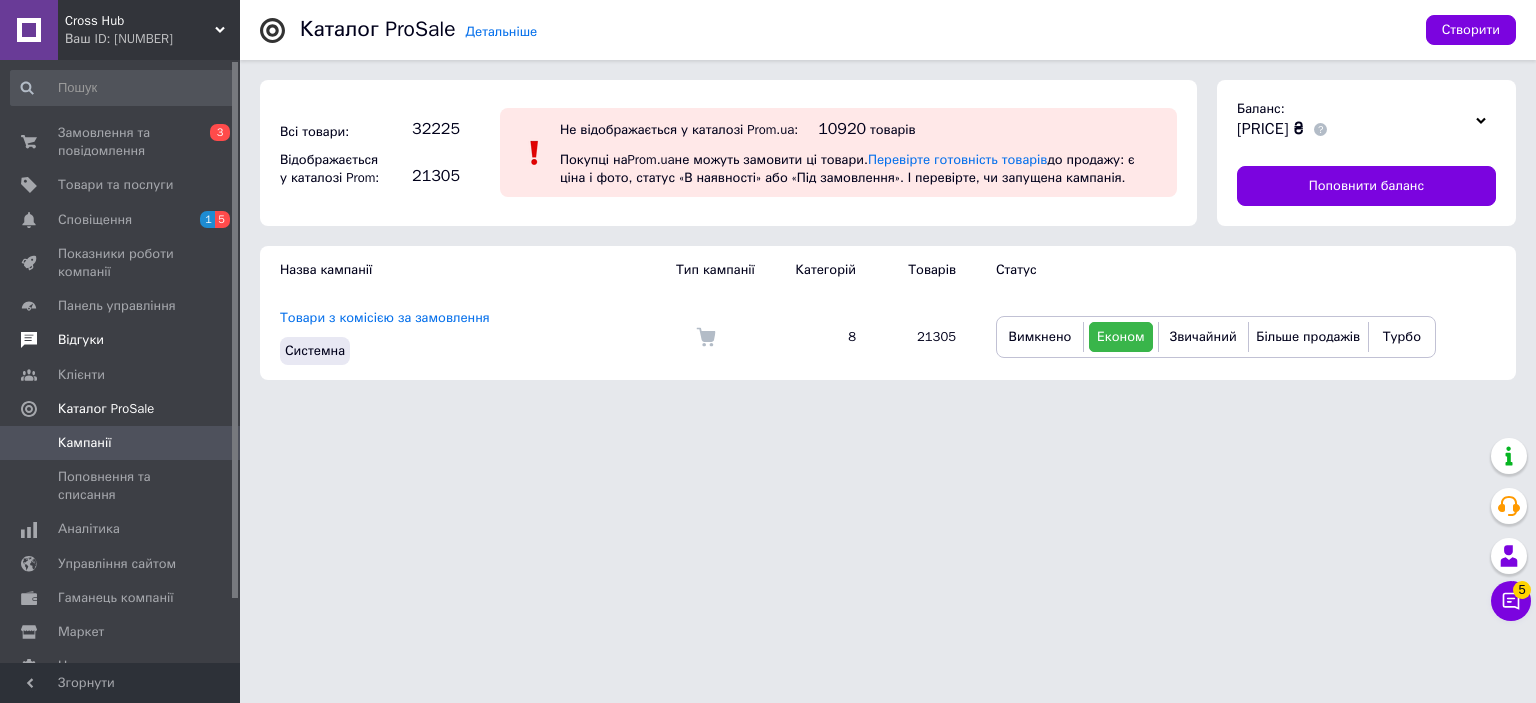 click on "Відгуки" at bounding box center [81, 340] 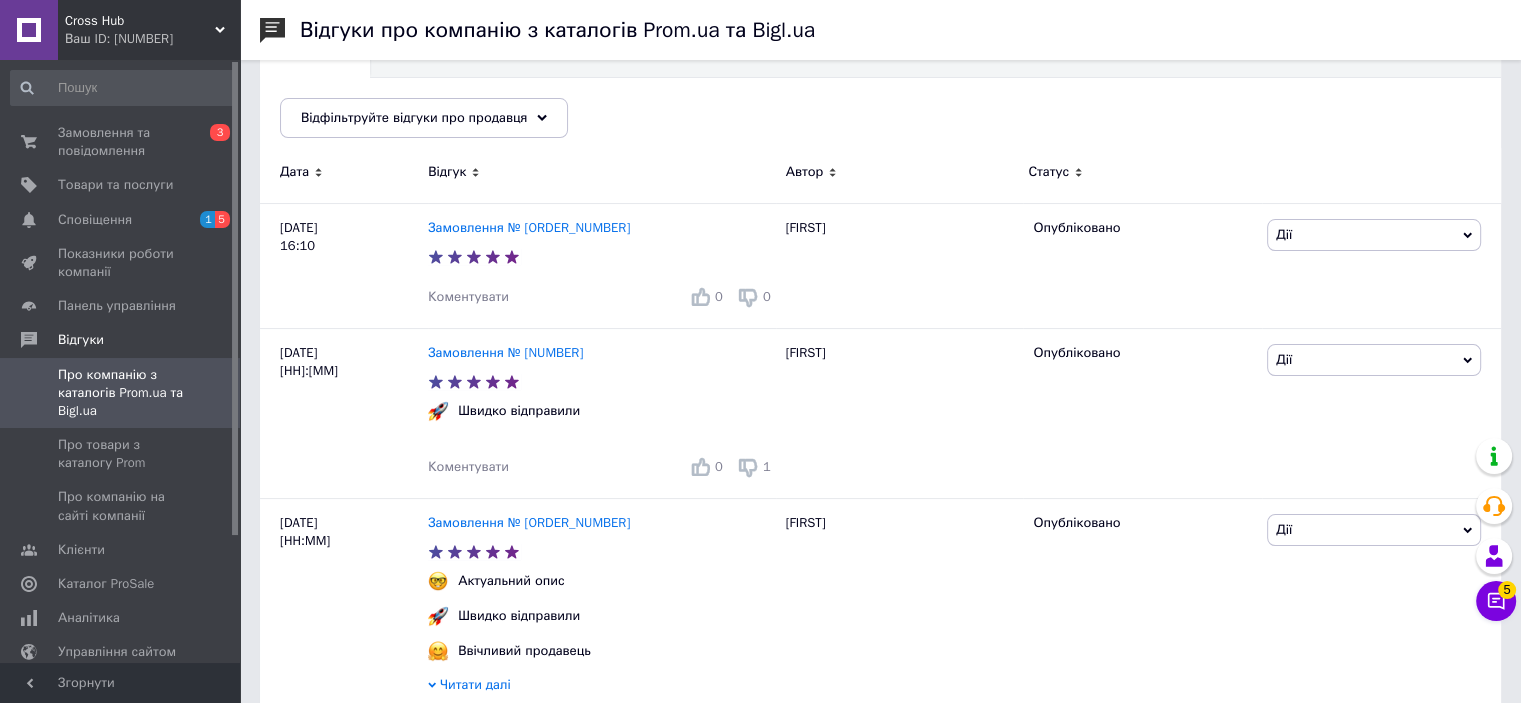 scroll, scrollTop: 0, scrollLeft: 0, axis: both 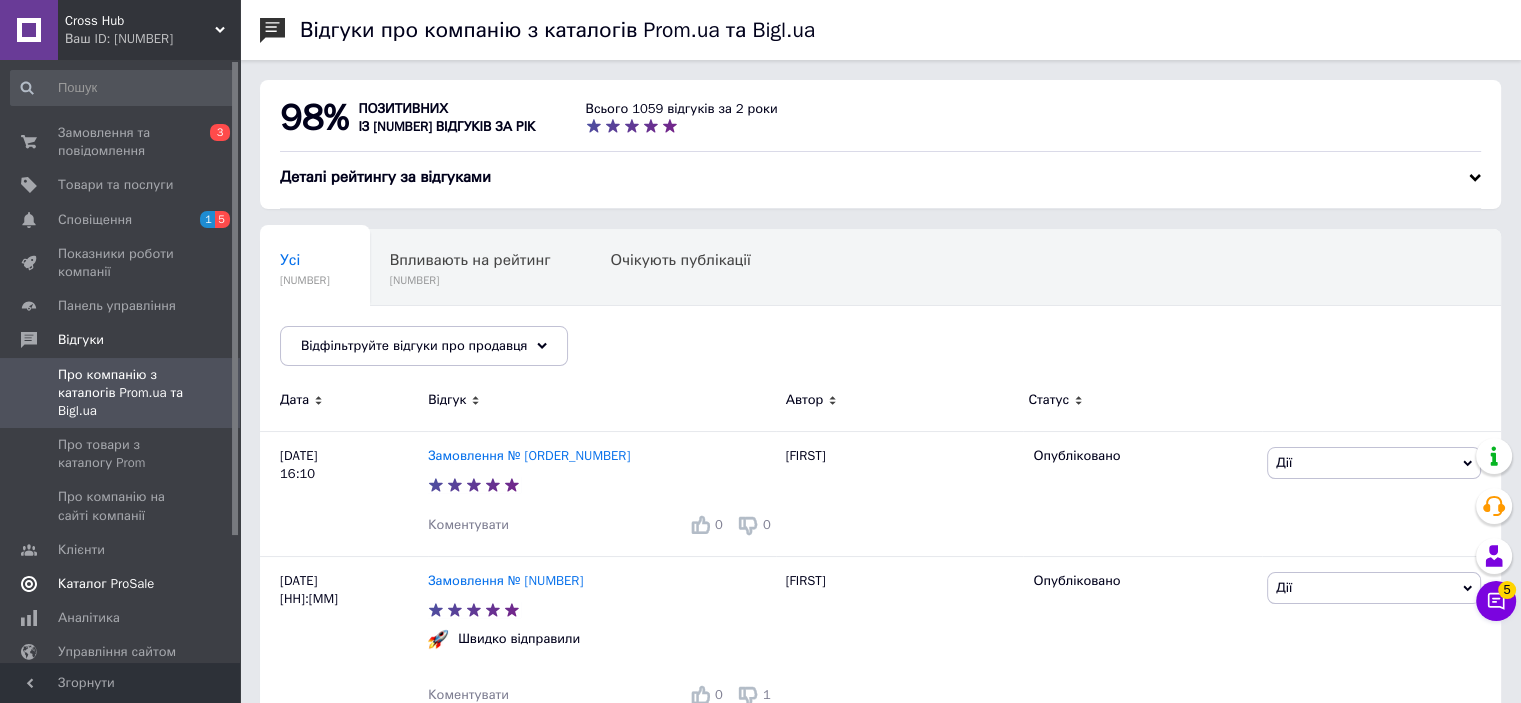 click on "Каталог ProSale" at bounding box center [106, 584] 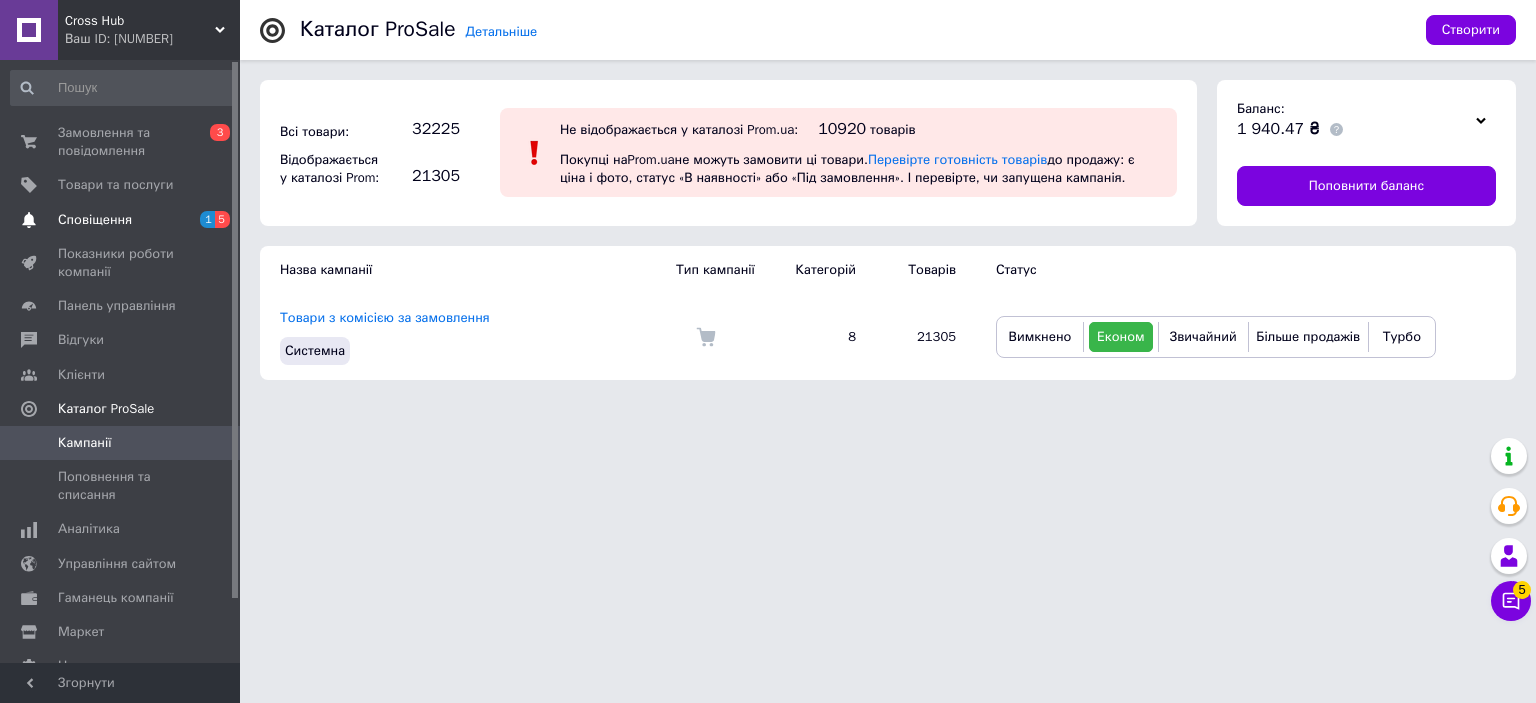 click on "Сповіщення" at bounding box center [95, 220] 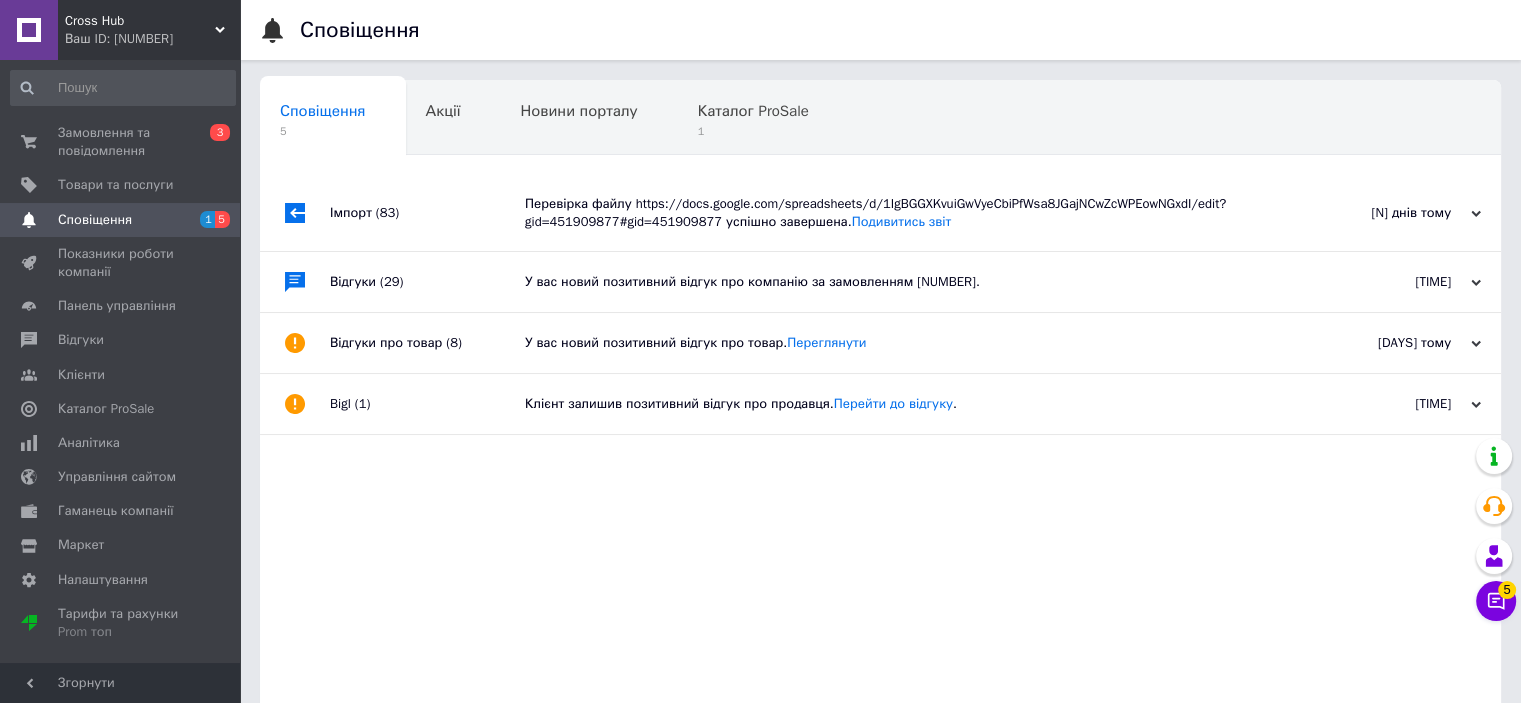 click on "У вас новий позитивний відгук про компанію за замовленням 350096998." at bounding box center (903, 213) 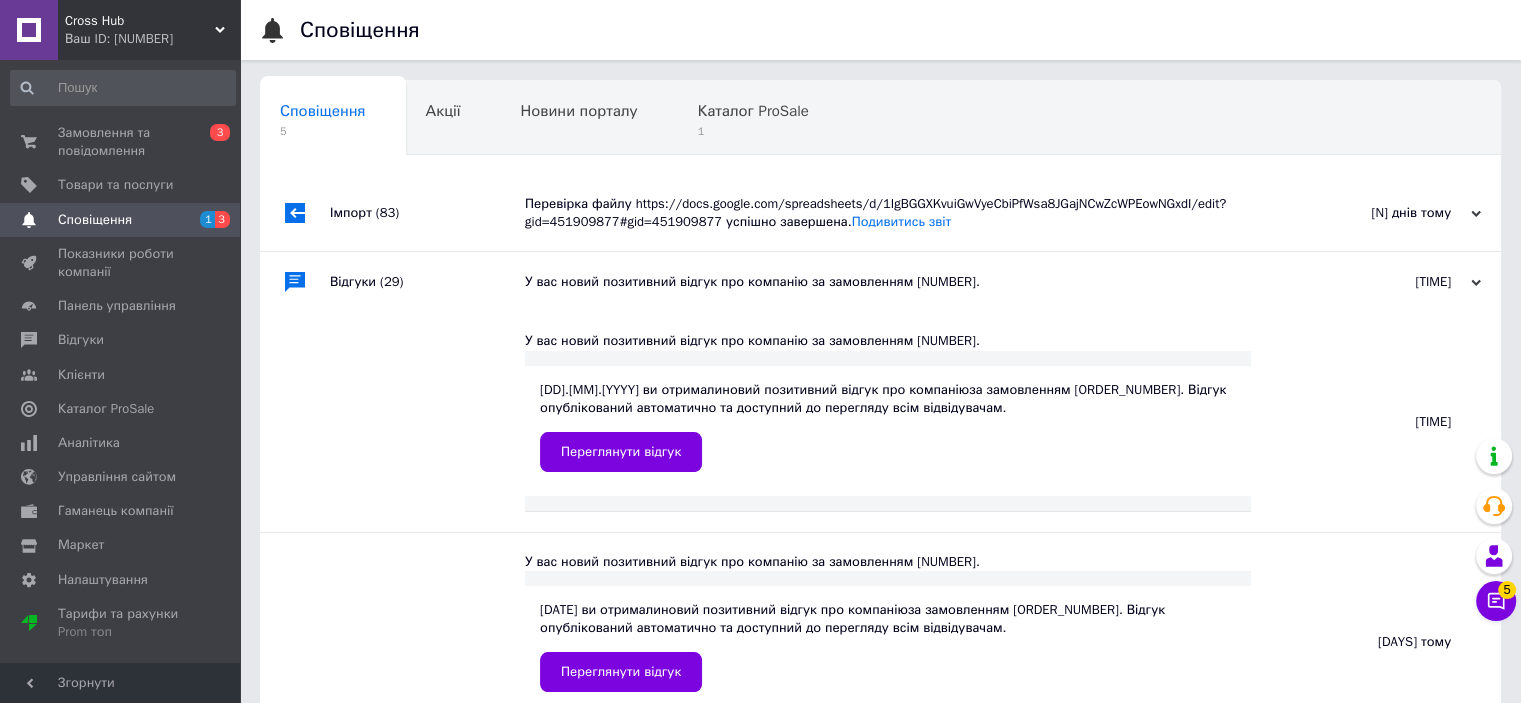 click on "Перевірка файлу https://docs.google.com/spreadsheets/d/1IgBGGXKvuiGwVyeCbiPfWsa8JGajNCwZcWPEowNGxdI/edit?gid=451909877#gid=451909877 успішно завершена.  Подивитись звіт" at bounding box center [903, 213] 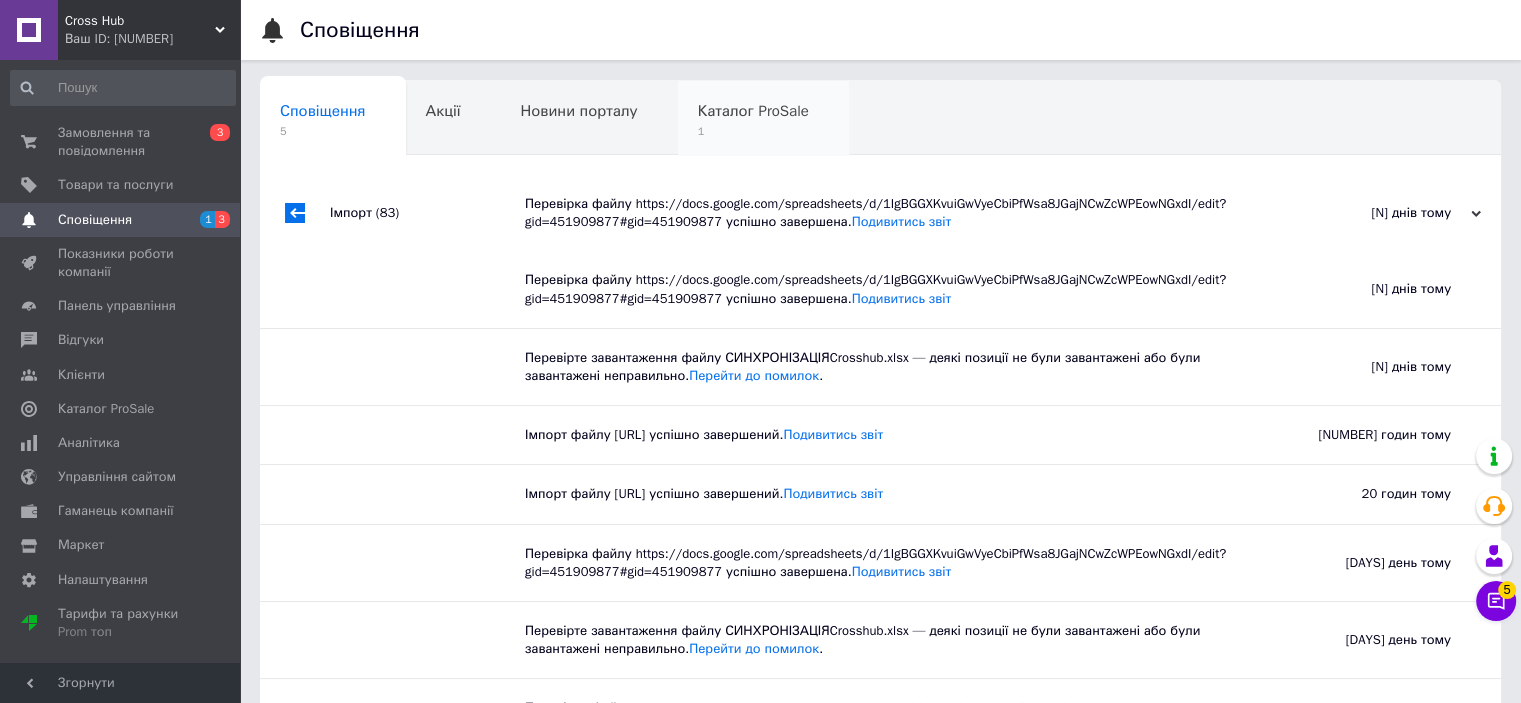 click on "Каталог ProSale 1" at bounding box center (333, 119) 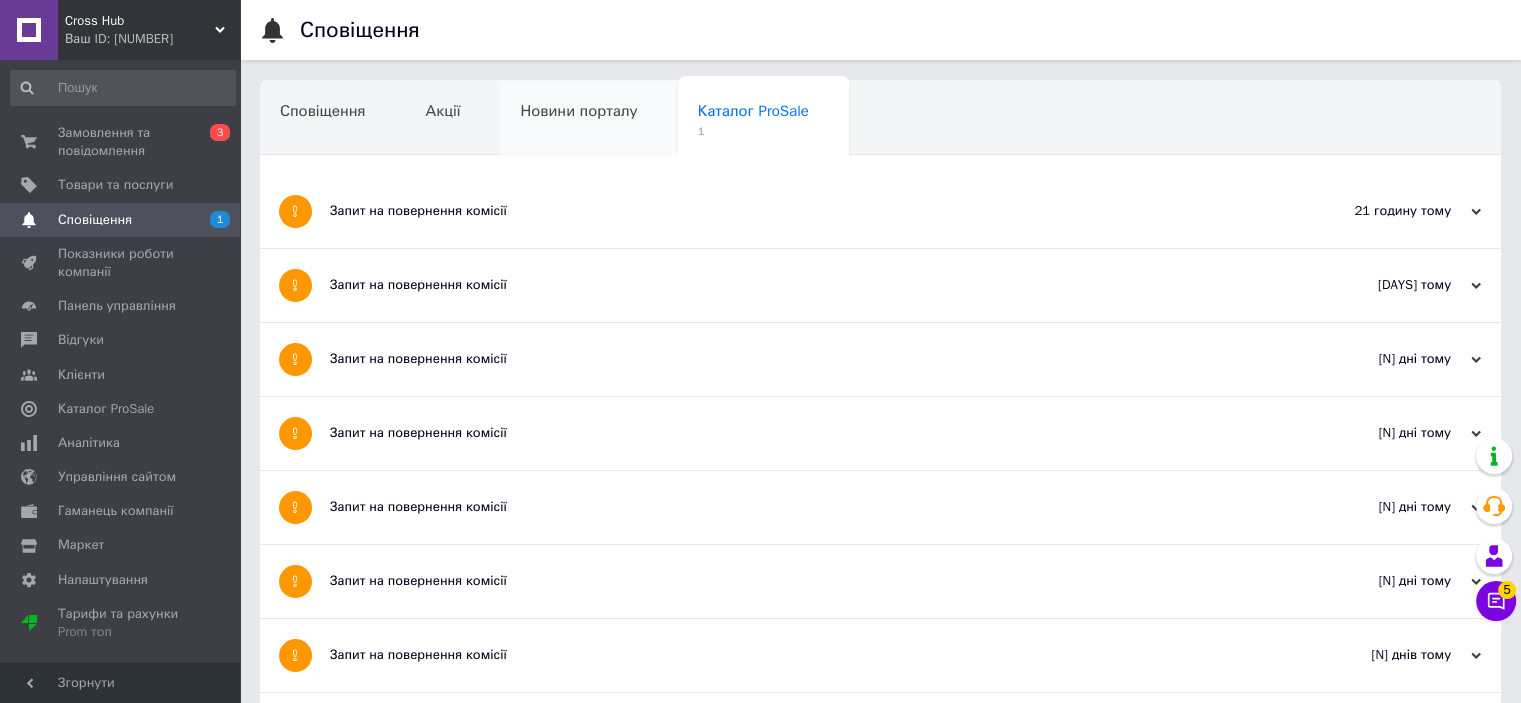 click on "Новини порталу" at bounding box center [323, 111] 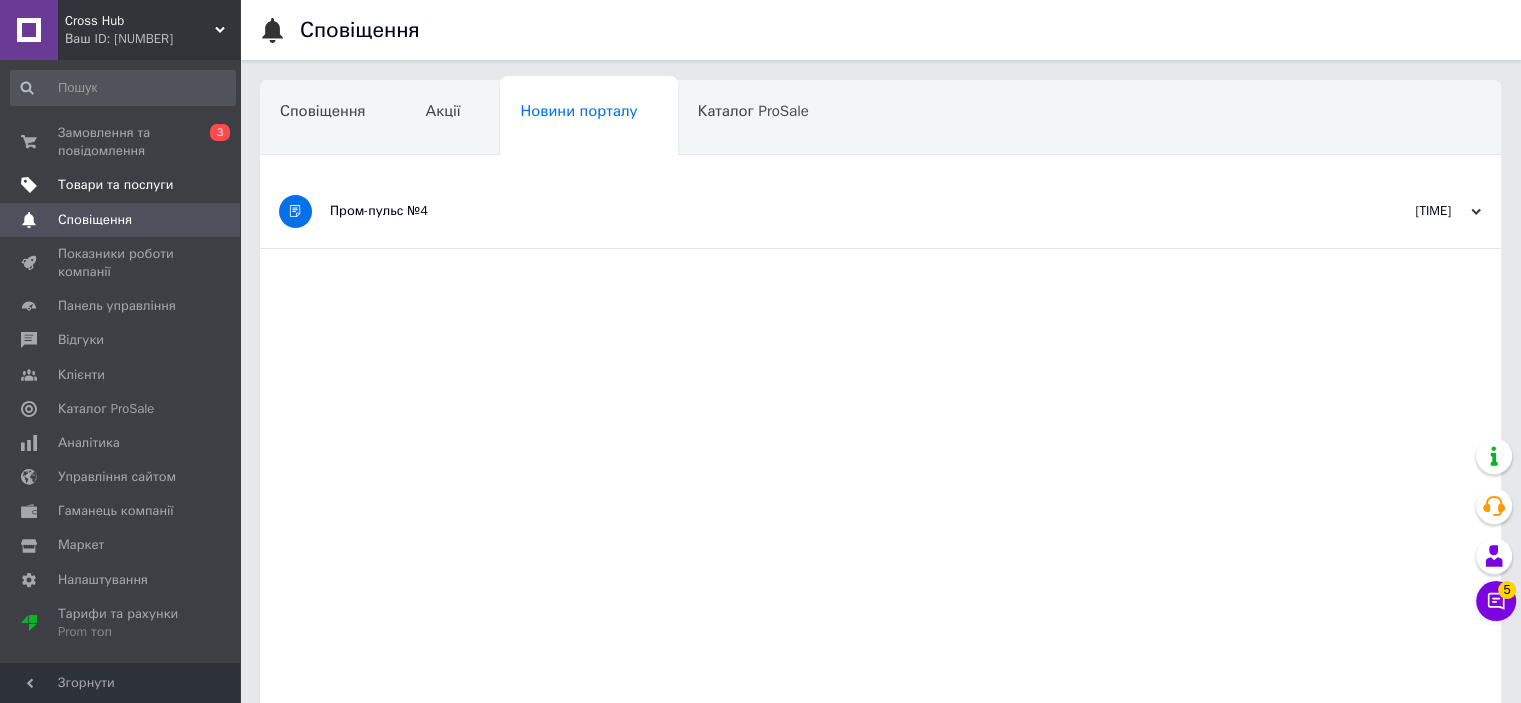 click on "Товари та послуги" at bounding box center [115, 185] 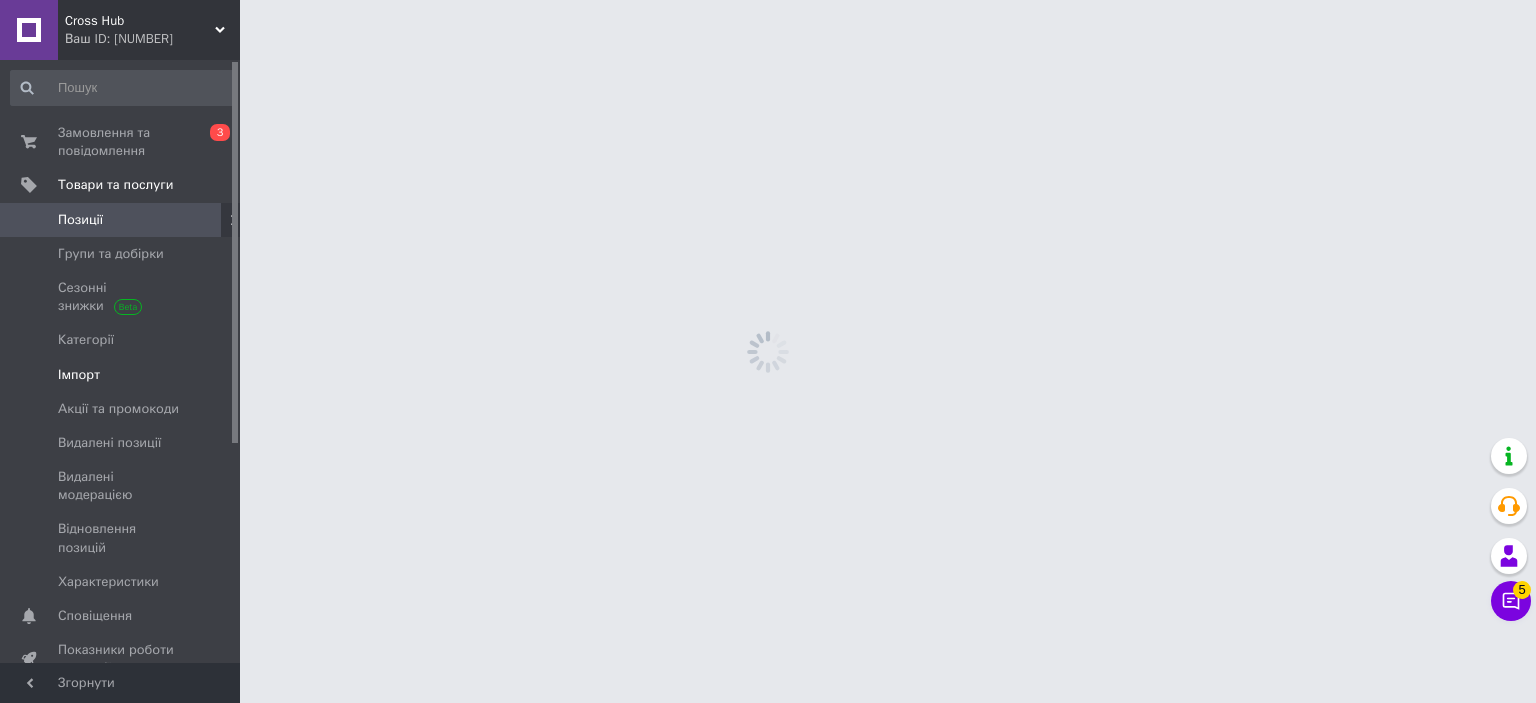 click on "Імпорт" at bounding box center (123, 375) 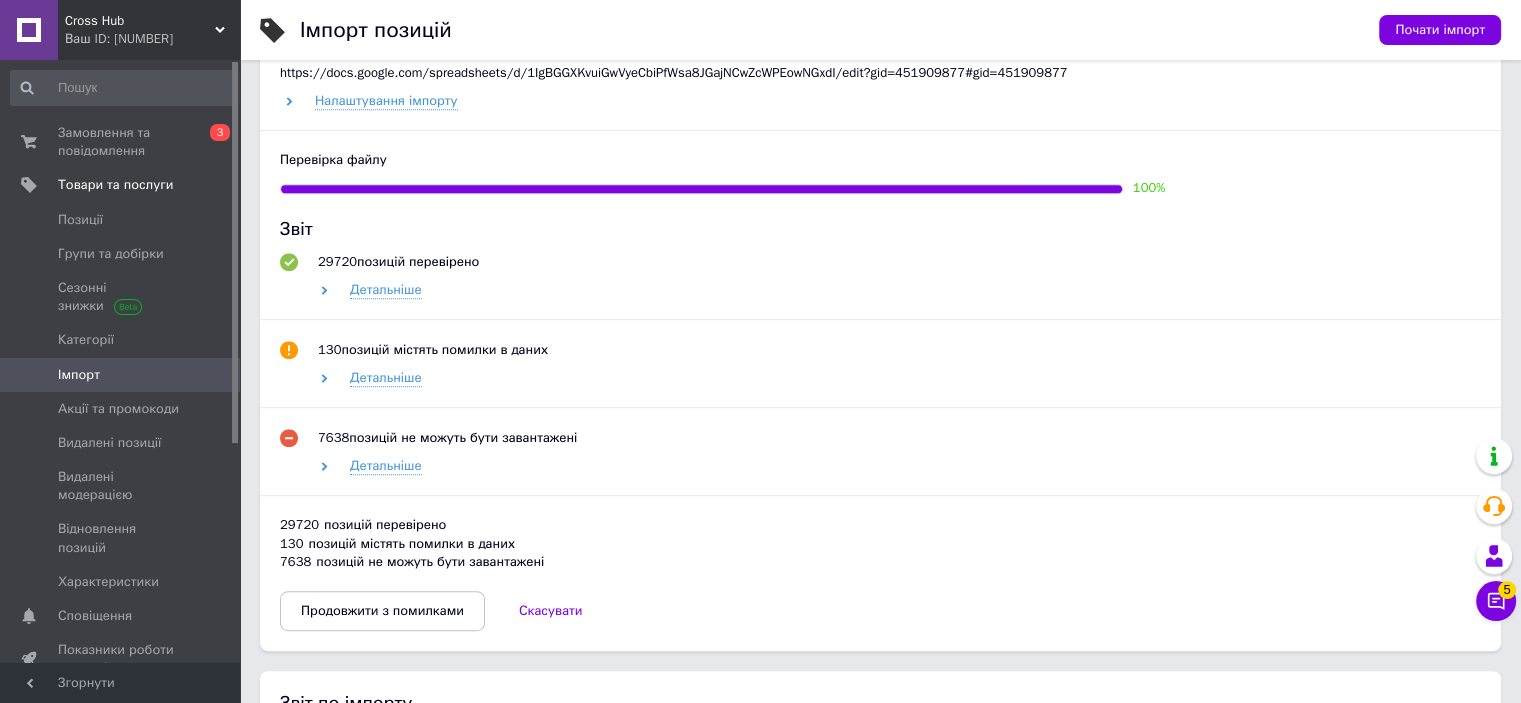 scroll, scrollTop: 1100, scrollLeft: 0, axis: vertical 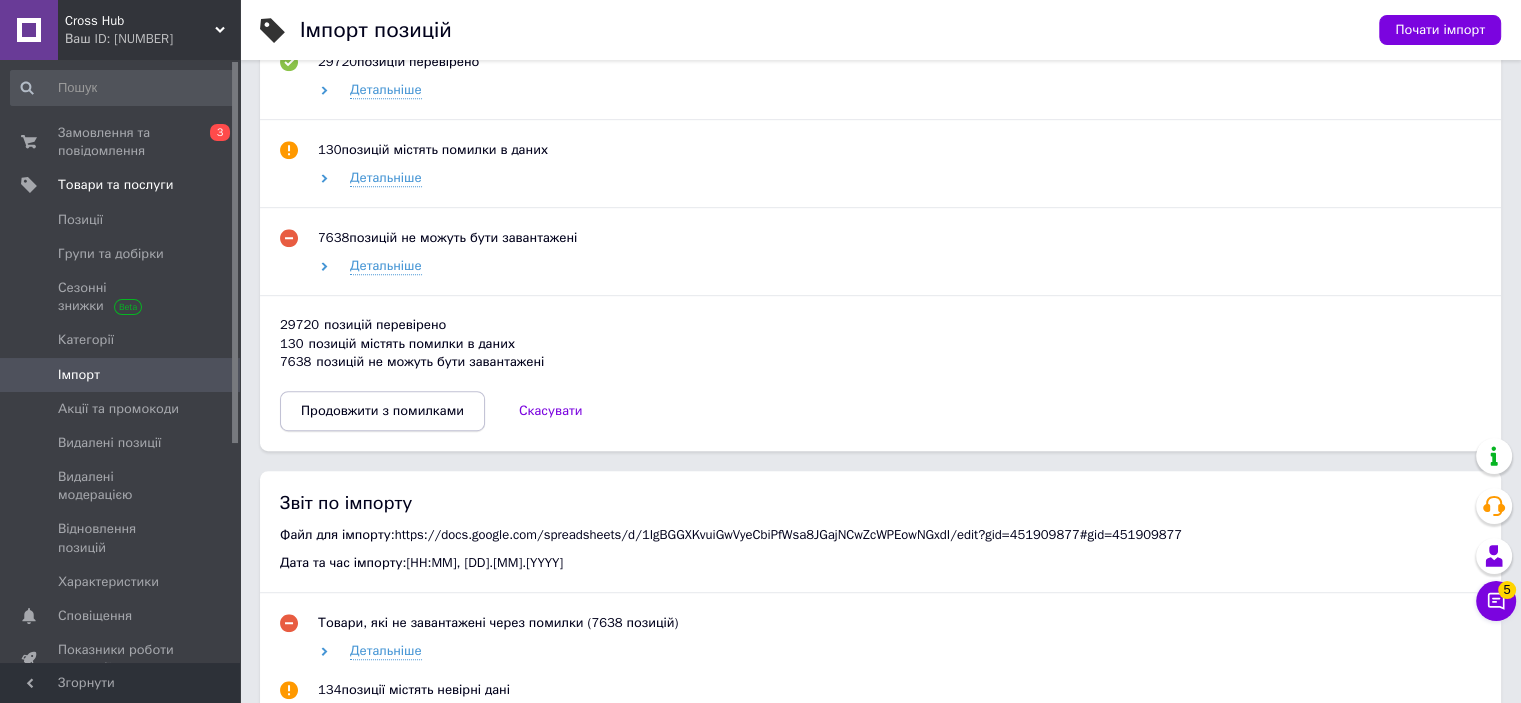 click on "Продовжити з помилками" at bounding box center (382, 411) 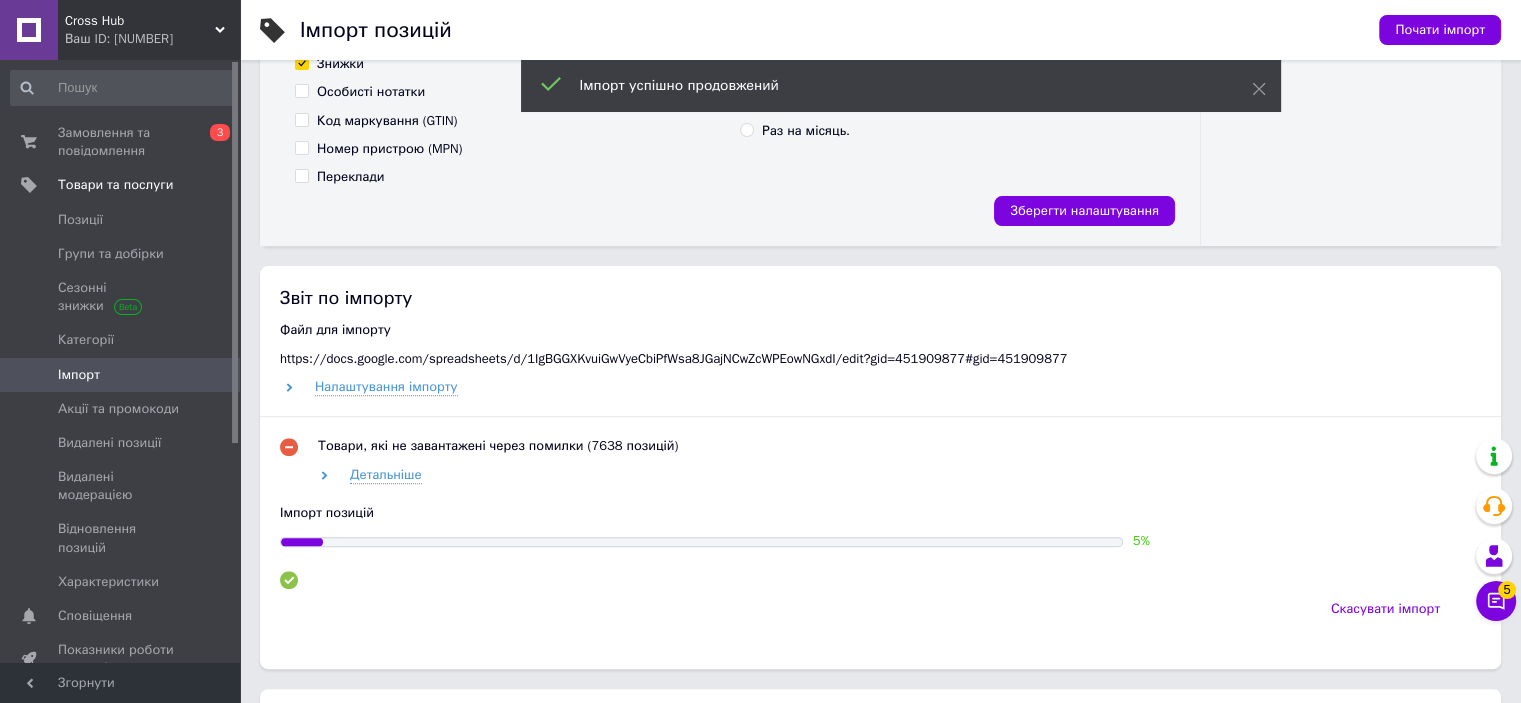 scroll, scrollTop: 600, scrollLeft: 0, axis: vertical 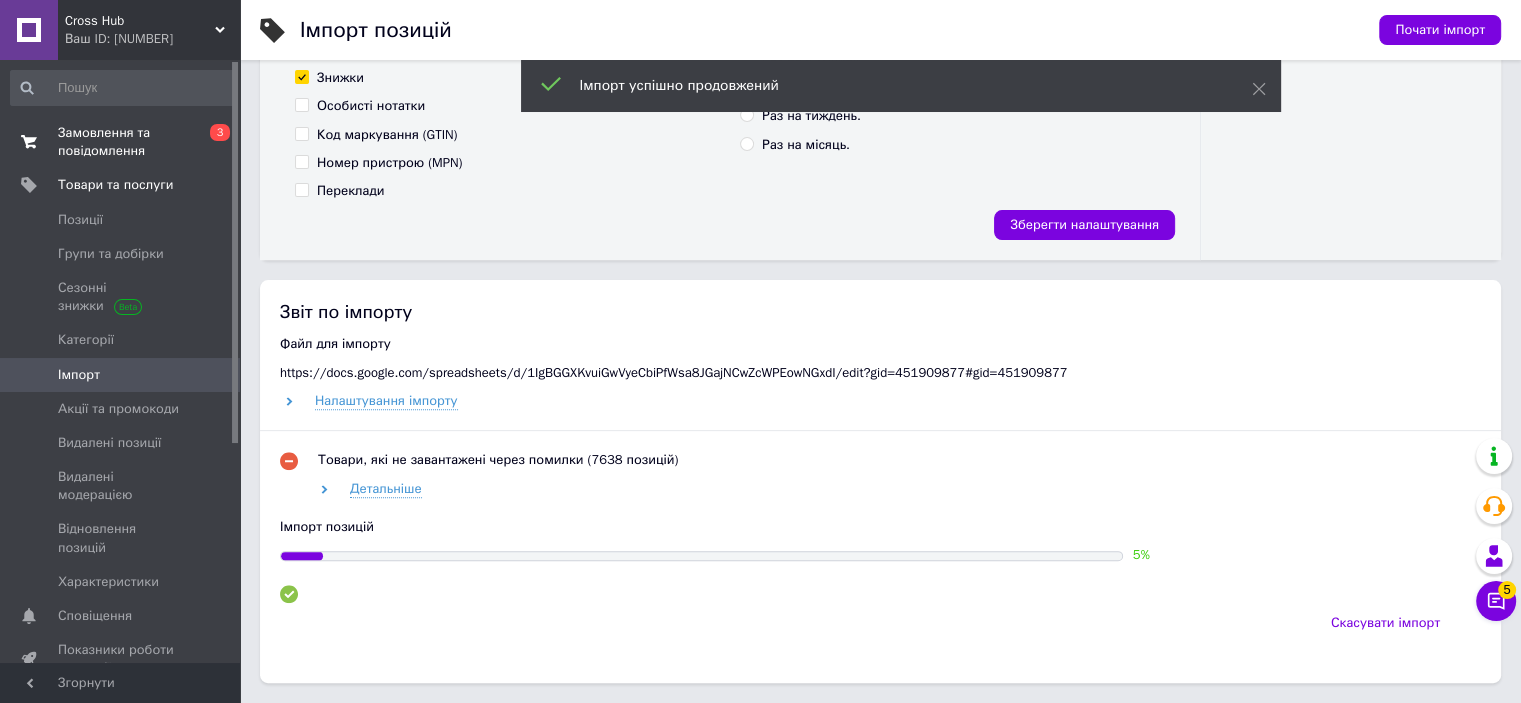 click on "Замовлення та повідомлення" at bounding box center (121, 142) 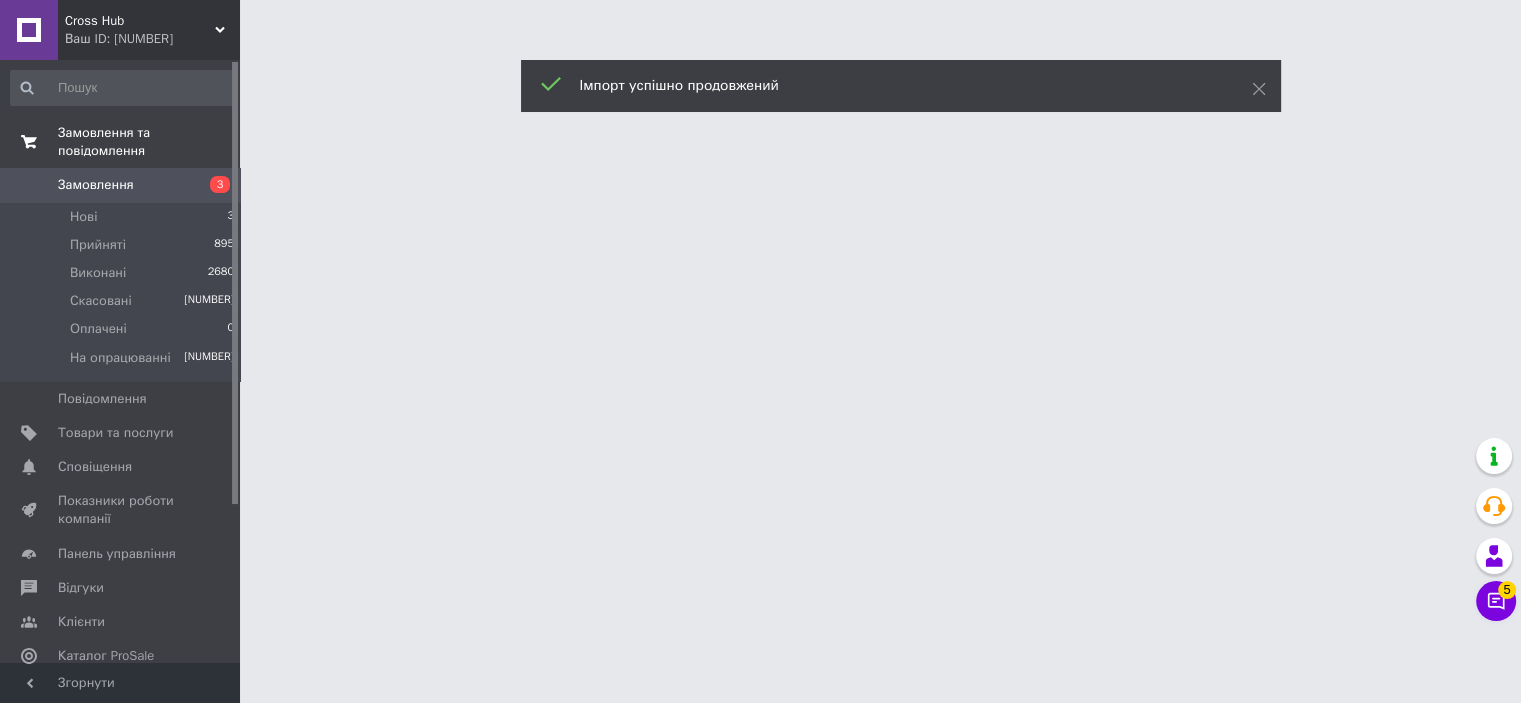 scroll, scrollTop: 0, scrollLeft: 0, axis: both 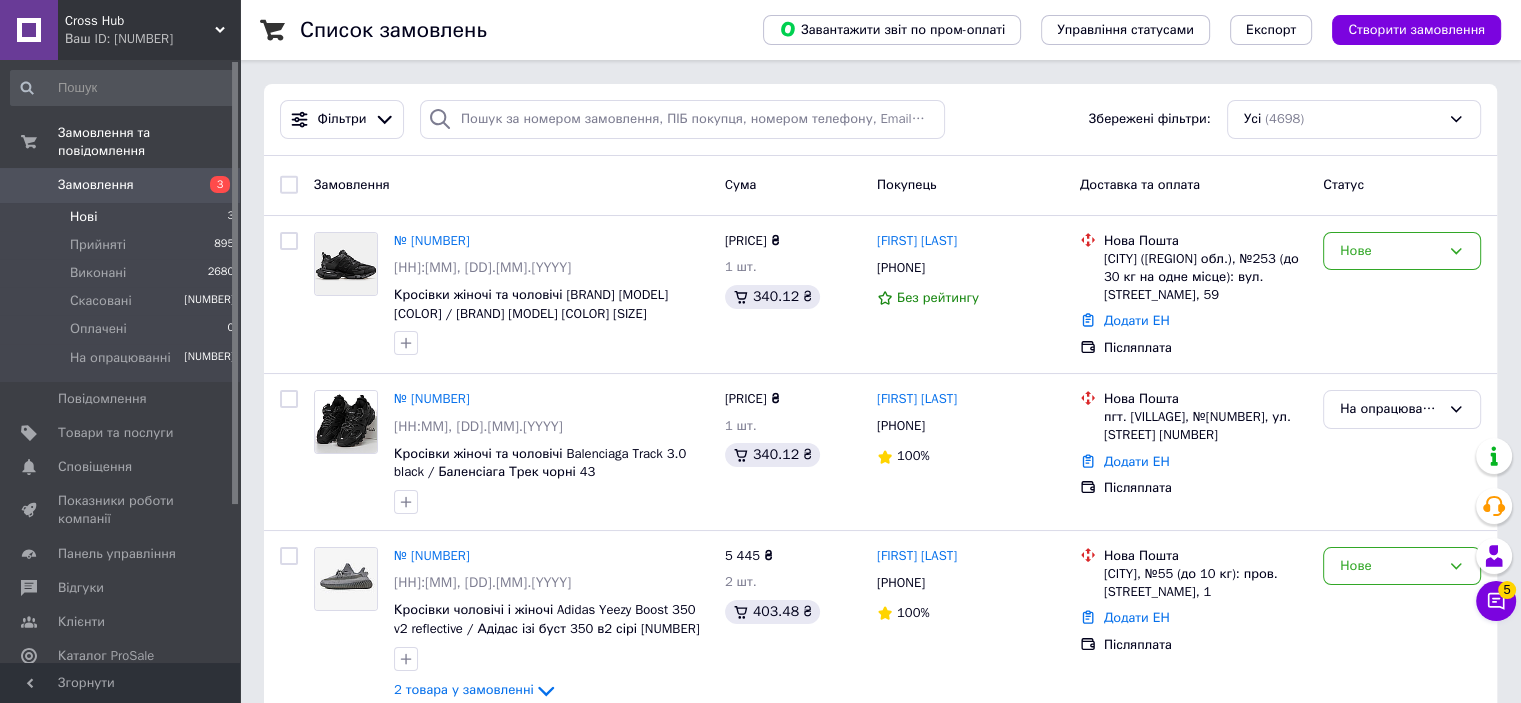 click on "Нові 3" at bounding box center (123, 217) 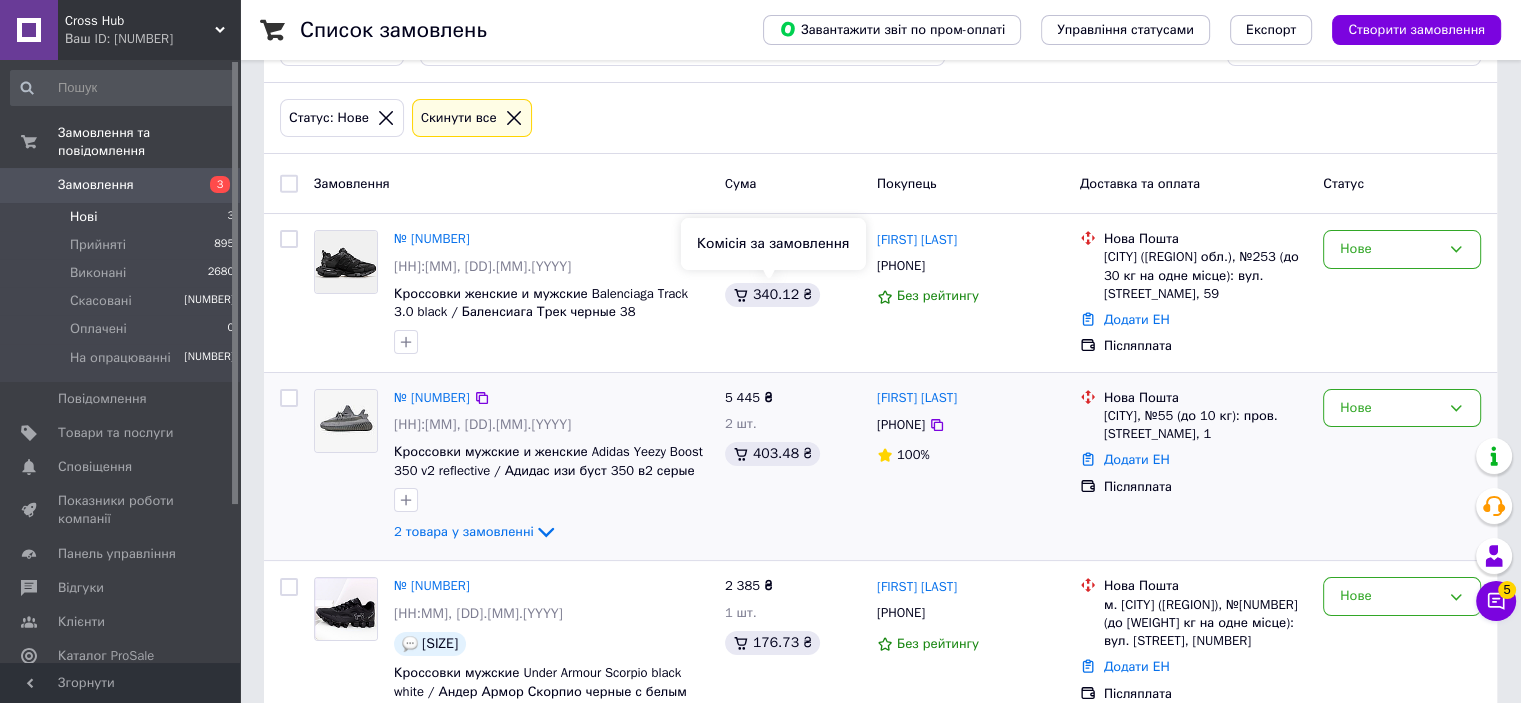 scroll, scrollTop: 159, scrollLeft: 0, axis: vertical 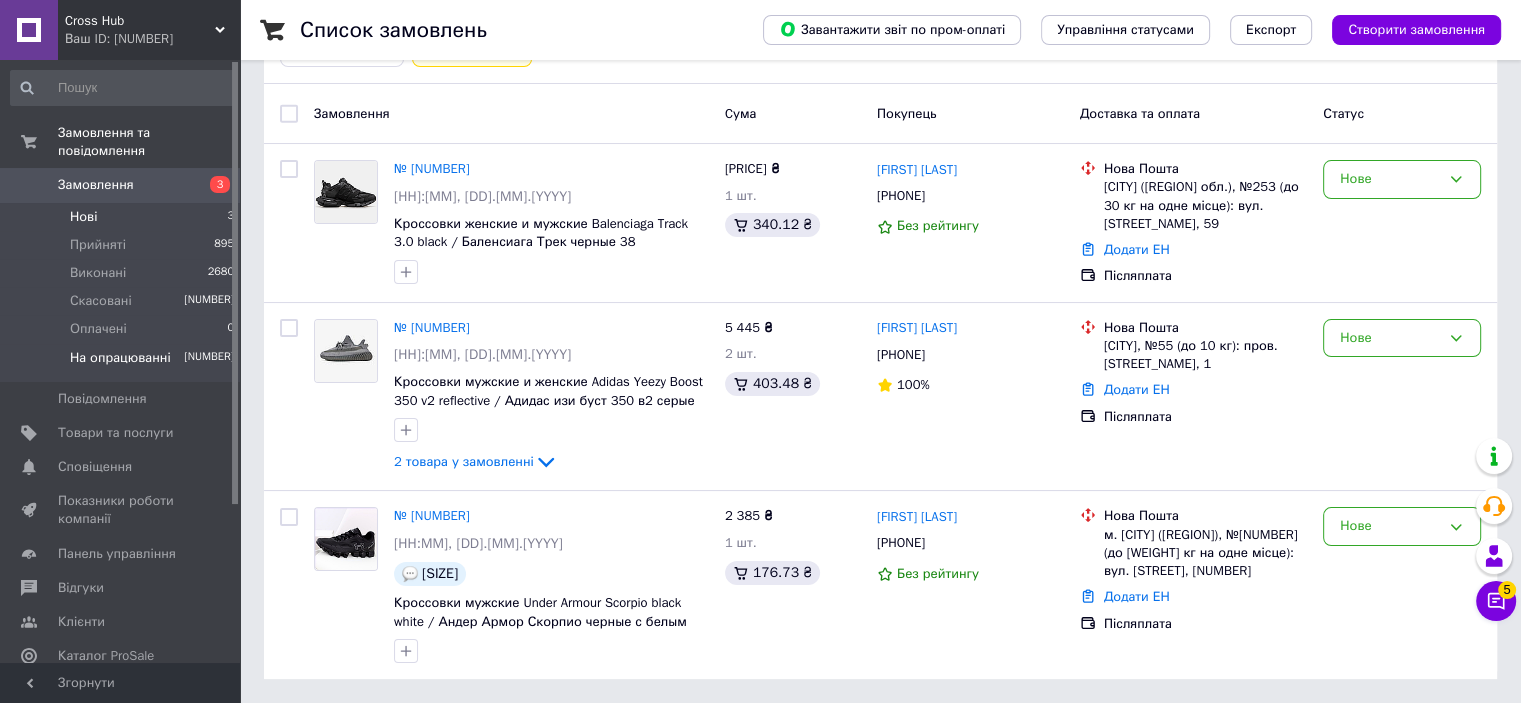 click on "На опрацюванні 2" at bounding box center (123, 363) 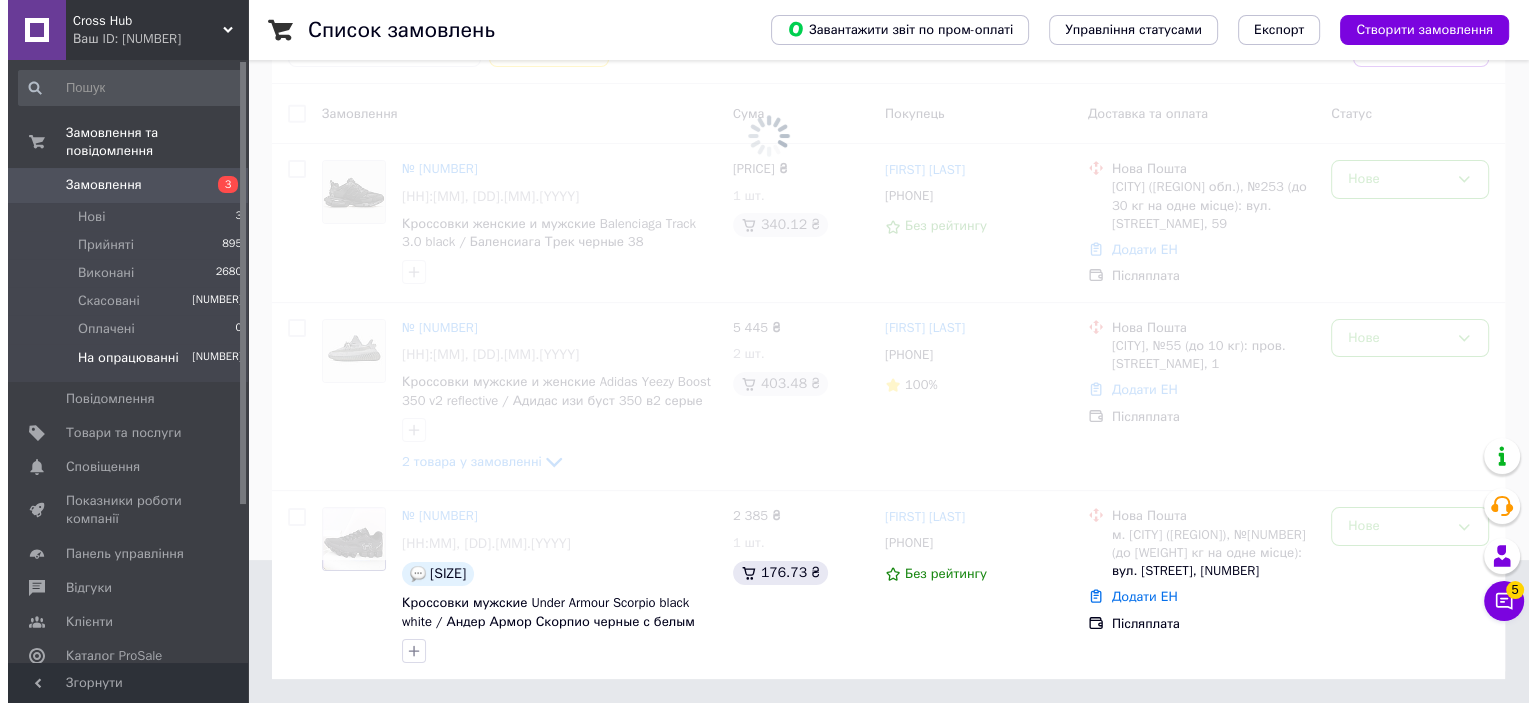scroll, scrollTop: 0, scrollLeft: 0, axis: both 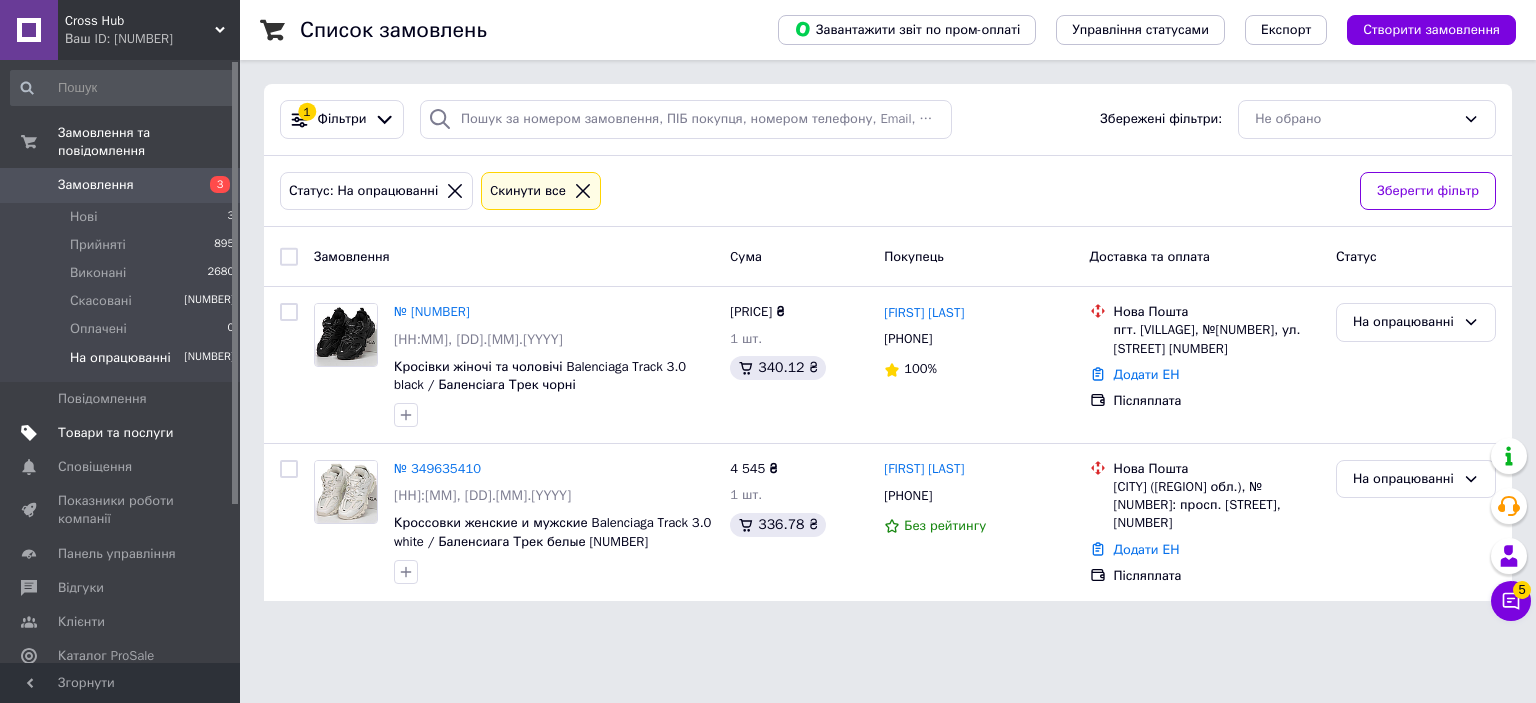 click on "Товари та послуги" at bounding box center (115, 433) 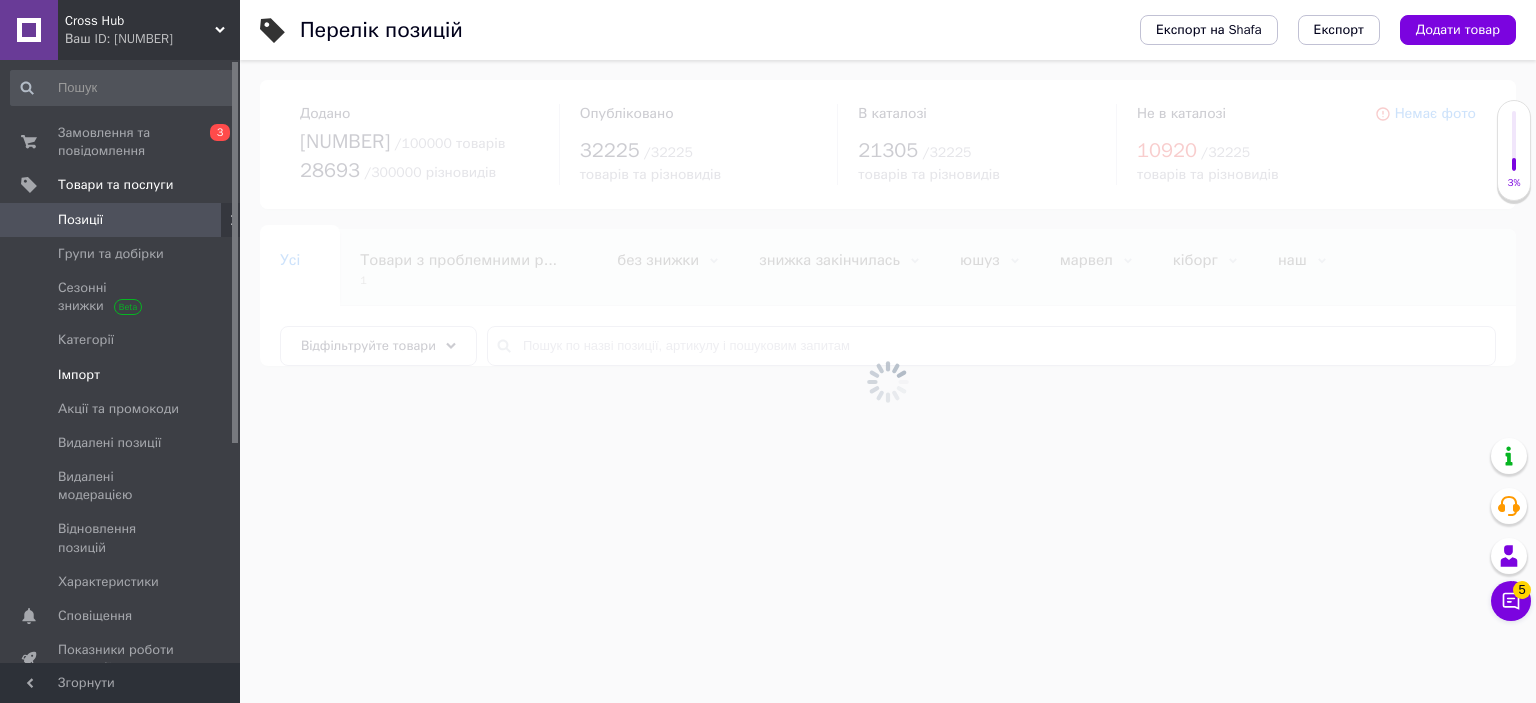 click on "Імпорт" at bounding box center (79, 375) 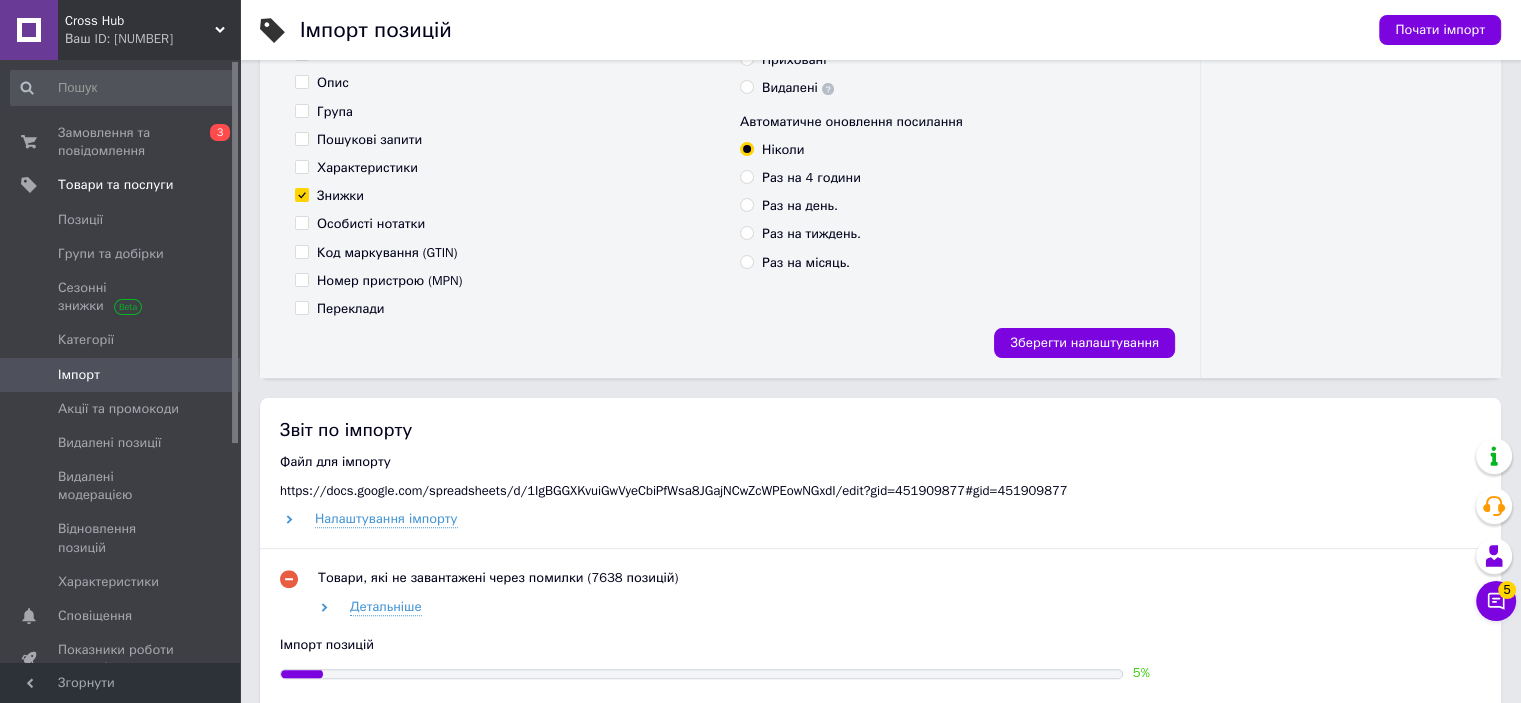 scroll, scrollTop: 600, scrollLeft: 0, axis: vertical 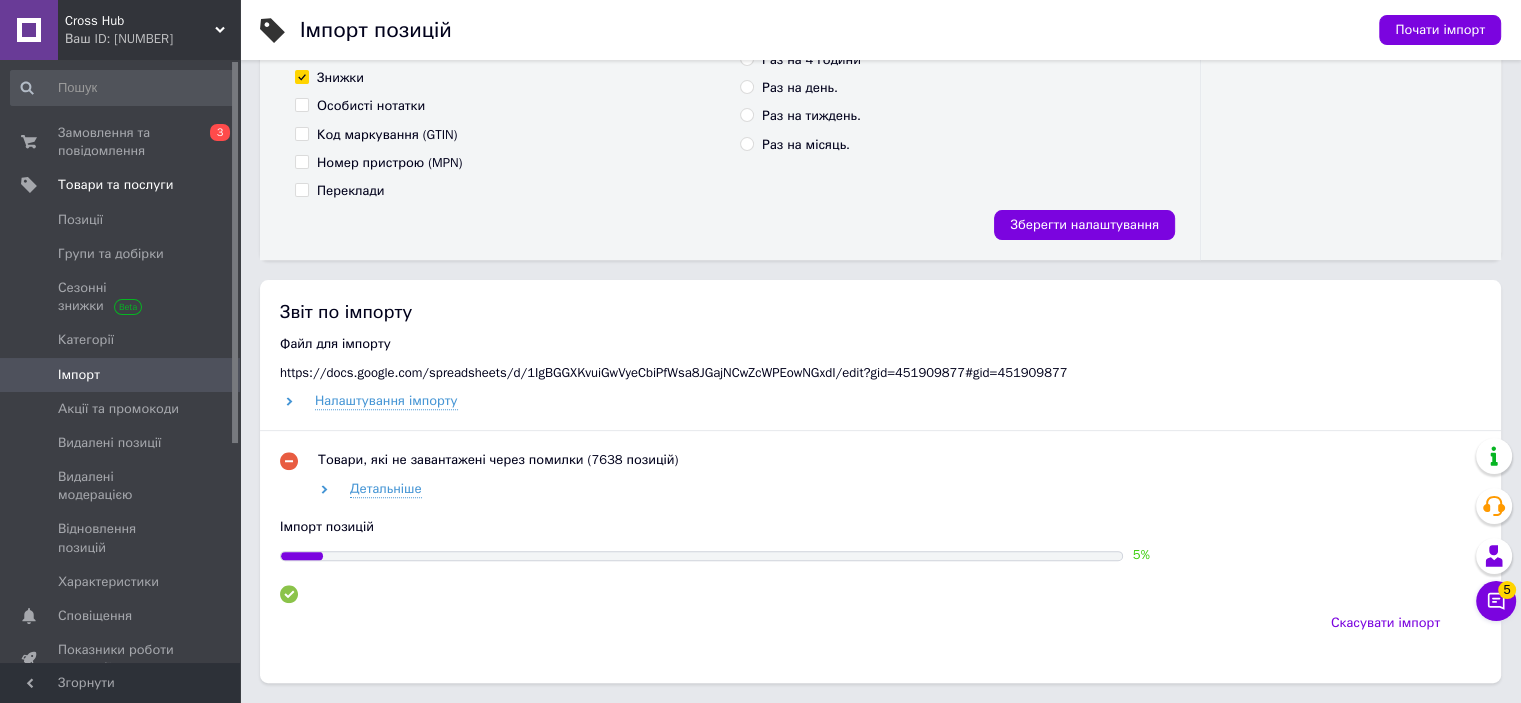 click on "Ваш ID: 3753543" at bounding box center (152, 39) 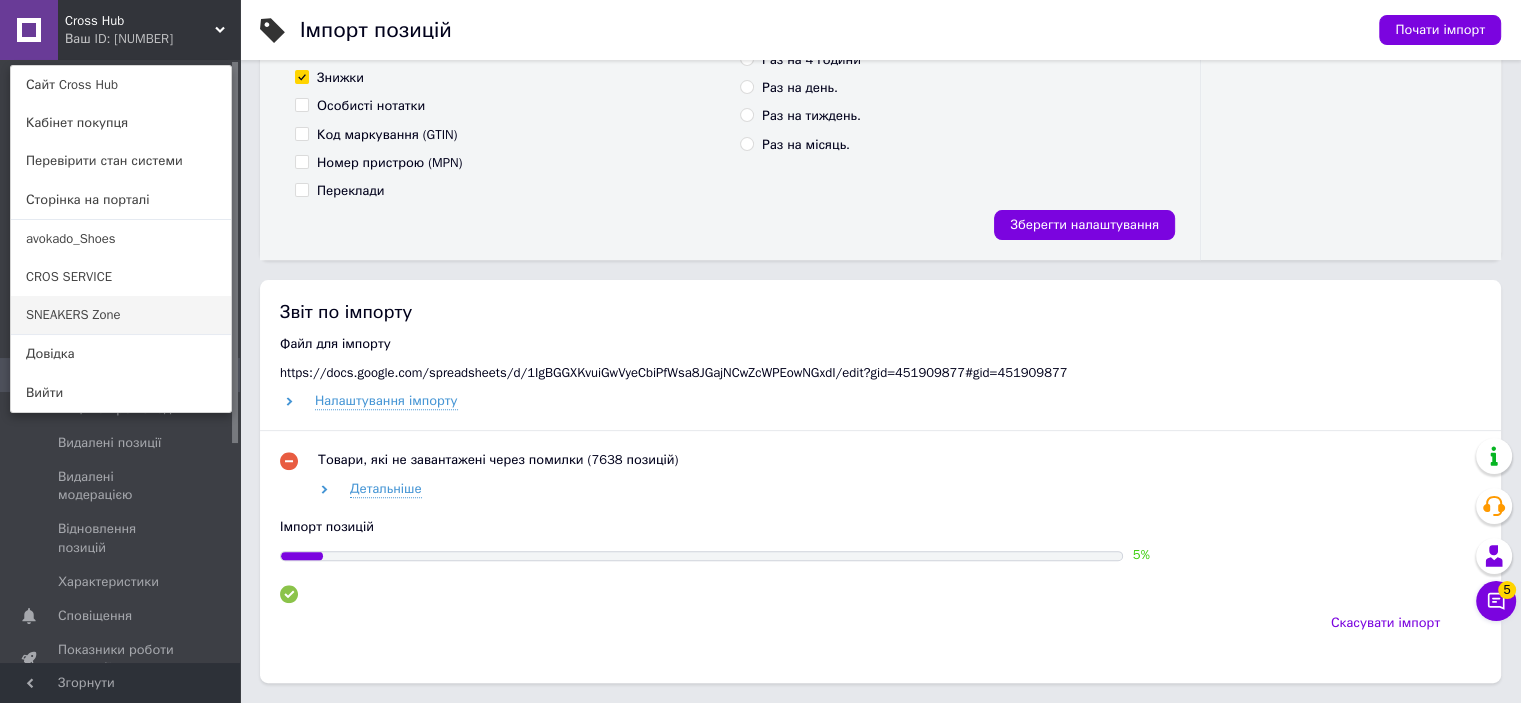 click on "SNEAKERS Zone" at bounding box center (121, 315) 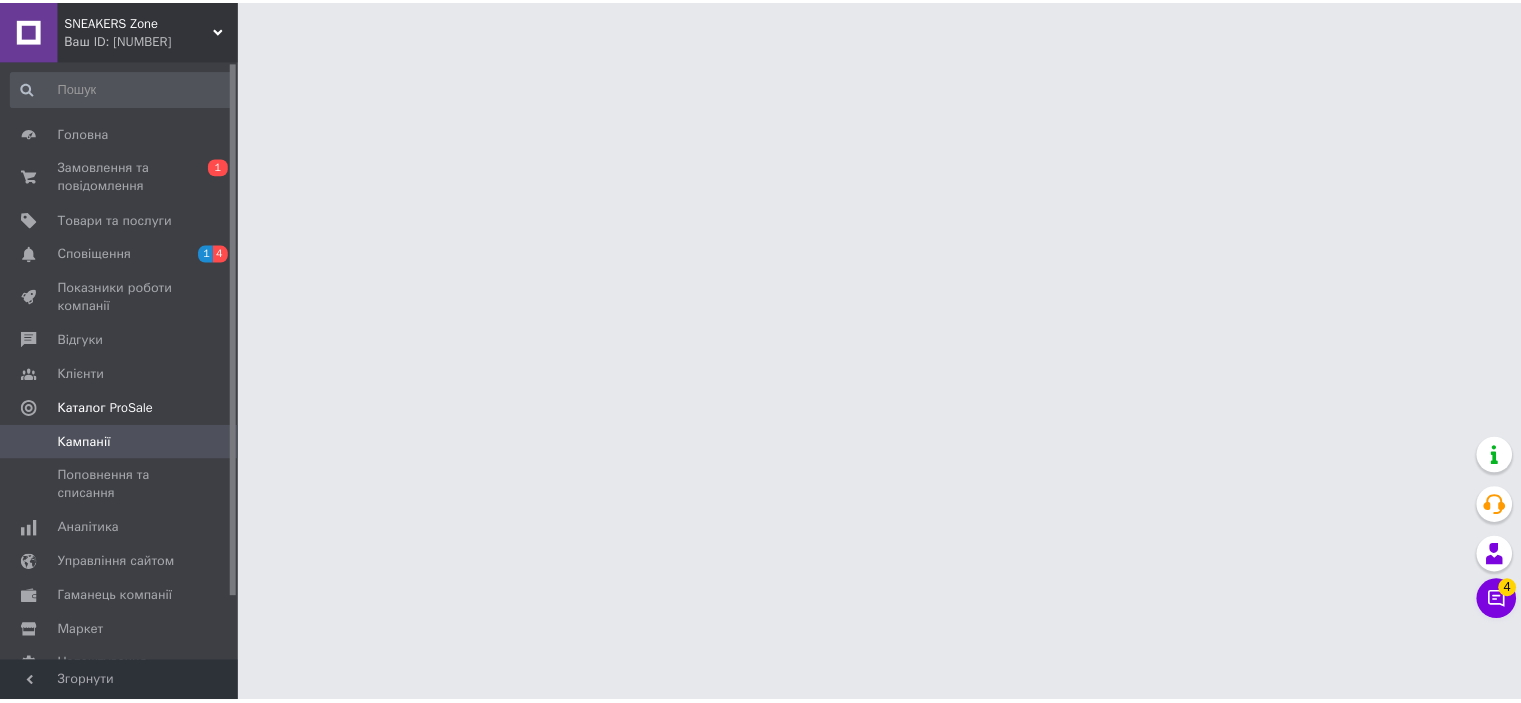 scroll, scrollTop: 0, scrollLeft: 0, axis: both 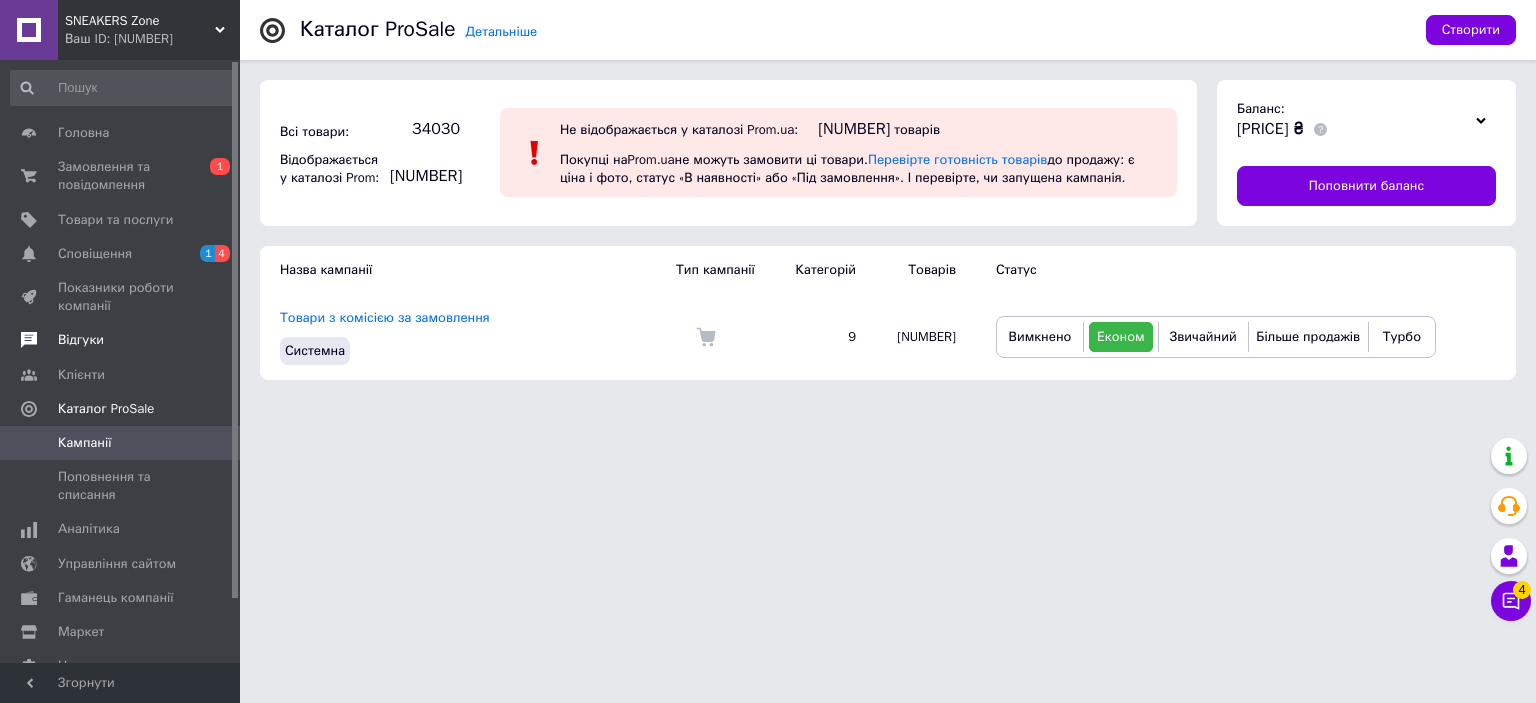 click on "Відгуки" at bounding box center [81, 340] 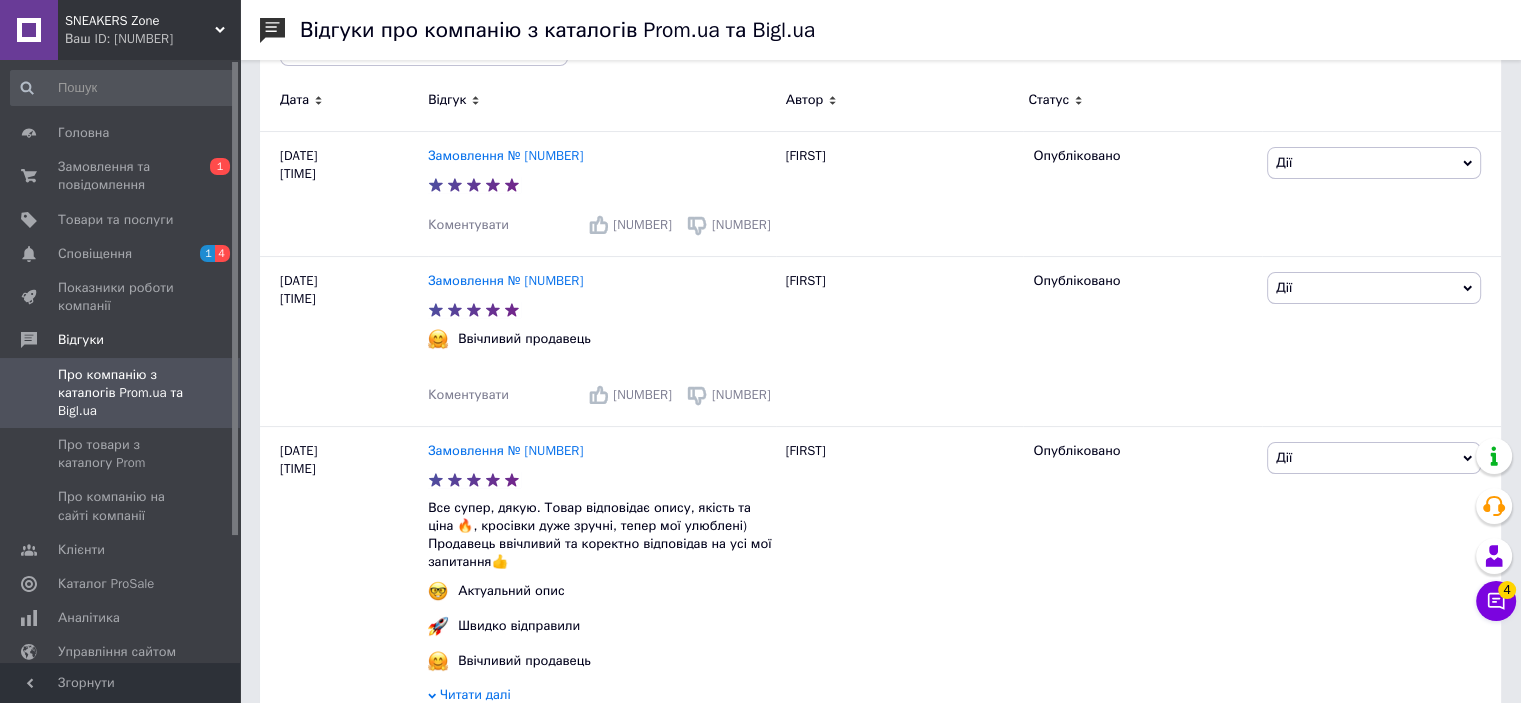 scroll, scrollTop: 0, scrollLeft: 0, axis: both 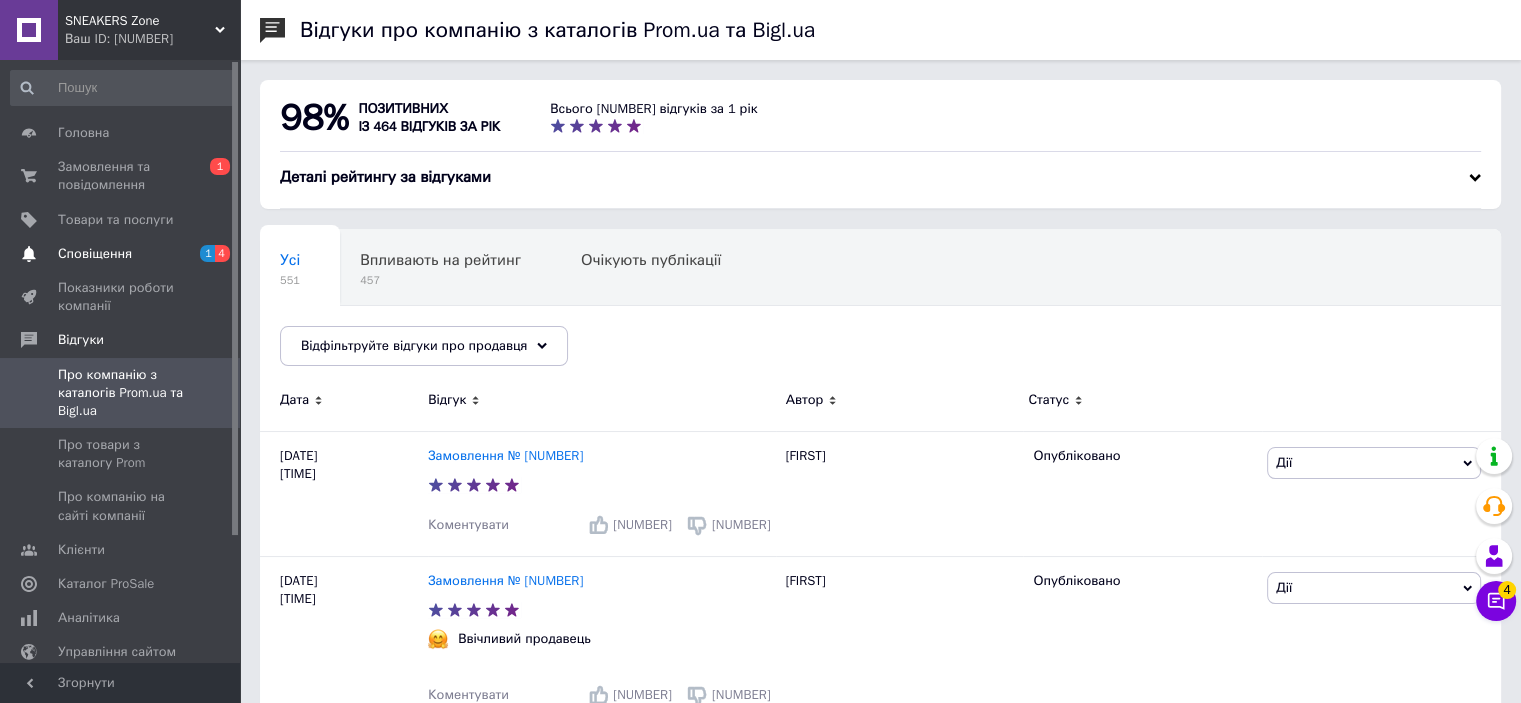 click on "Сповіщення" at bounding box center (95, 254) 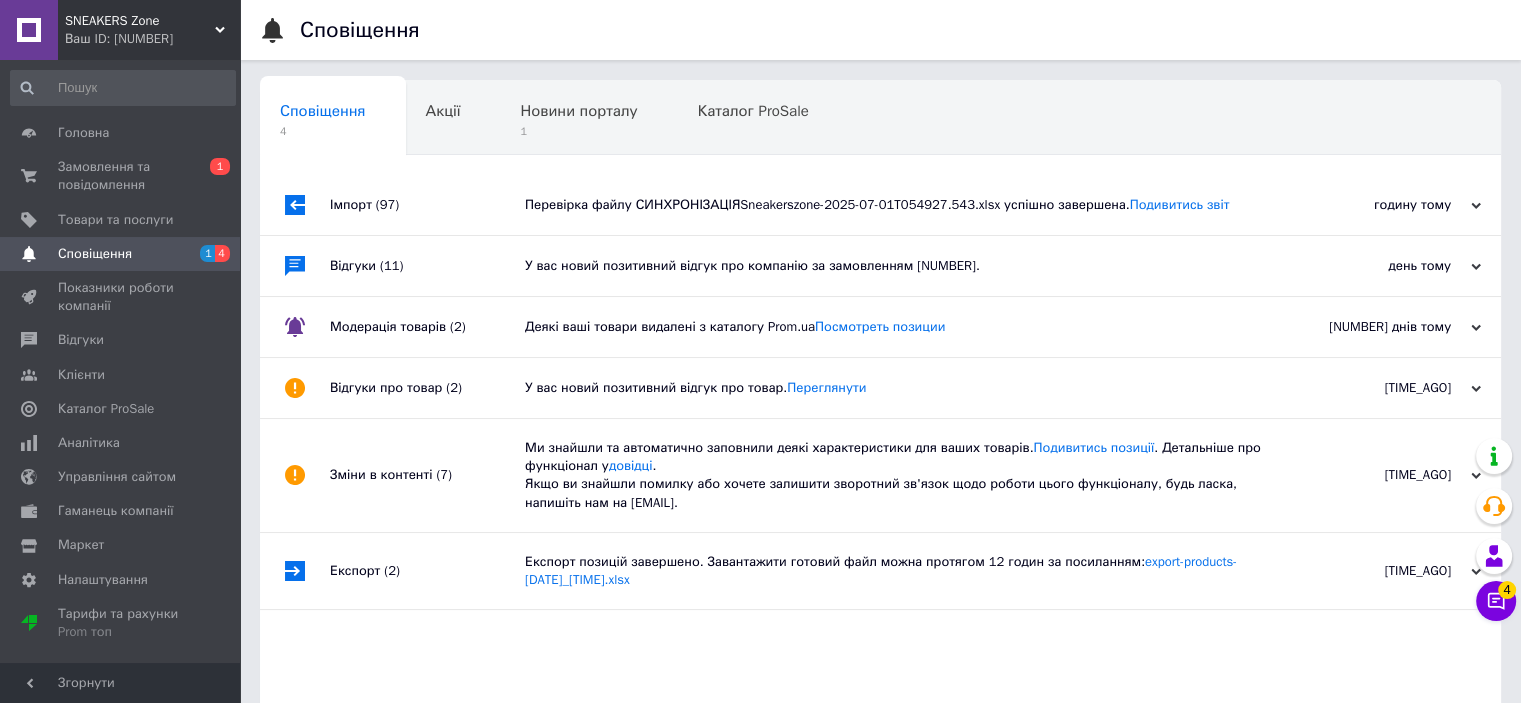 click on "Перевірка файлу СИНХРОНІЗАЦІЯSneakerszone-2025-07-01T054927.543.xlsx успішно завершена.  Подивитись звіт" at bounding box center (903, 205) 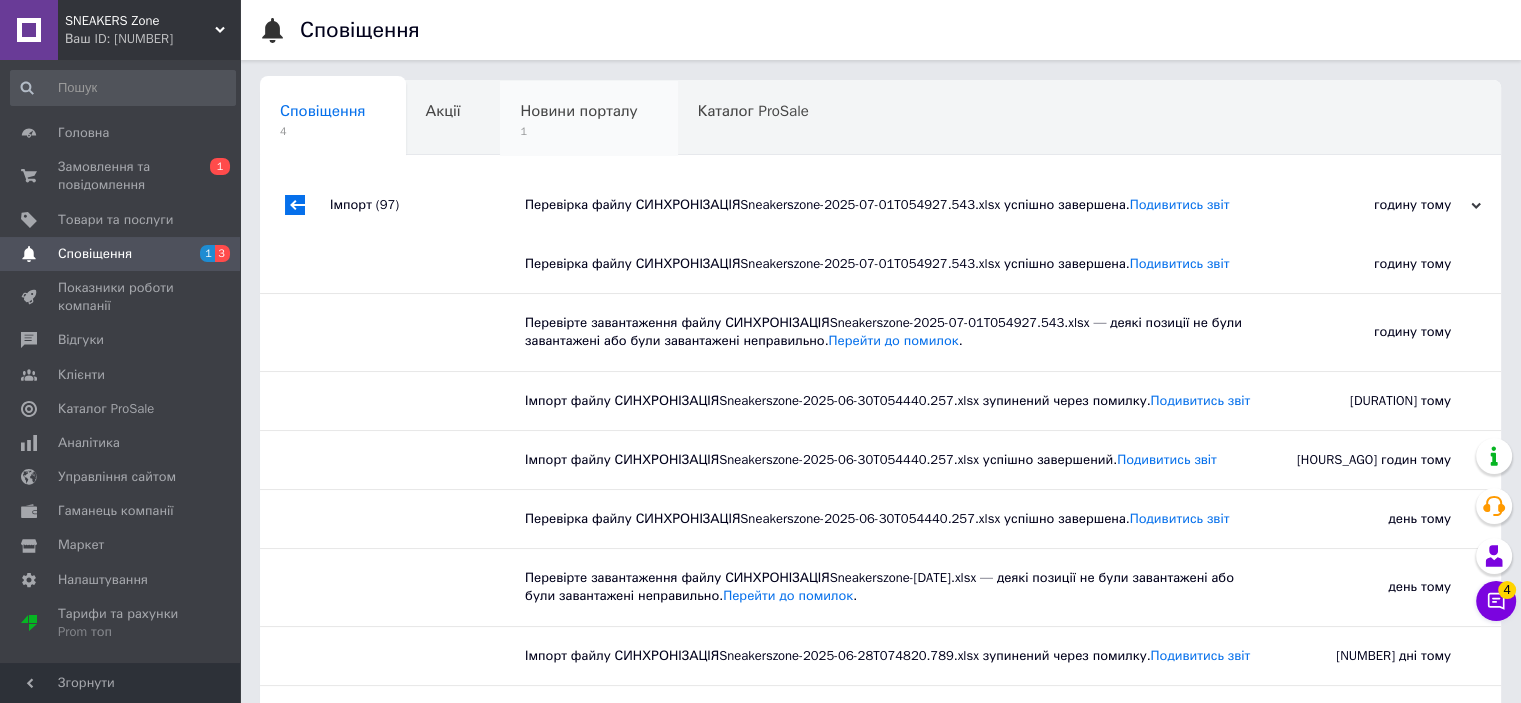 click on "Новини порталу 1" at bounding box center (333, 119) 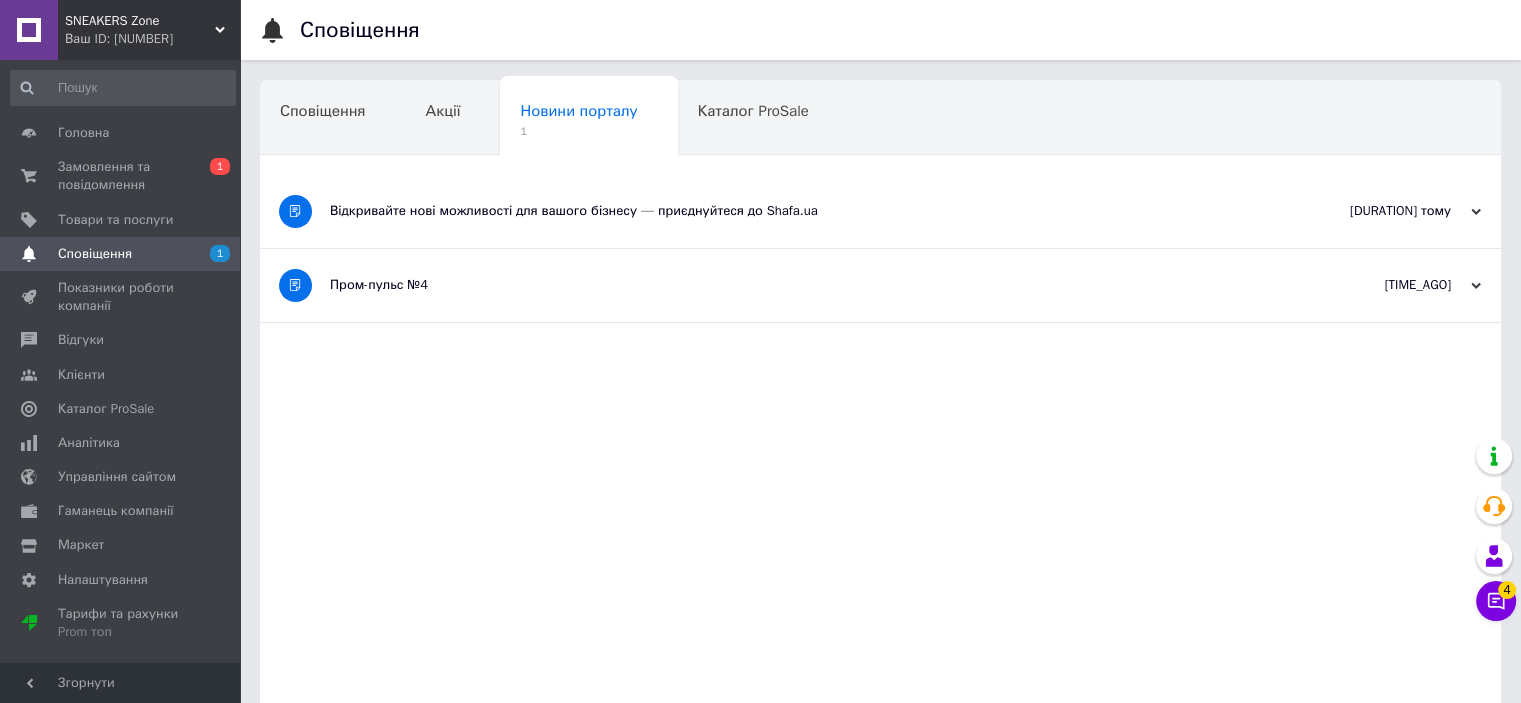 click on "Відкривайте нові можливості для вашого бізнесу — приєднуйтеся до Shafa.ua" at bounding box center [805, 211] 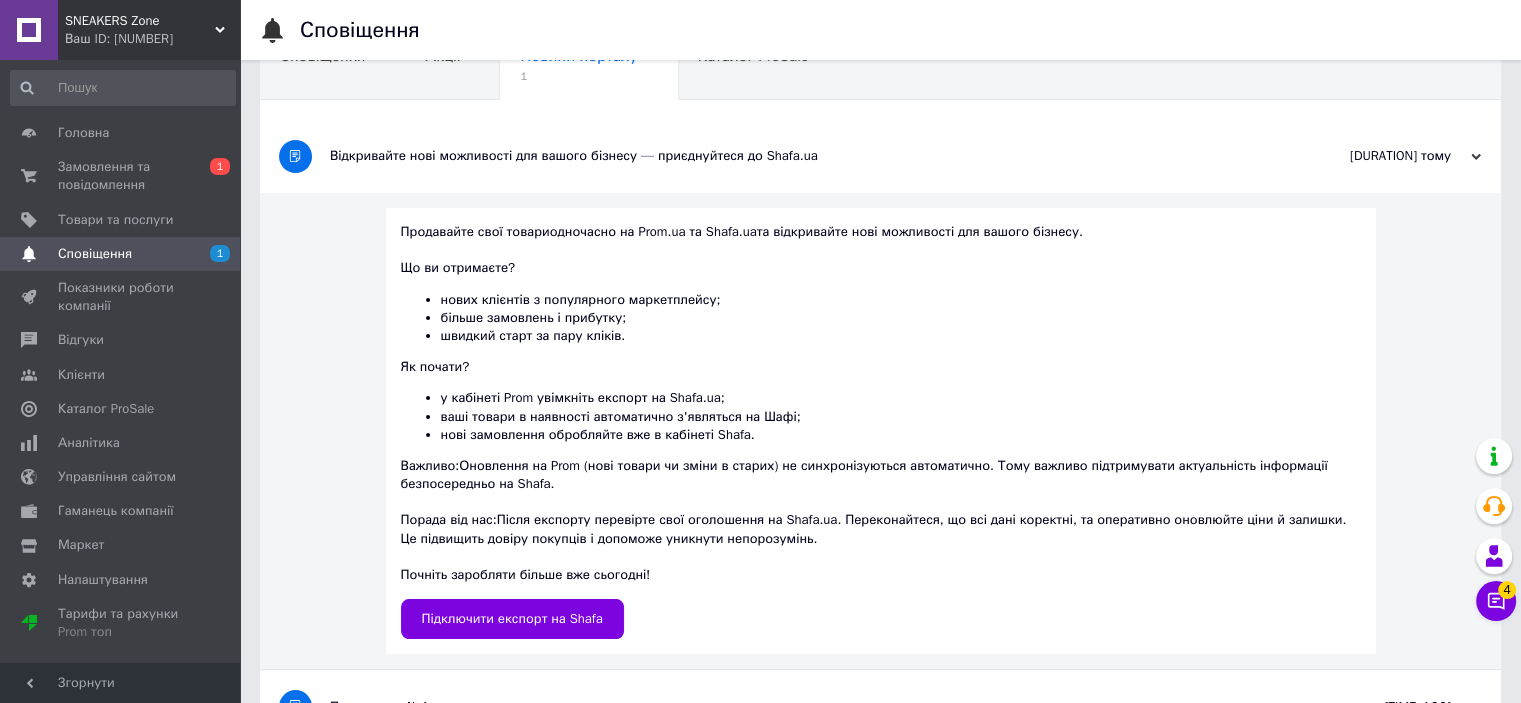 scroll, scrollTop: 0, scrollLeft: 0, axis: both 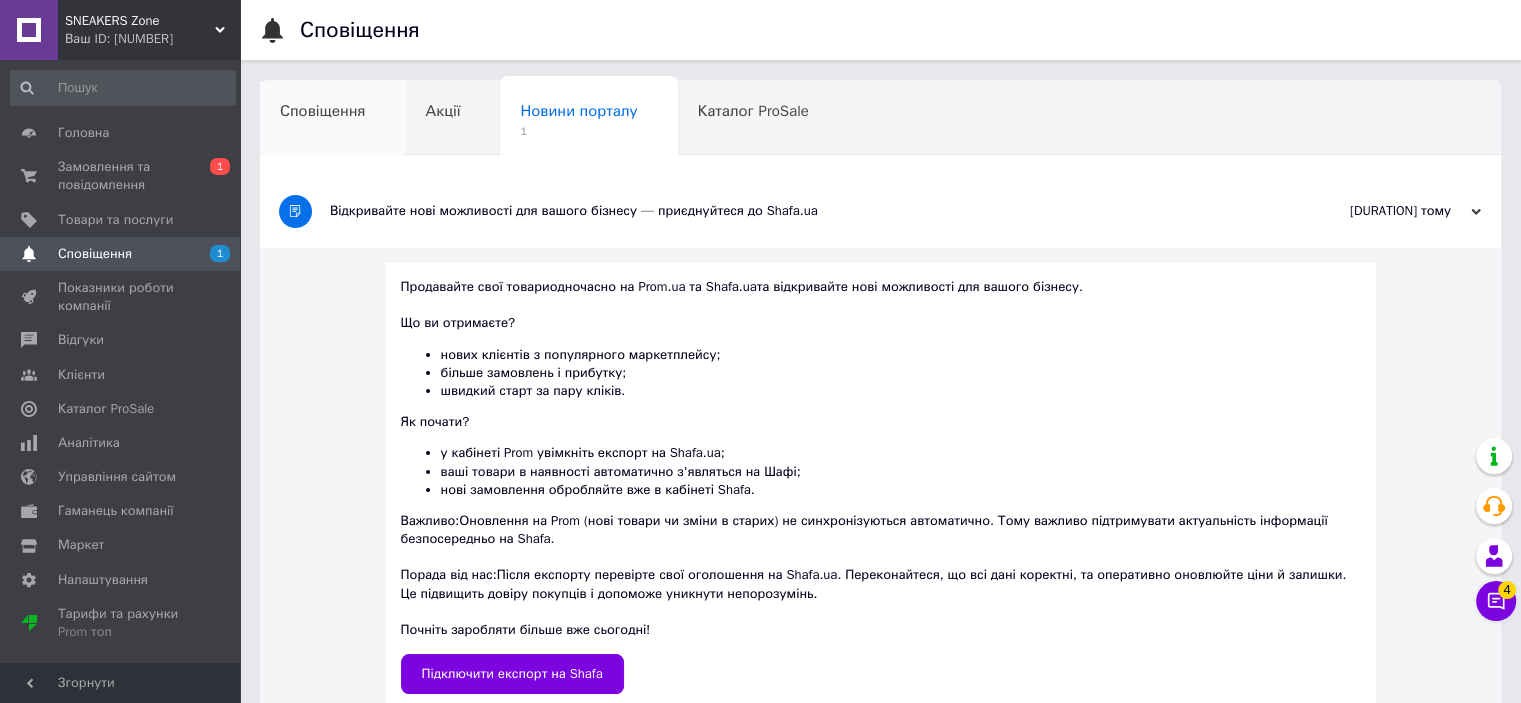 click on "Сповіщення" at bounding box center [333, 119] 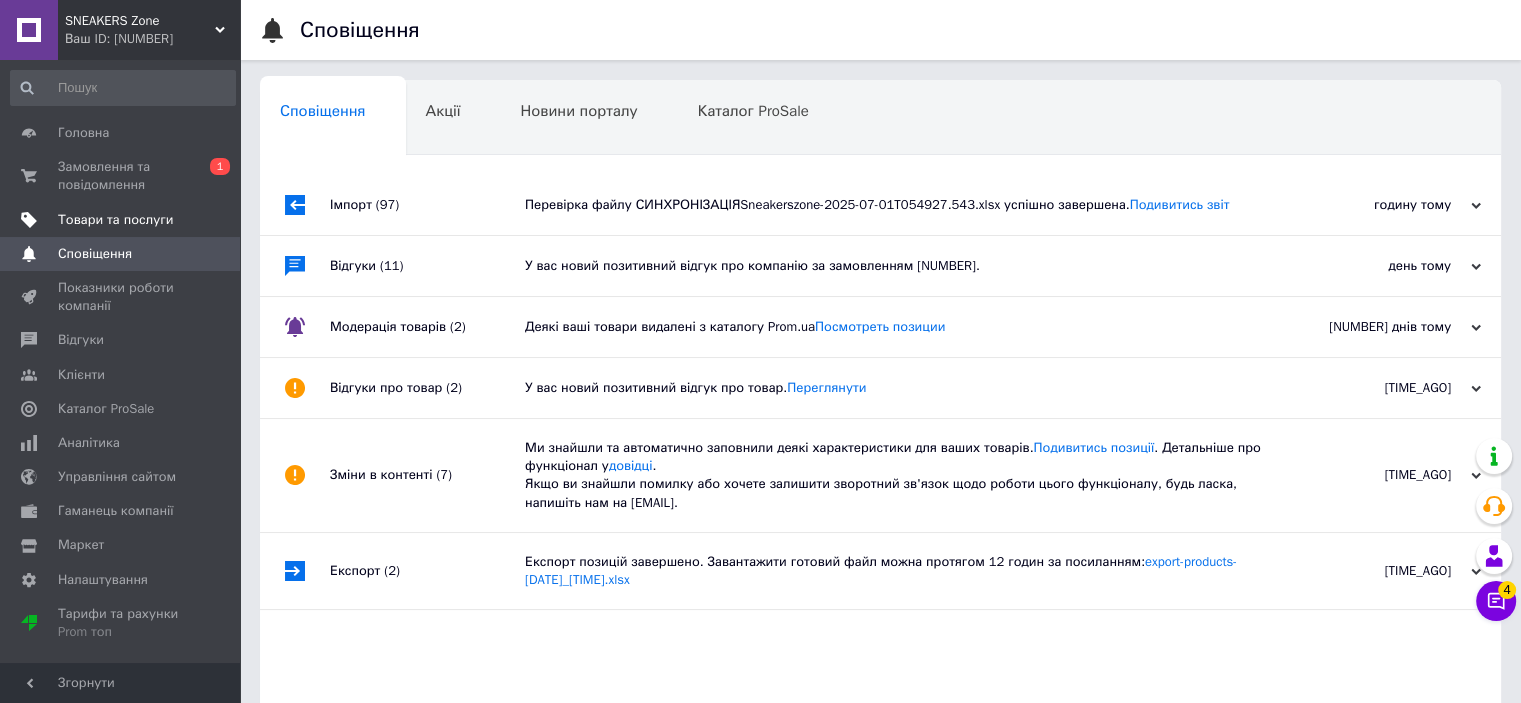 click on "Товари та послуги" at bounding box center (115, 220) 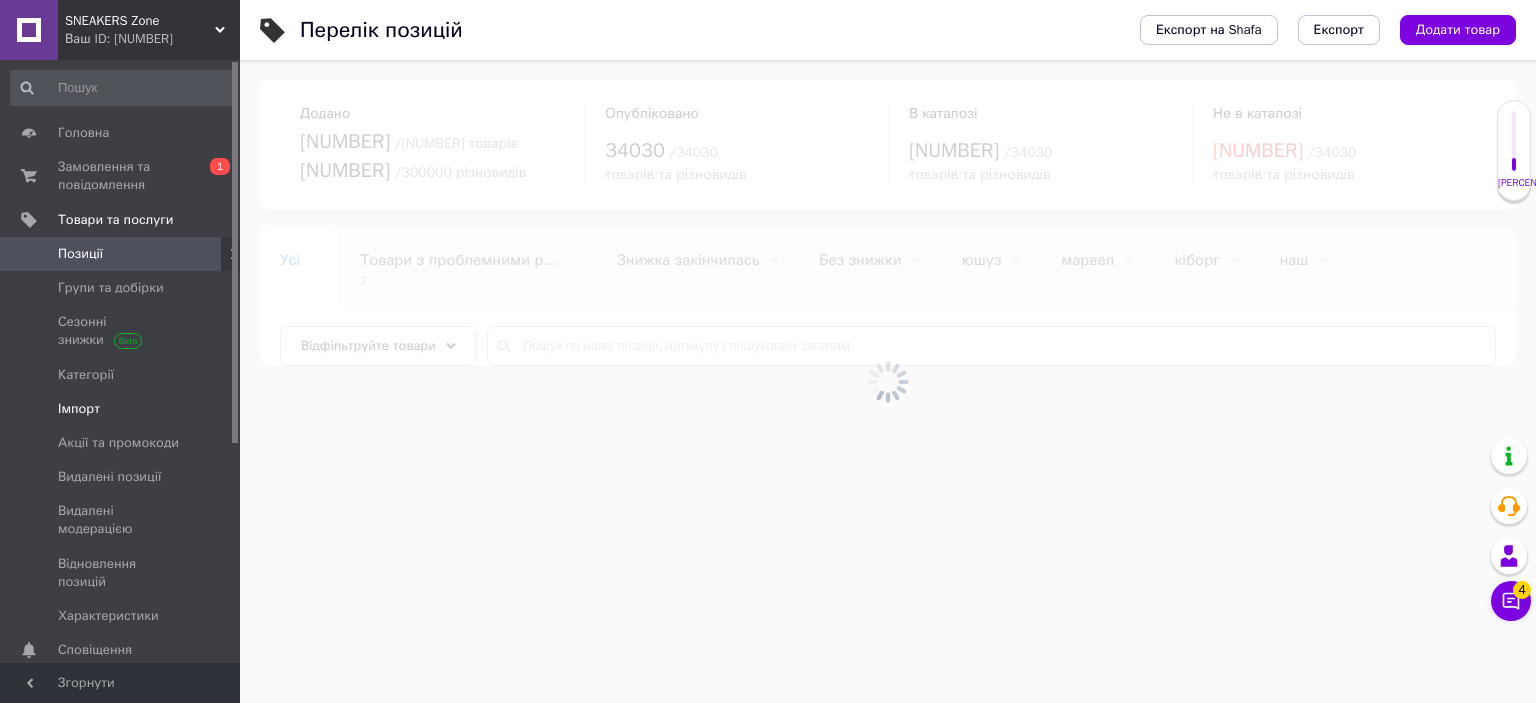click on "Імпорт" at bounding box center [79, 409] 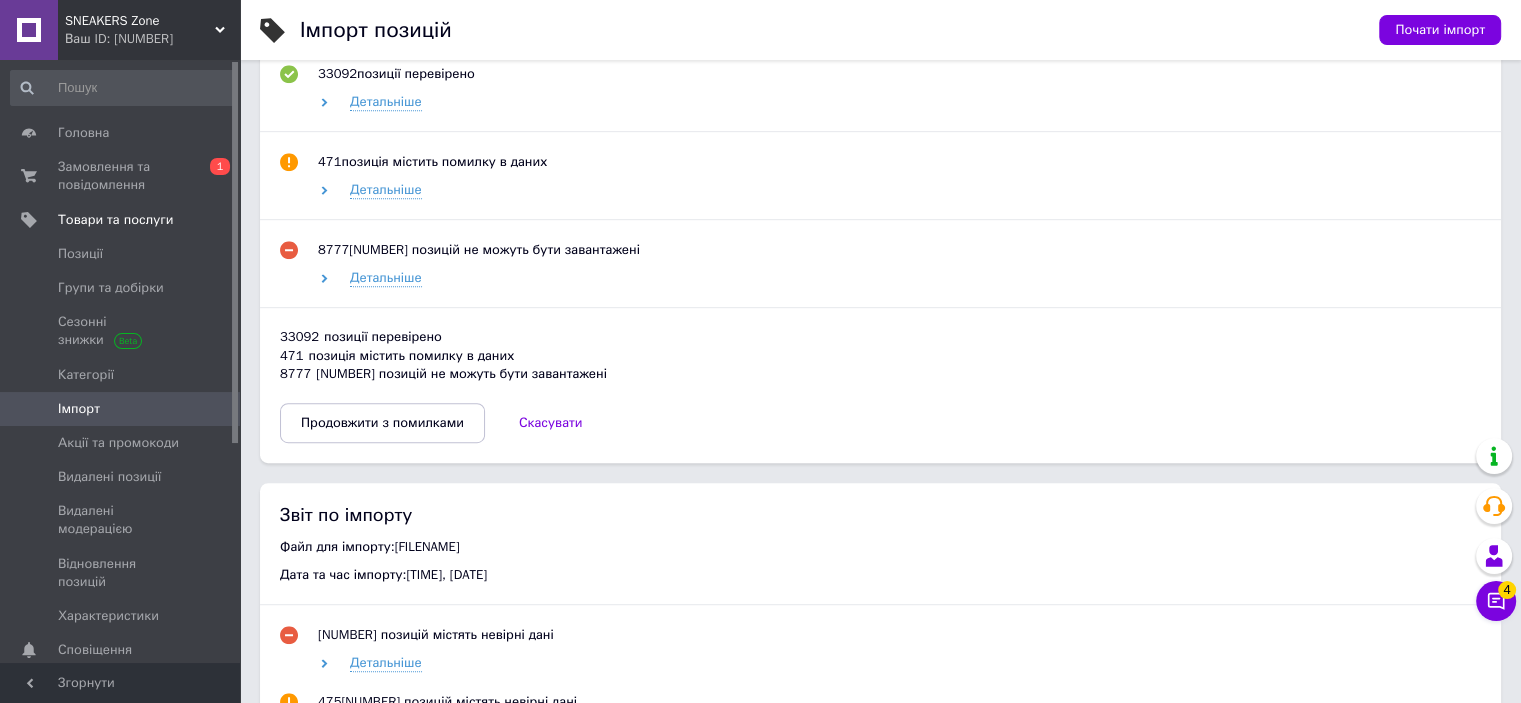 scroll, scrollTop: 1100, scrollLeft: 0, axis: vertical 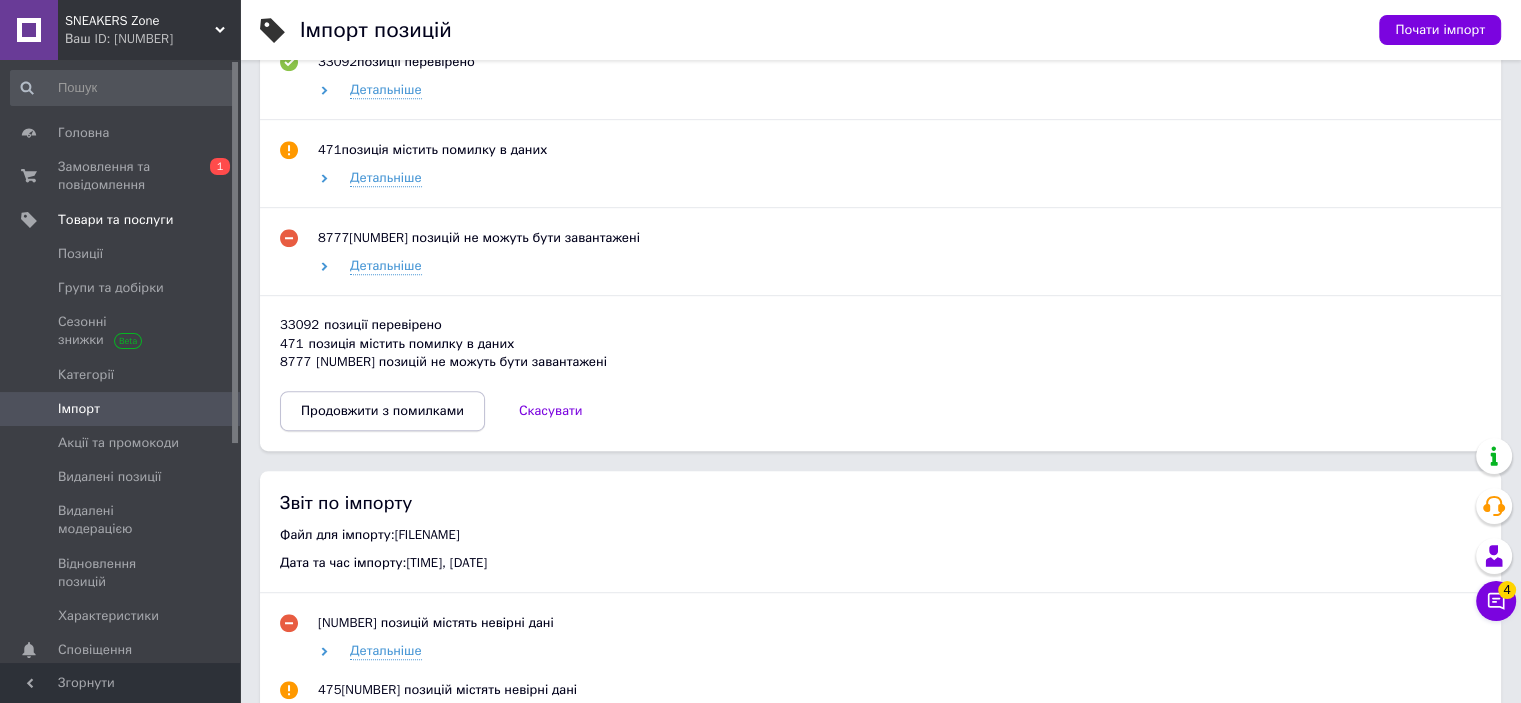 click on "Продовжити з помилками" at bounding box center [382, 411] 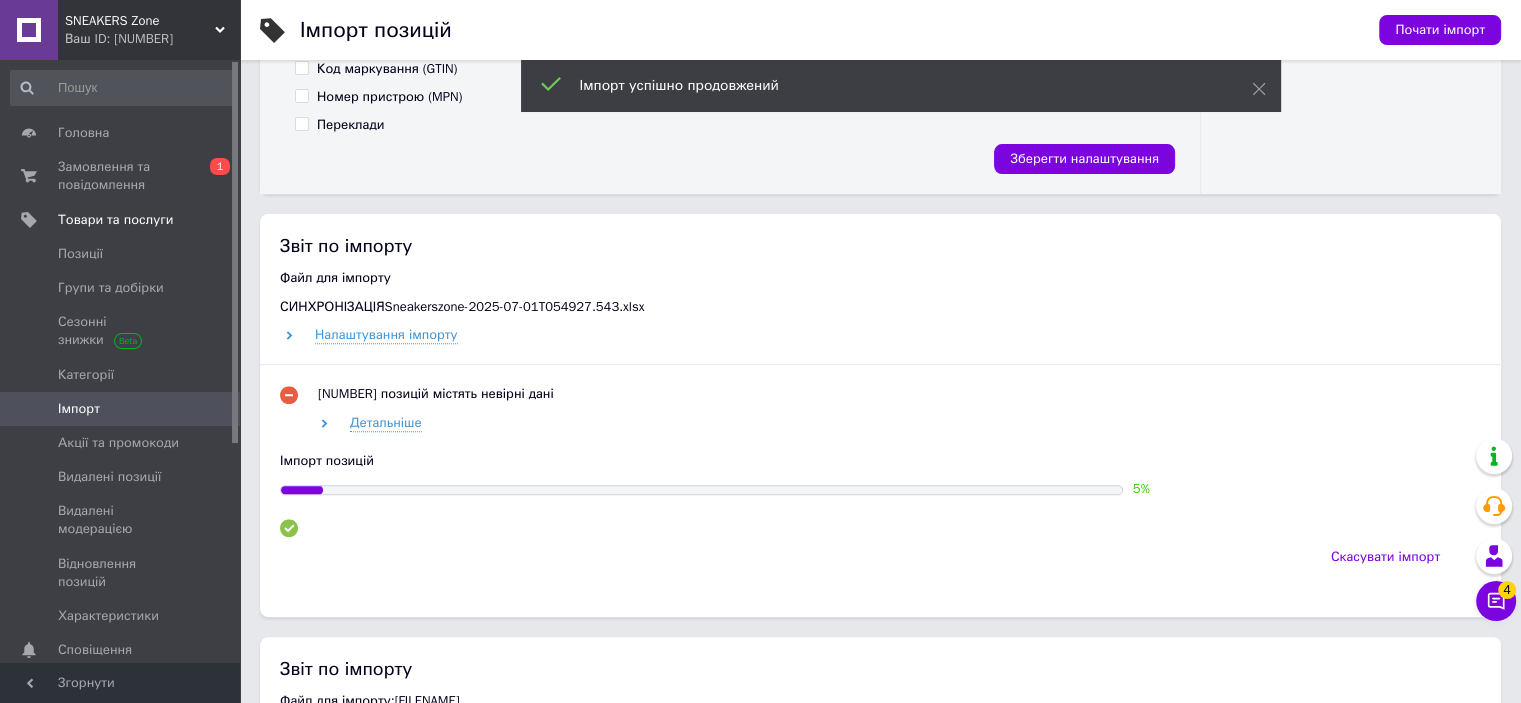 scroll, scrollTop: 700, scrollLeft: 0, axis: vertical 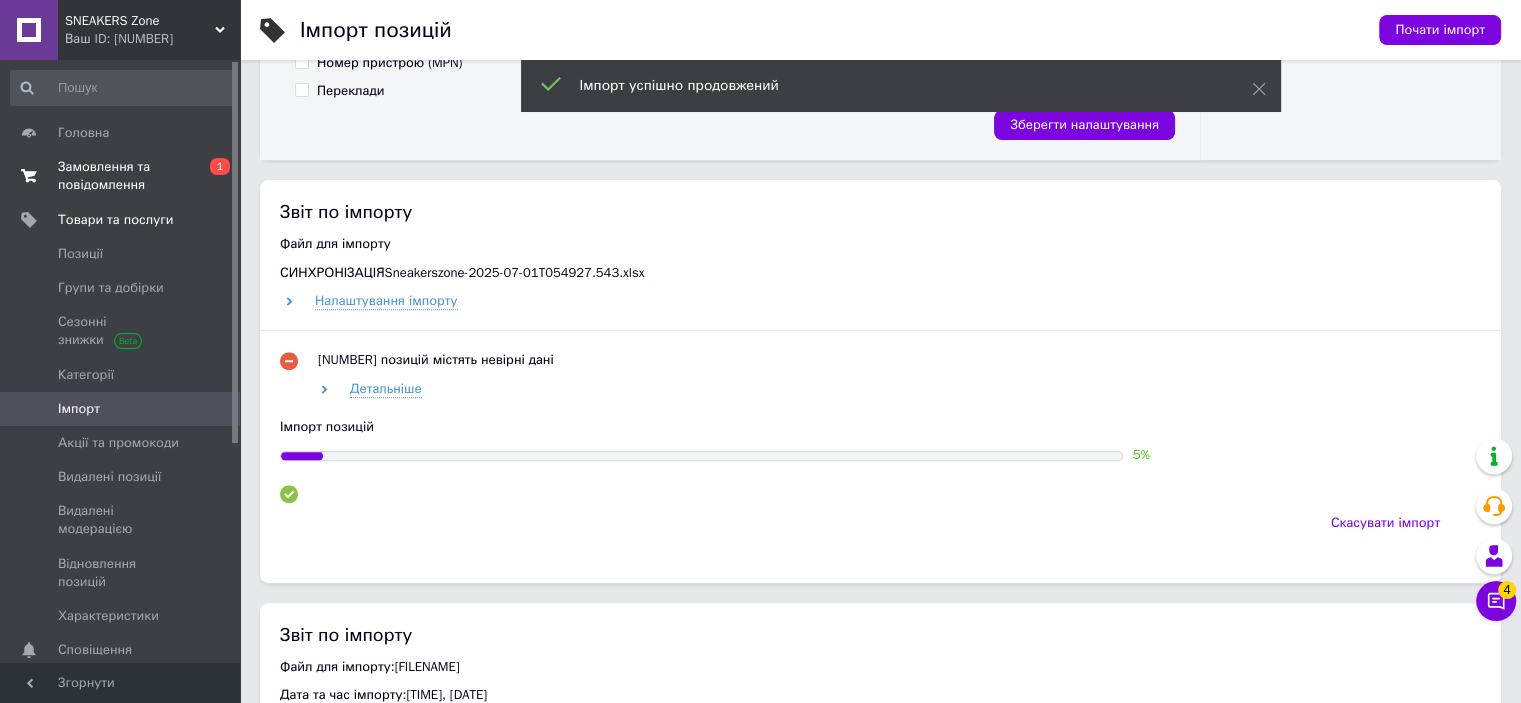 click on "Замовлення та повідомлення" at bounding box center (121, 176) 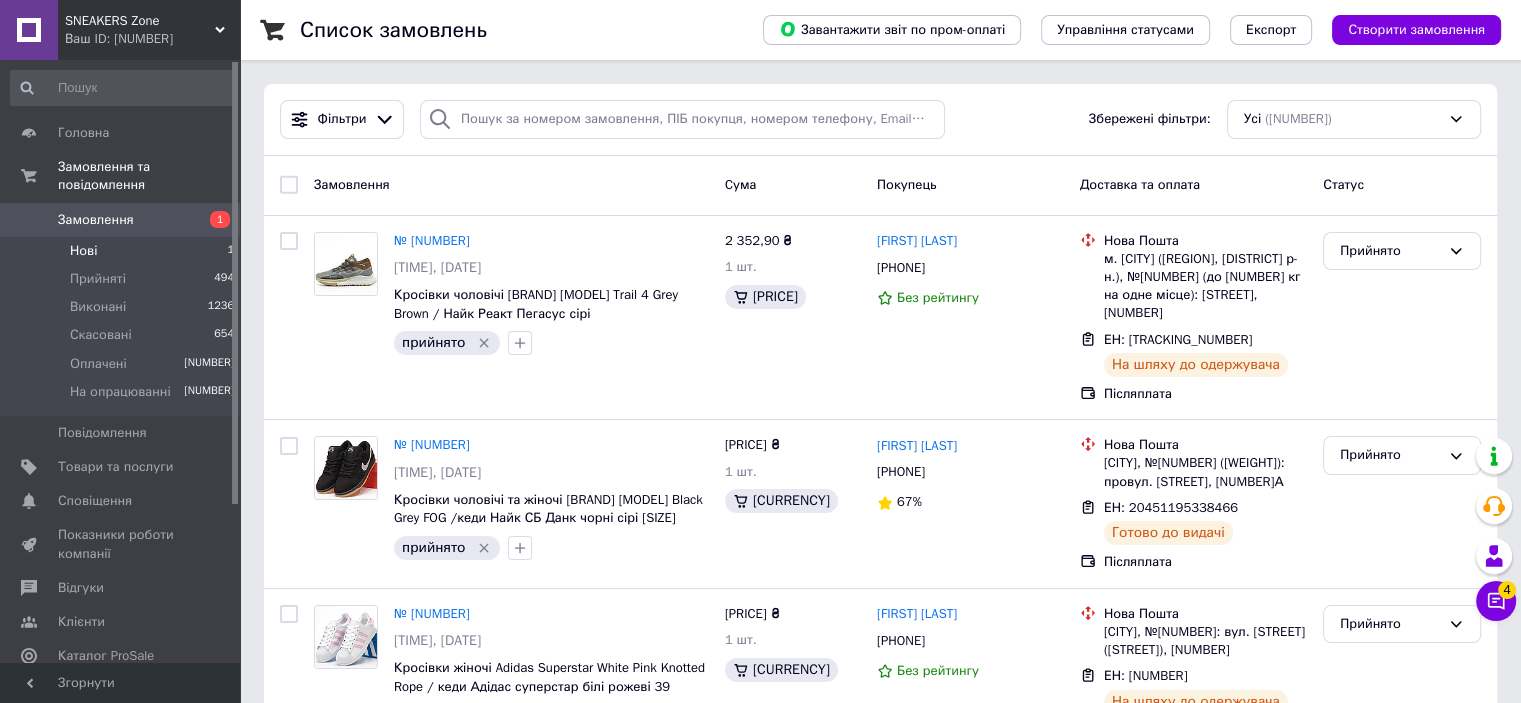 click on "Нові 1" at bounding box center [123, 251] 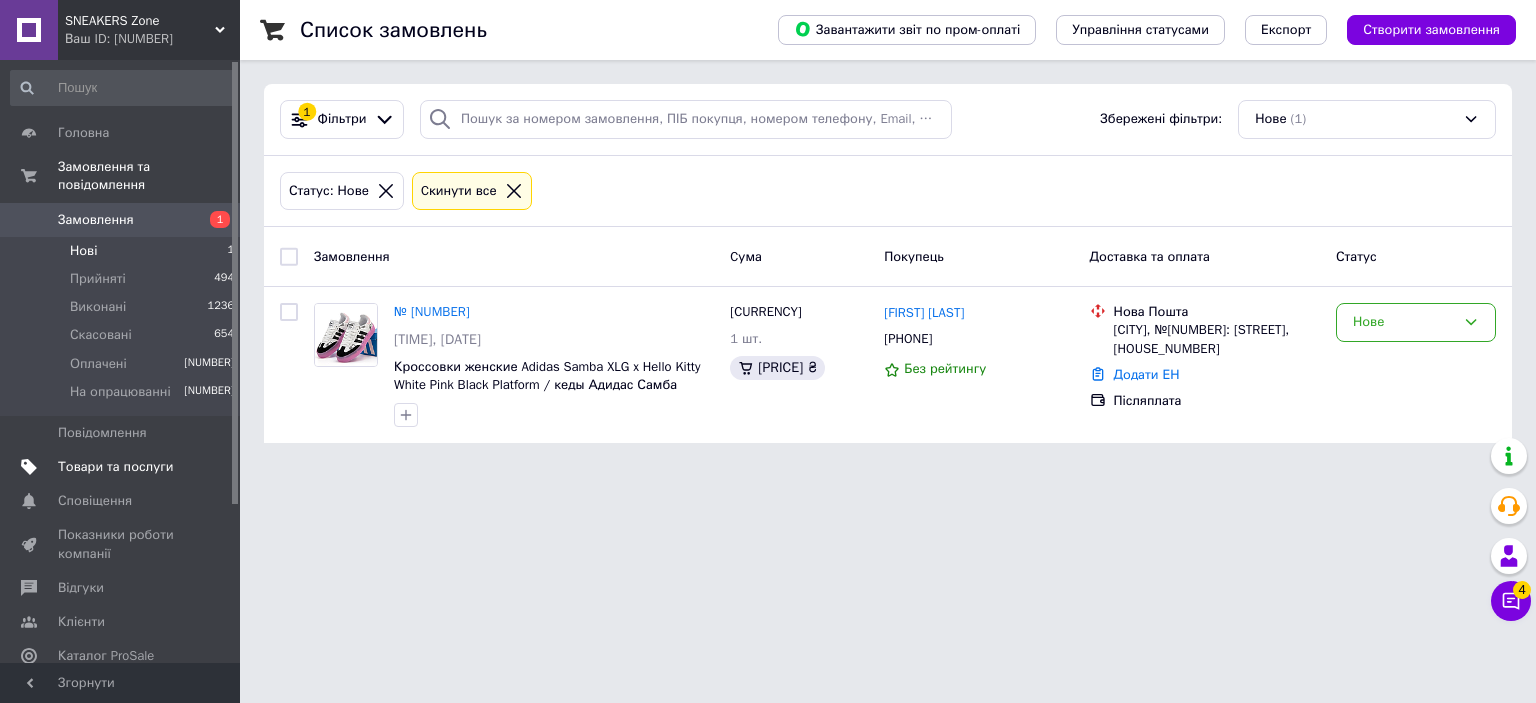 click on "Товари та послуги" at bounding box center [115, 467] 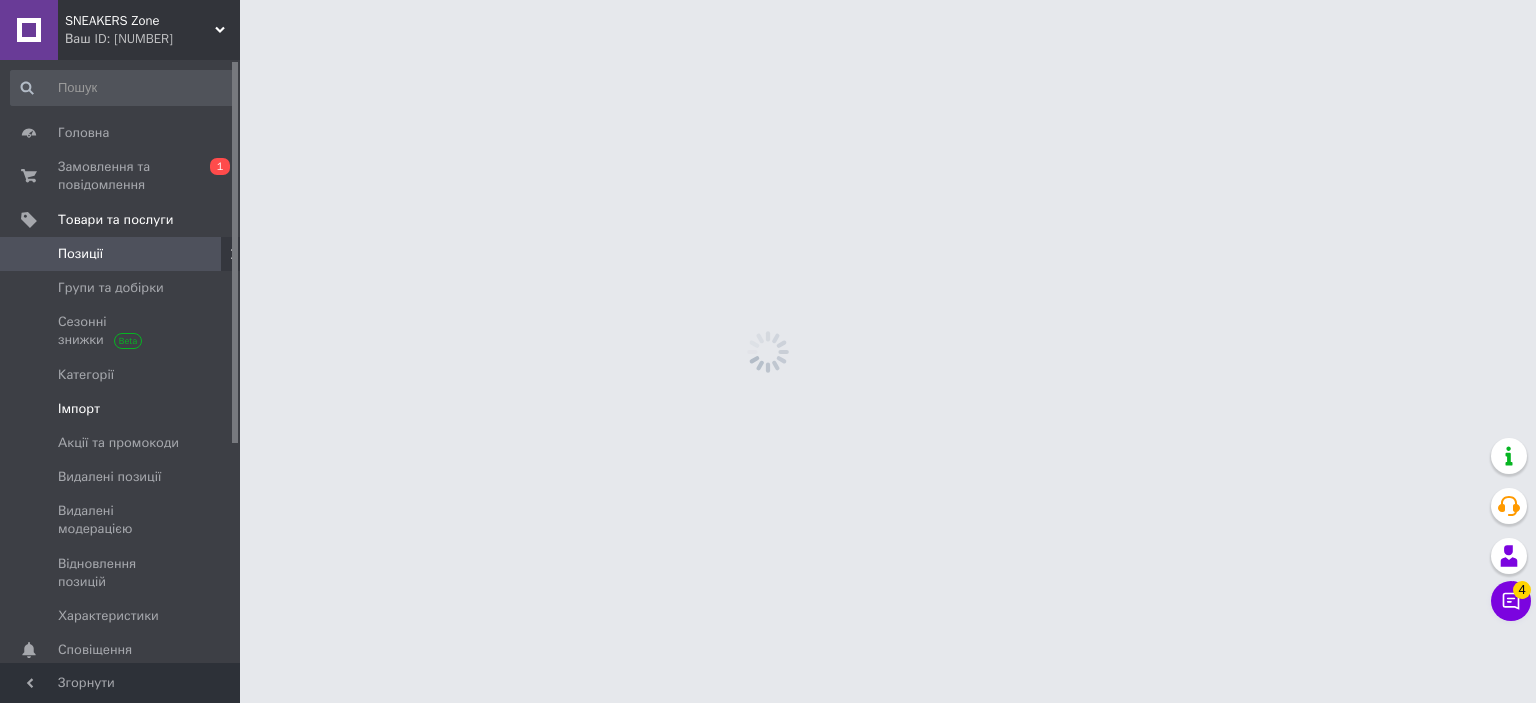 click on "Імпорт" at bounding box center [79, 409] 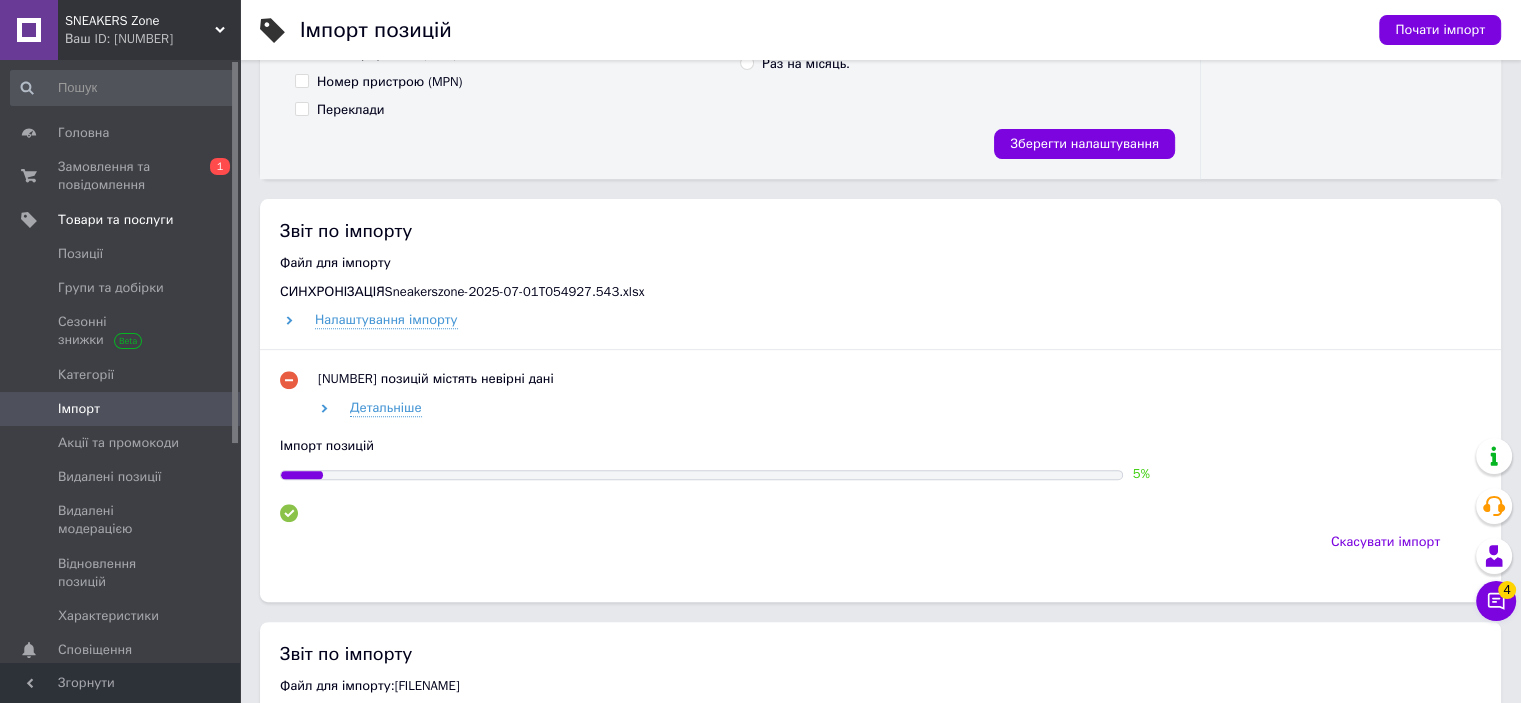 scroll, scrollTop: 700, scrollLeft: 0, axis: vertical 